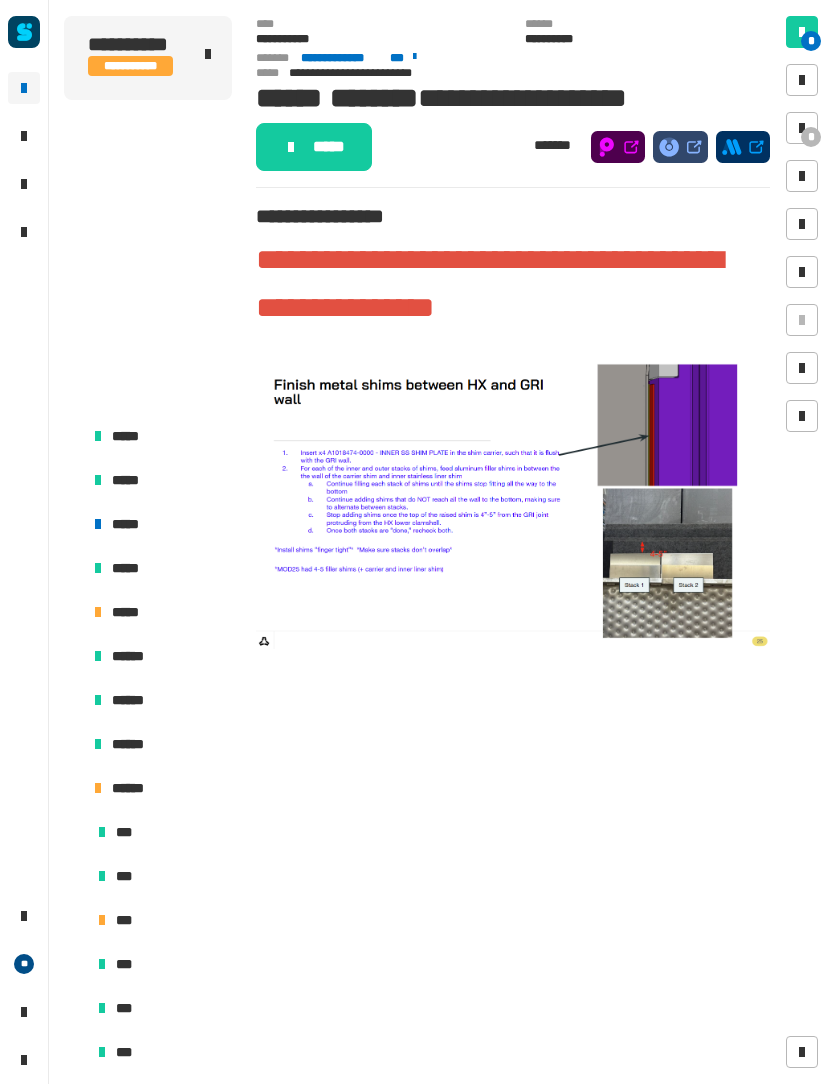 scroll, scrollTop: 770, scrollLeft: 519, axis: both 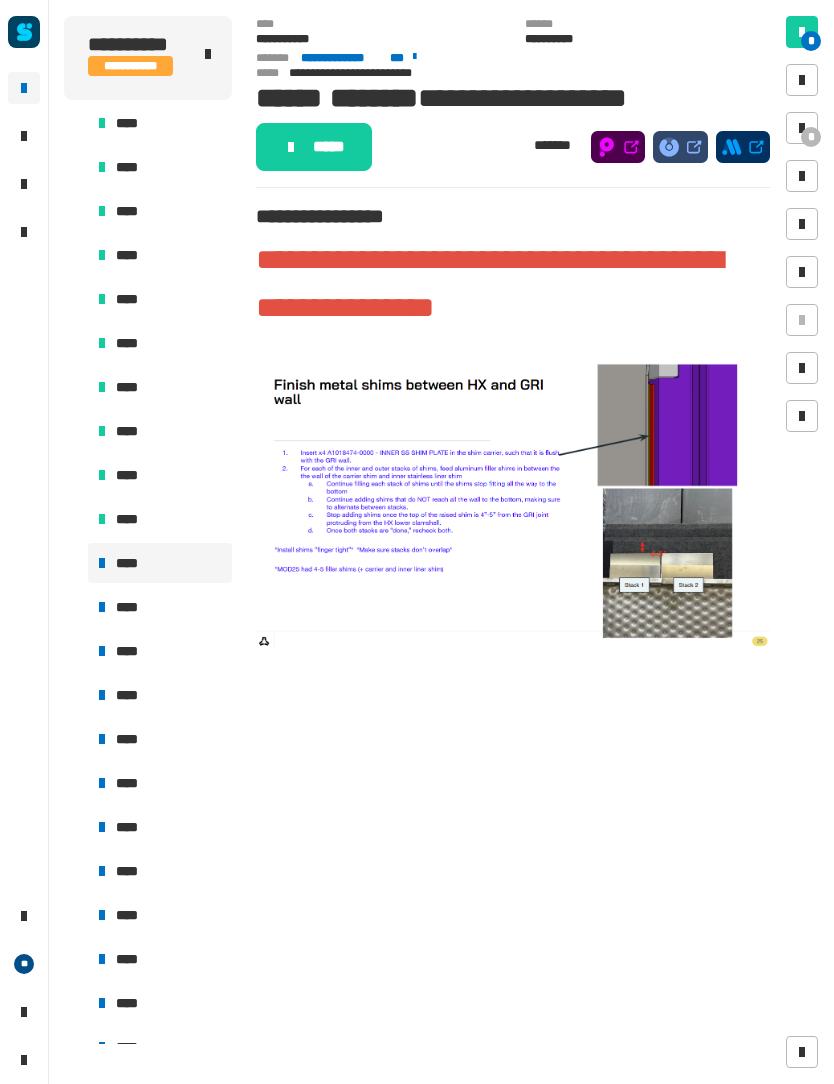 click on "*****" 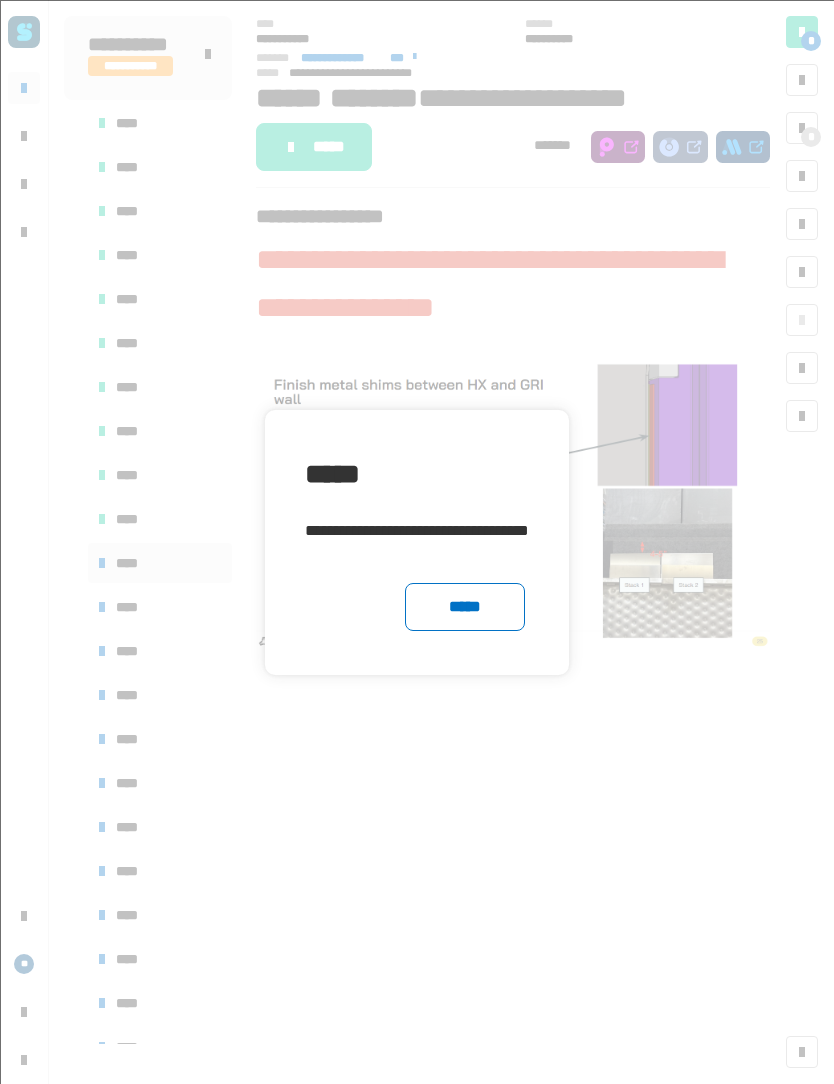 click on "*****" 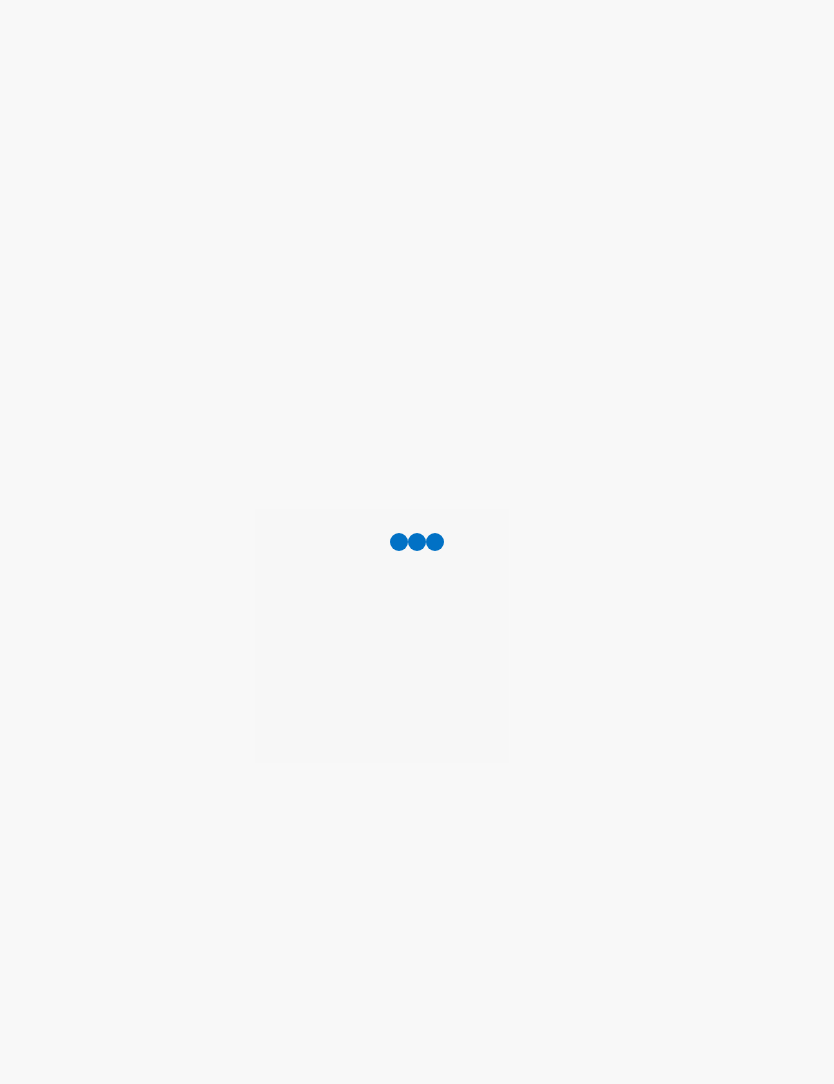scroll, scrollTop: 0, scrollLeft: 0, axis: both 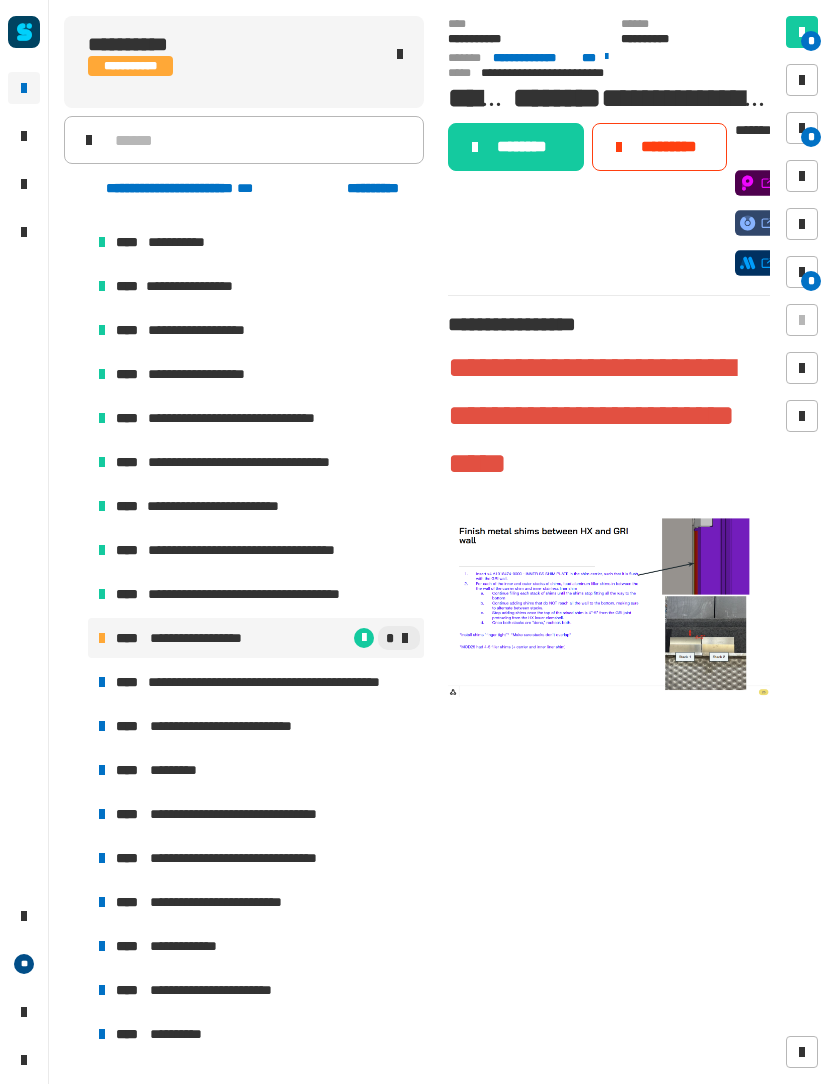click on "**********" at bounding box center (287, 682) 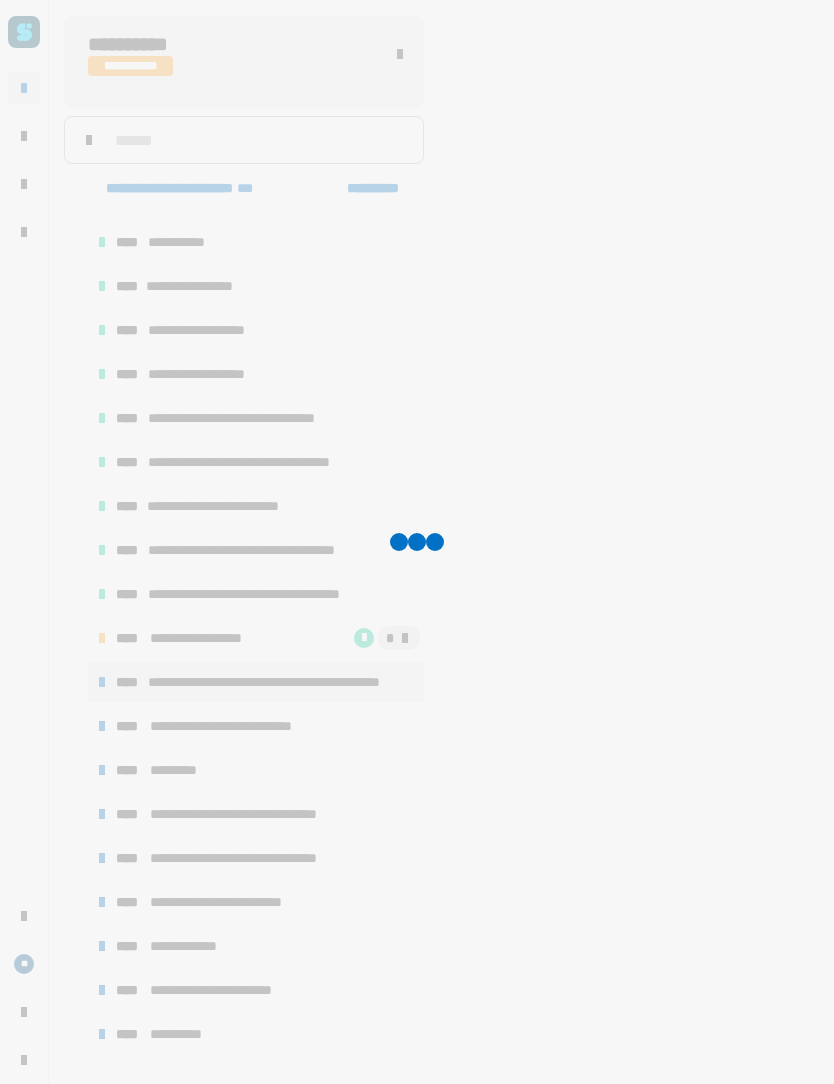 click on "**********" at bounding box center [287, 682] 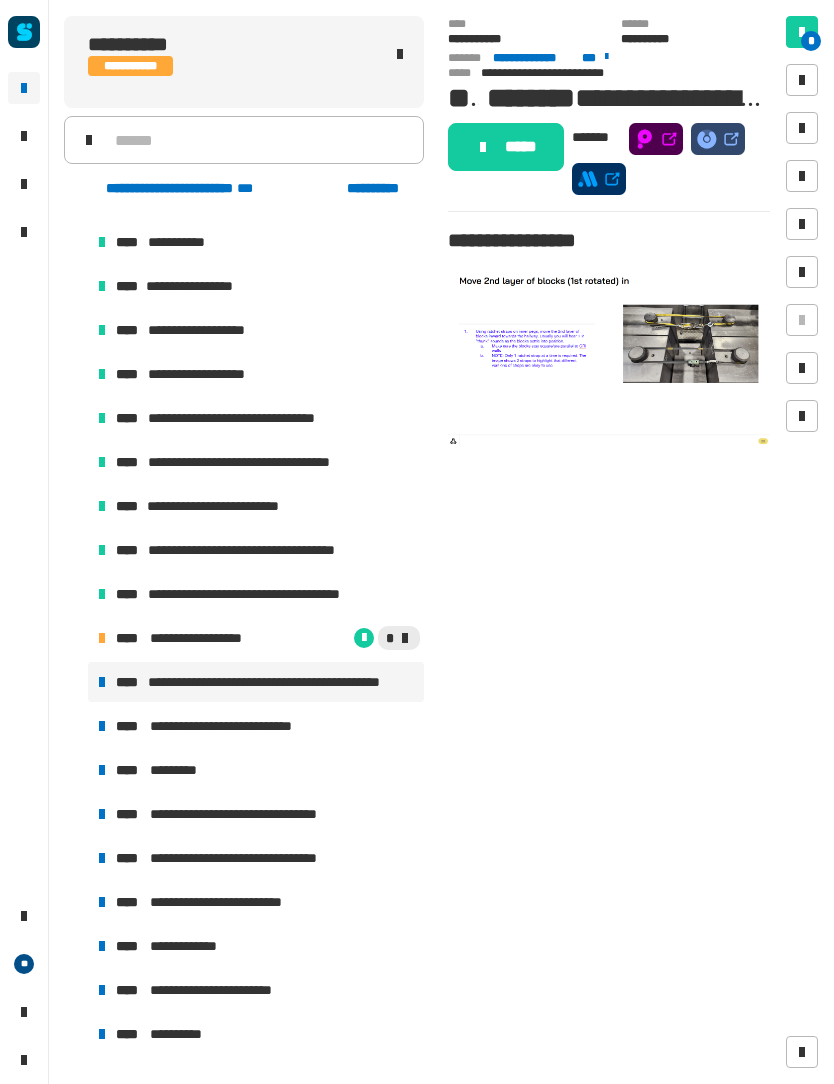 click on "*****" 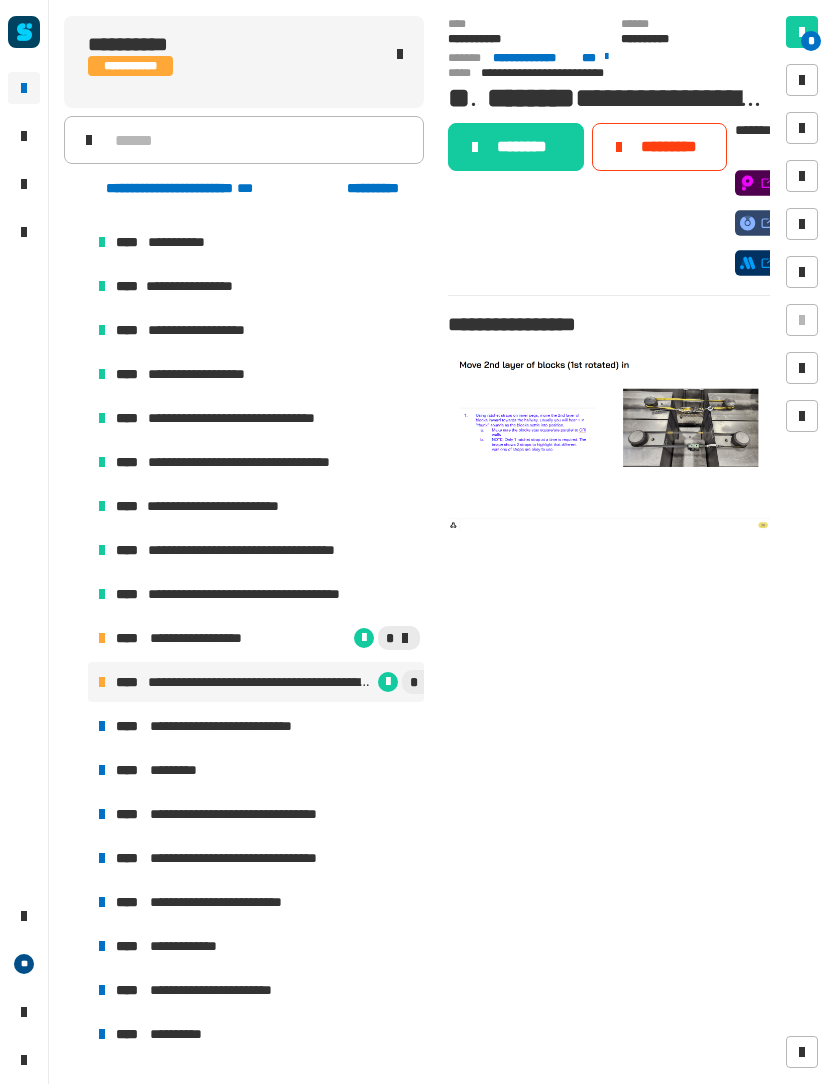 click on "********" 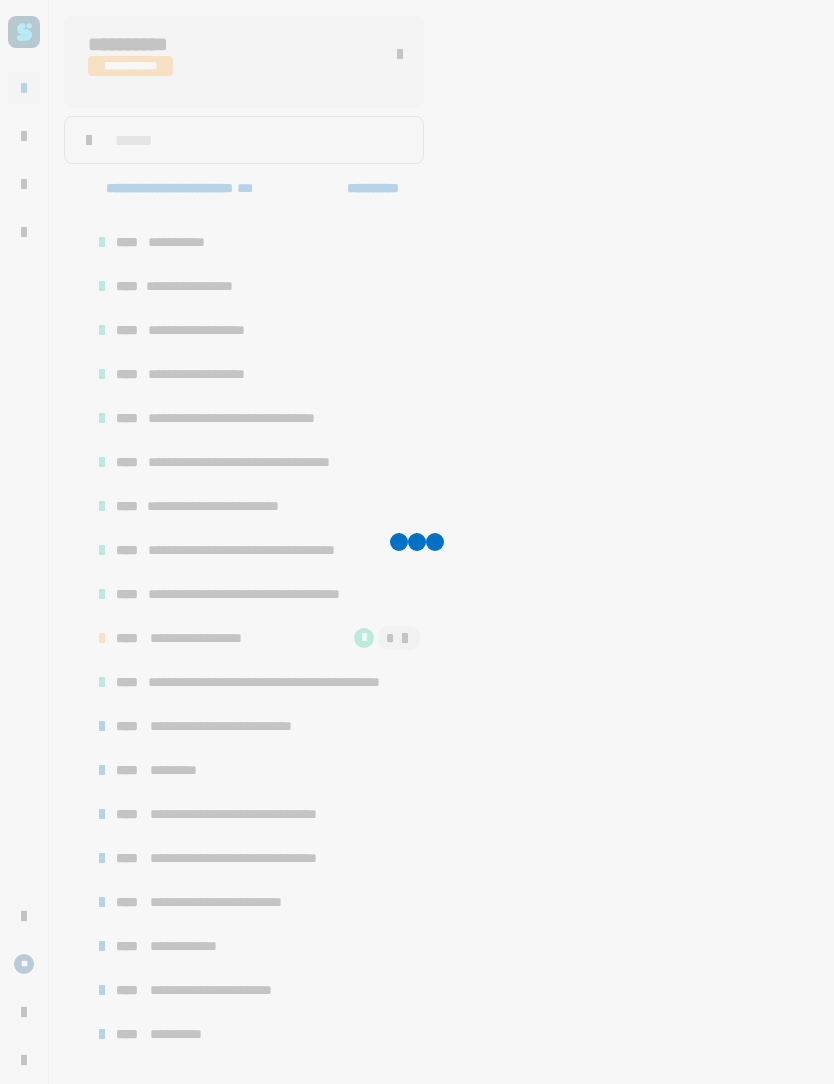 scroll, scrollTop: 386, scrollLeft: 0, axis: vertical 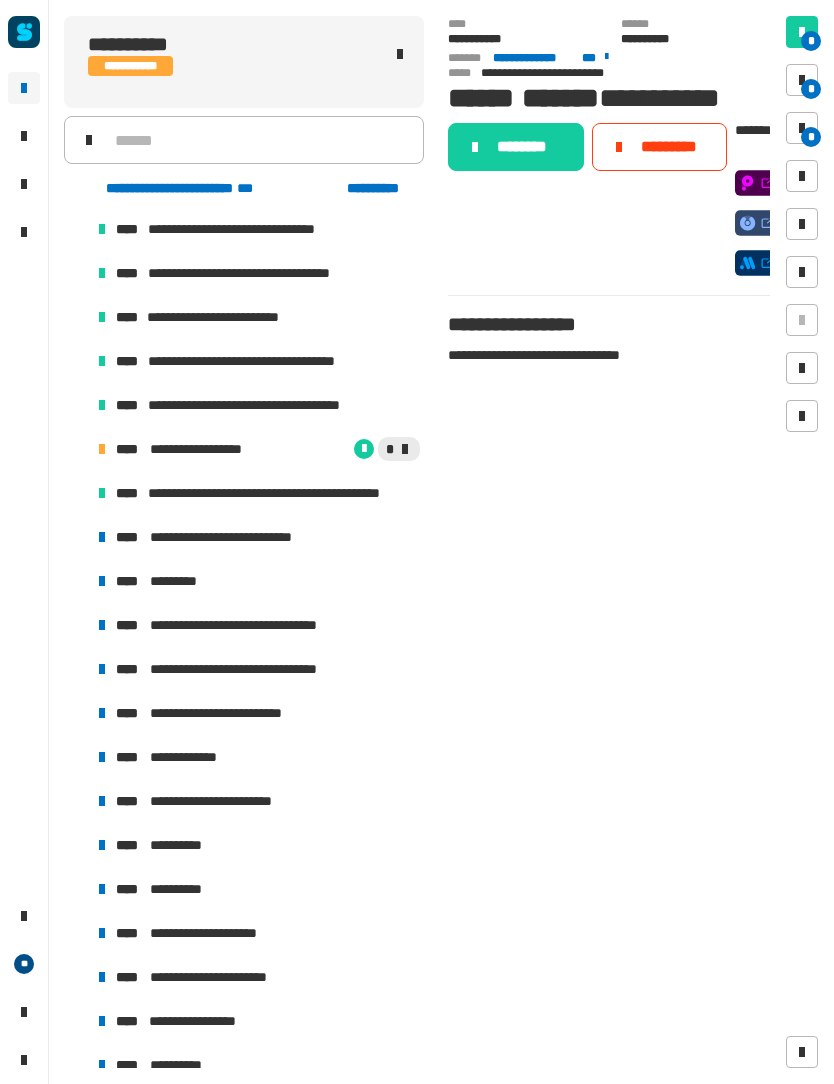 click on "**********" at bounding box center [239, 537] 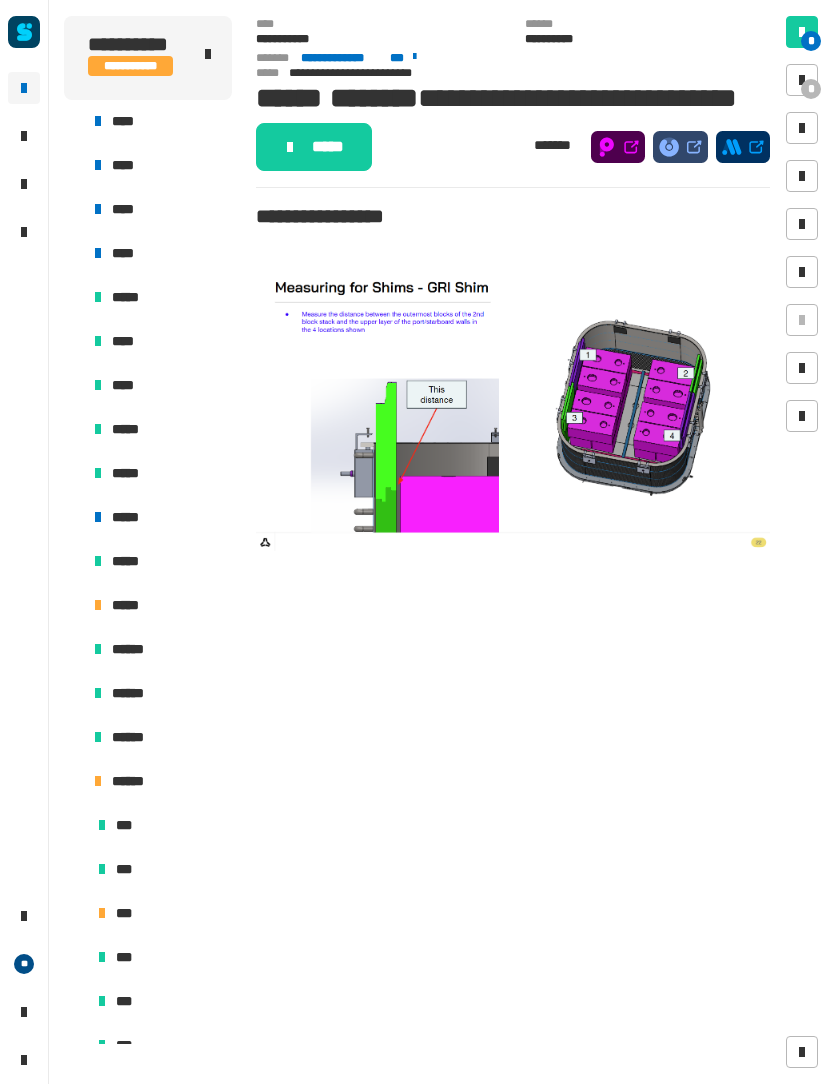 scroll, scrollTop: 9, scrollLeft: 0, axis: vertical 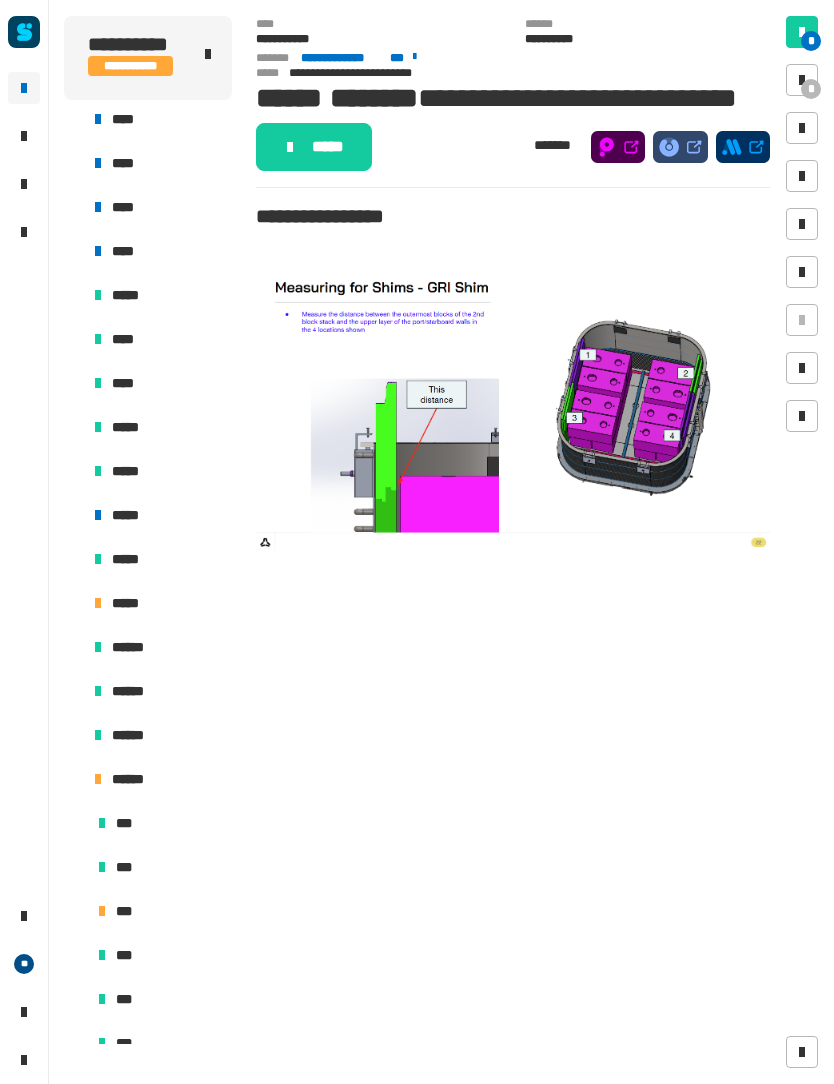 click at bounding box center [74, 647] 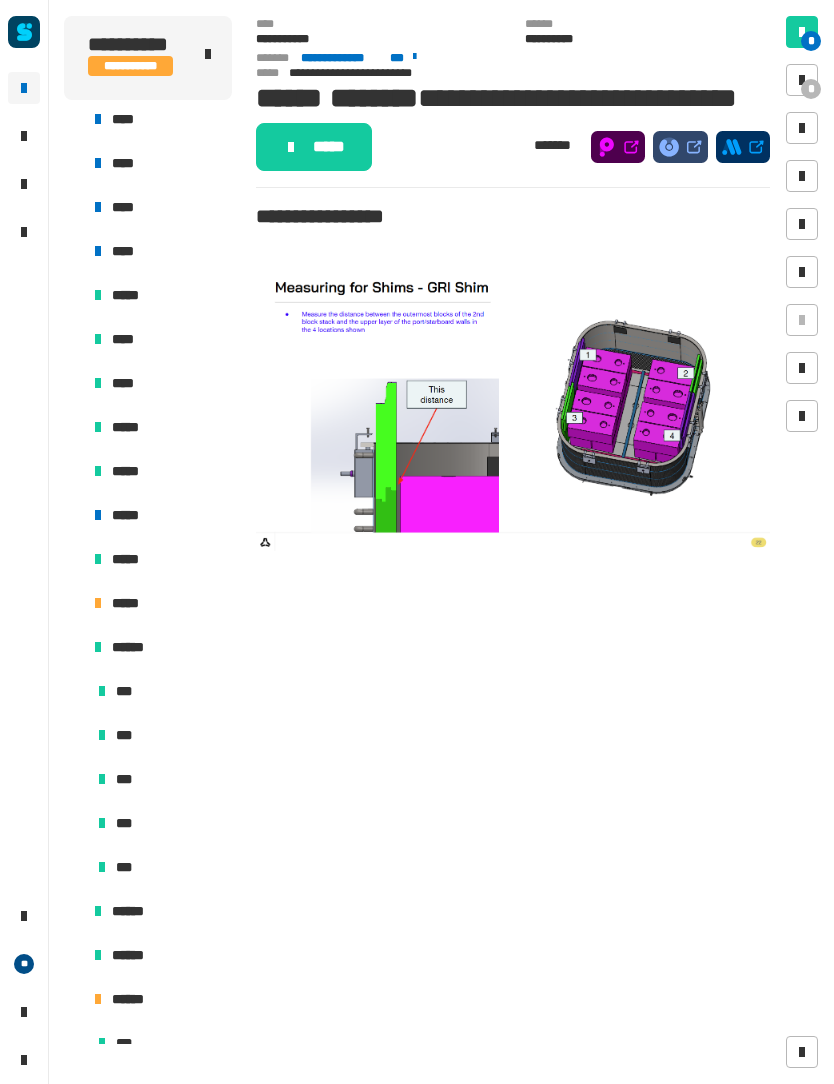 click on "******" at bounding box center [158, 647] 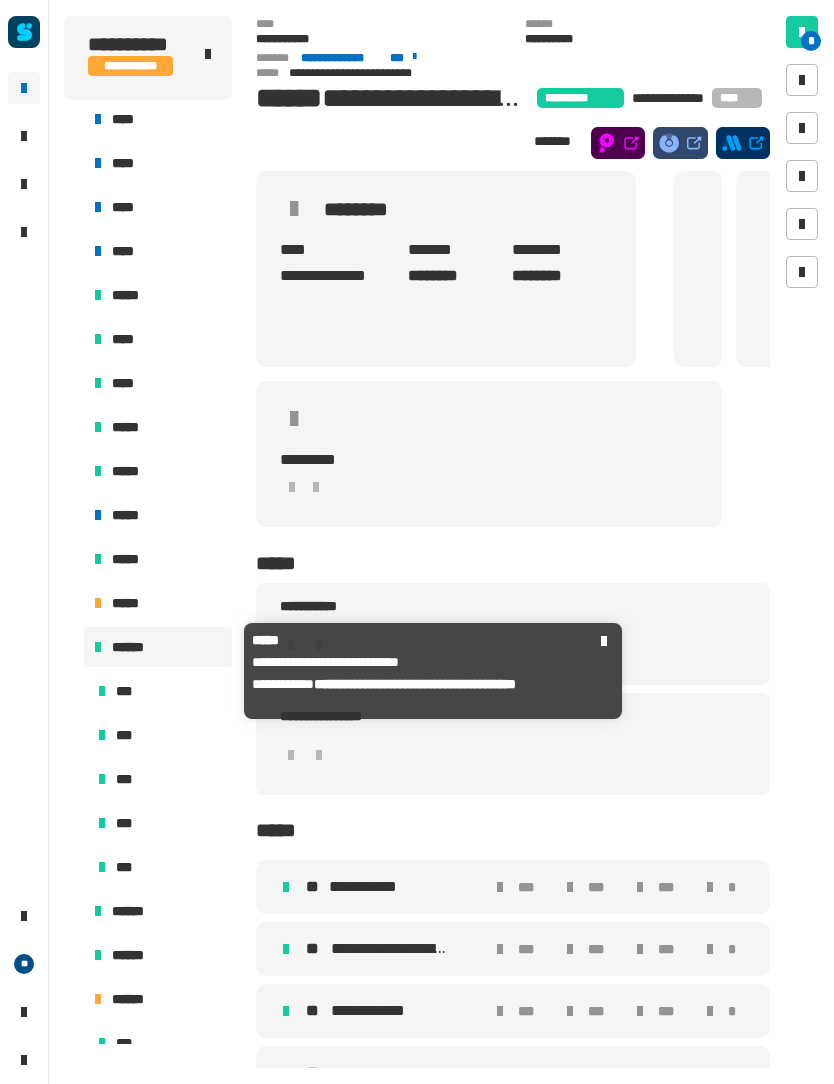 click at bounding box center (98, 471) 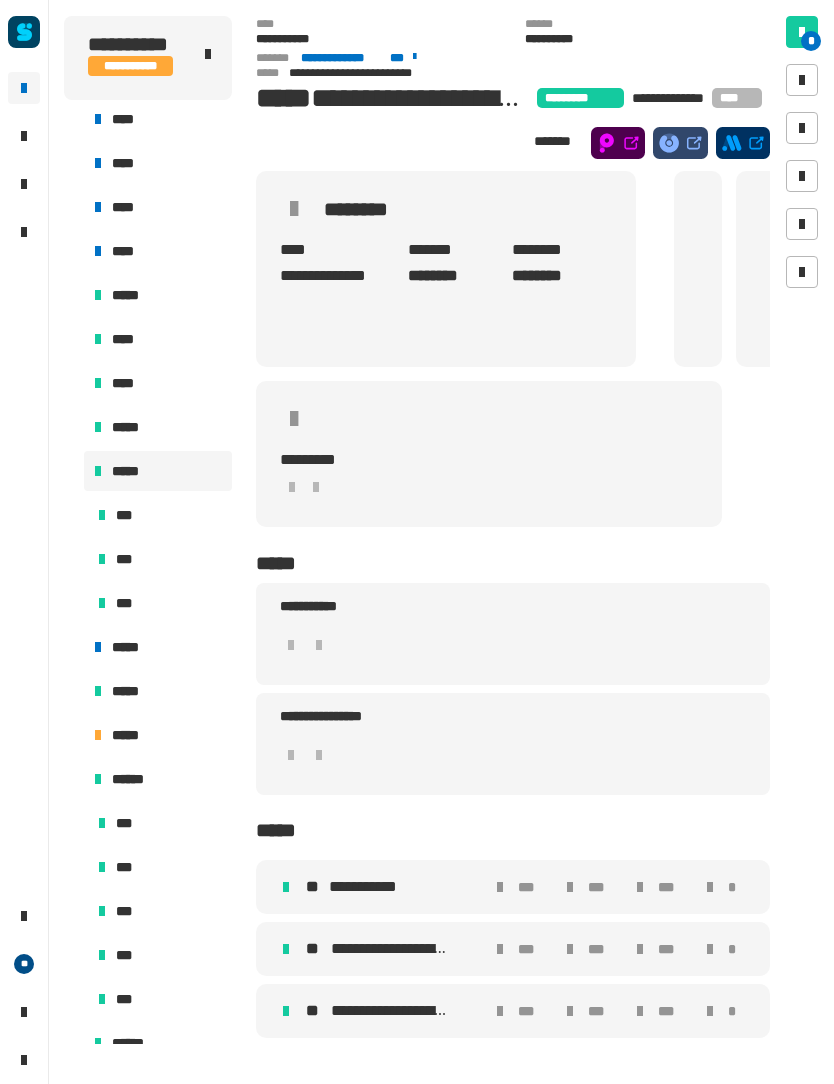click on "*****" at bounding box center [158, 427] 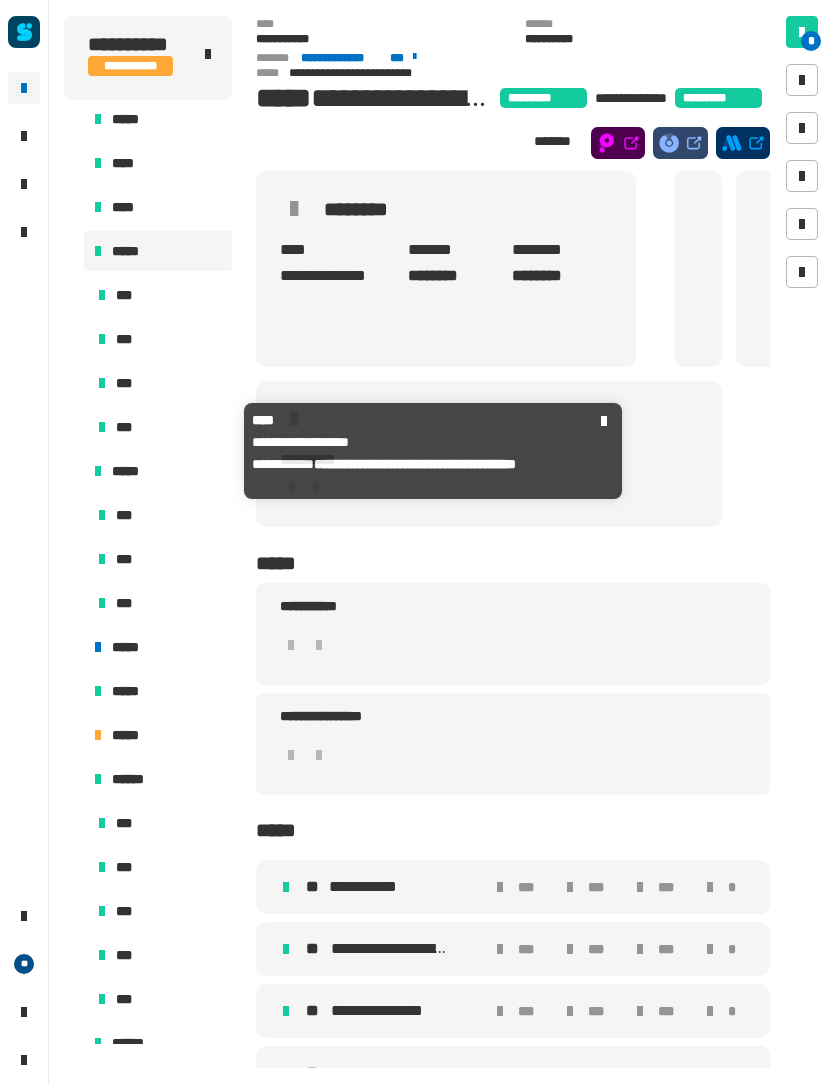 scroll, scrollTop: 206, scrollLeft: 0, axis: vertical 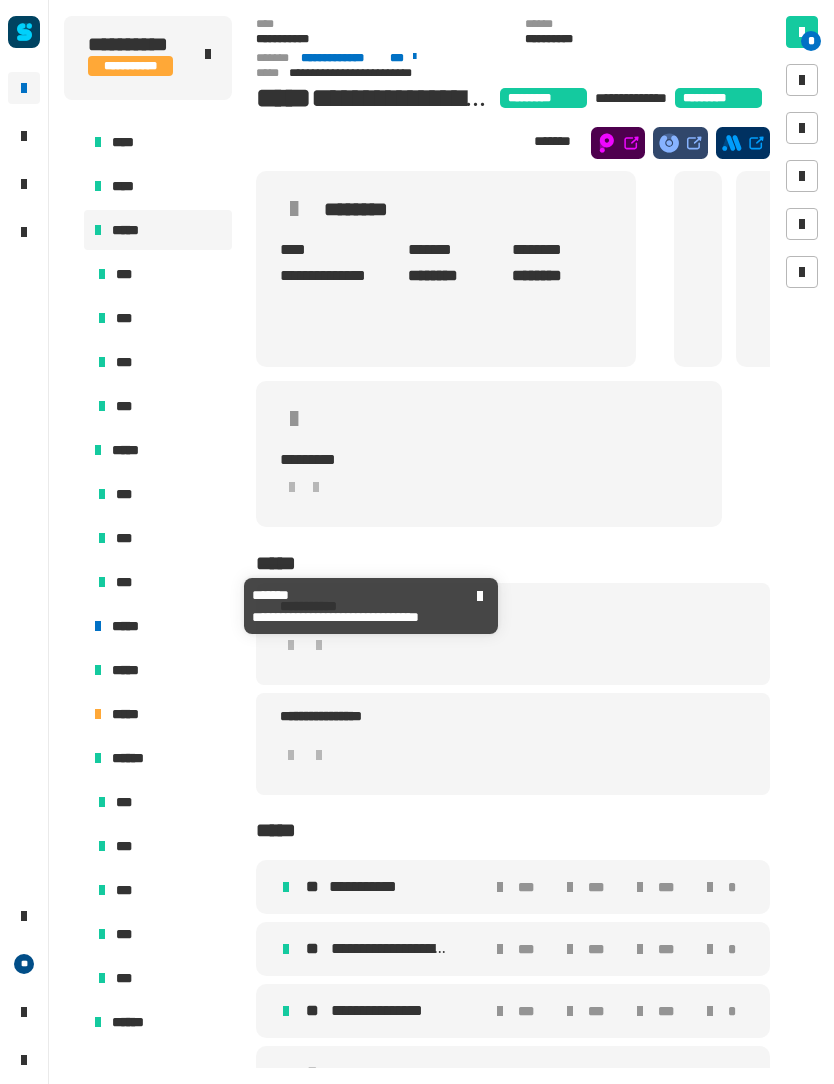 click on "***" at bounding box center (160, 582) 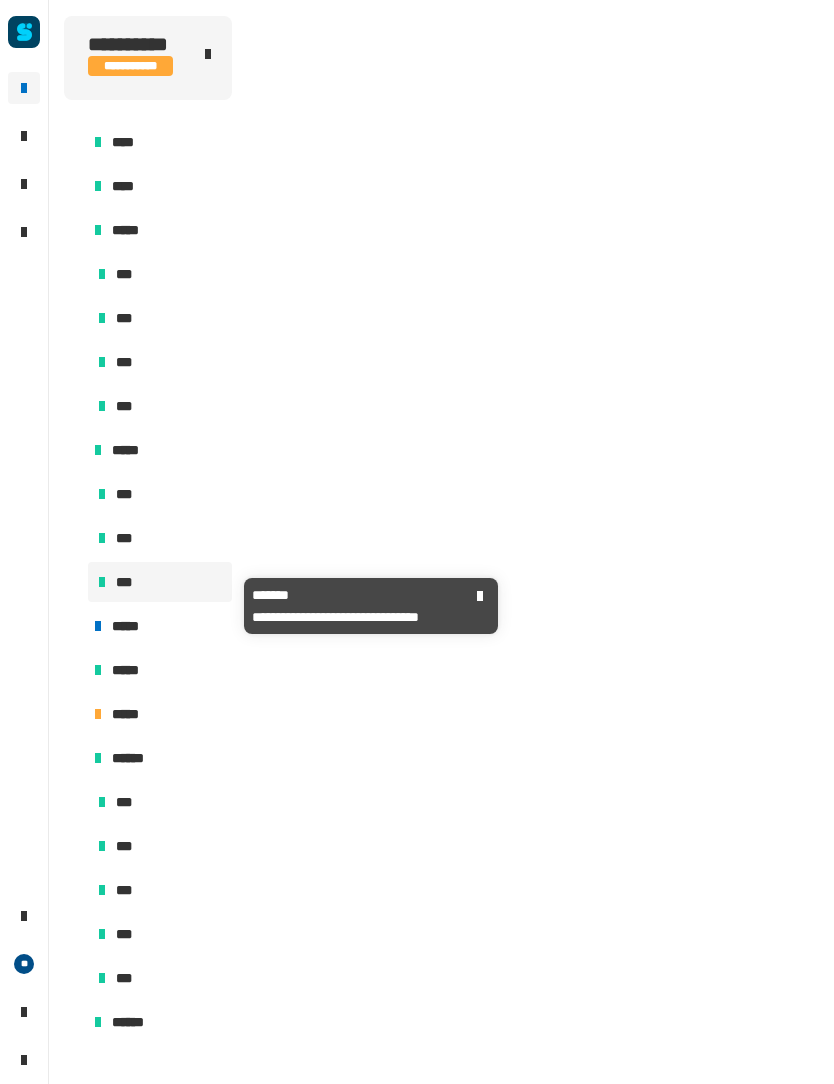 scroll, scrollTop: 214, scrollLeft: 0, axis: vertical 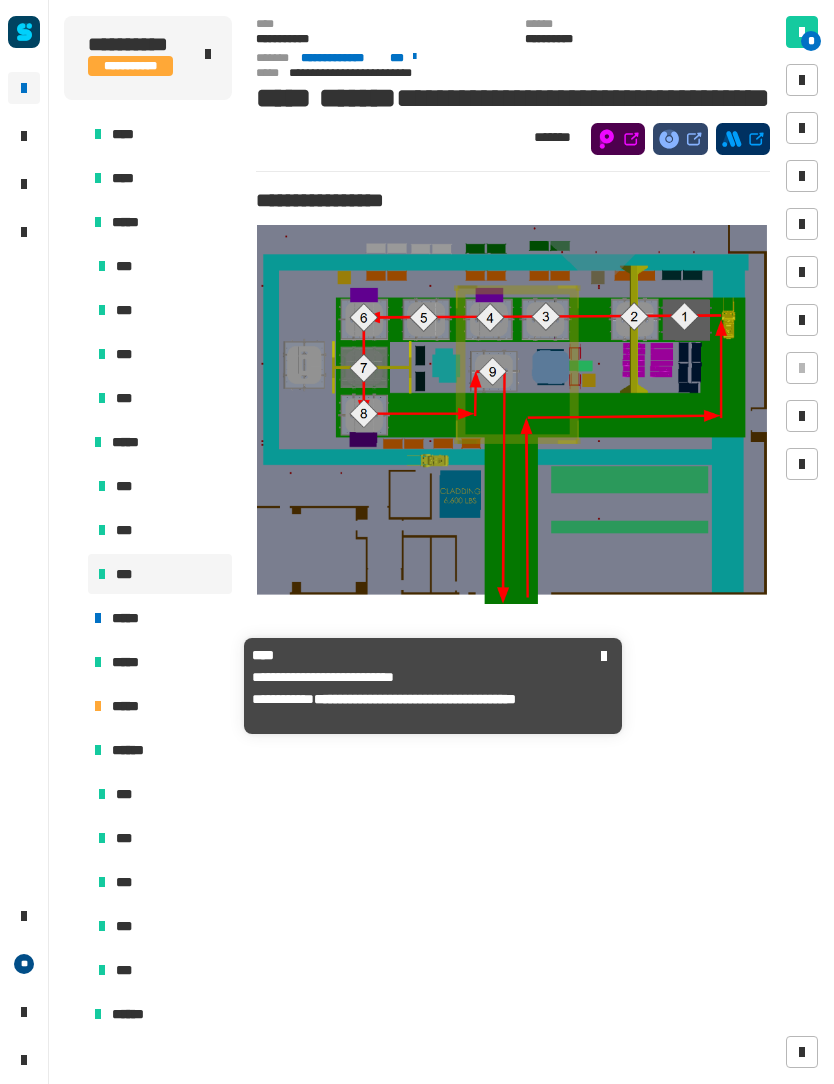 click on "*****" at bounding box center (168, 662) 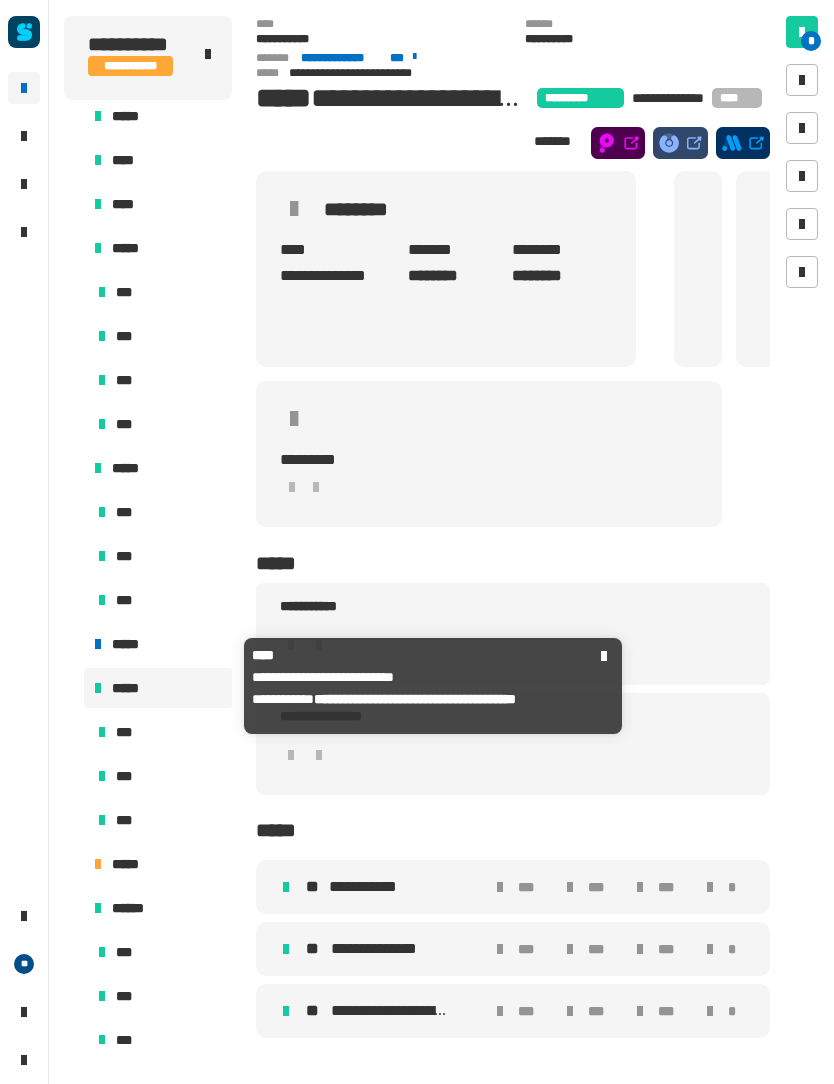 scroll, scrollTop: 199, scrollLeft: 0, axis: vertical 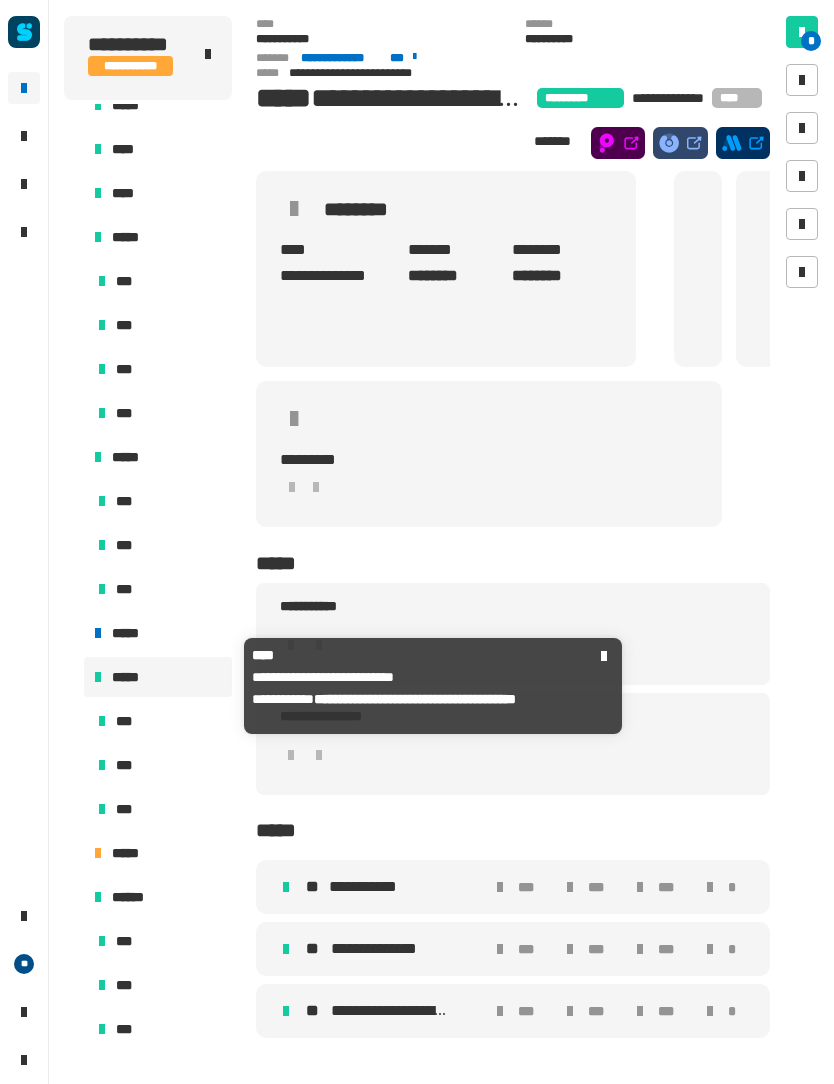 click at bounding box center [98, 149] 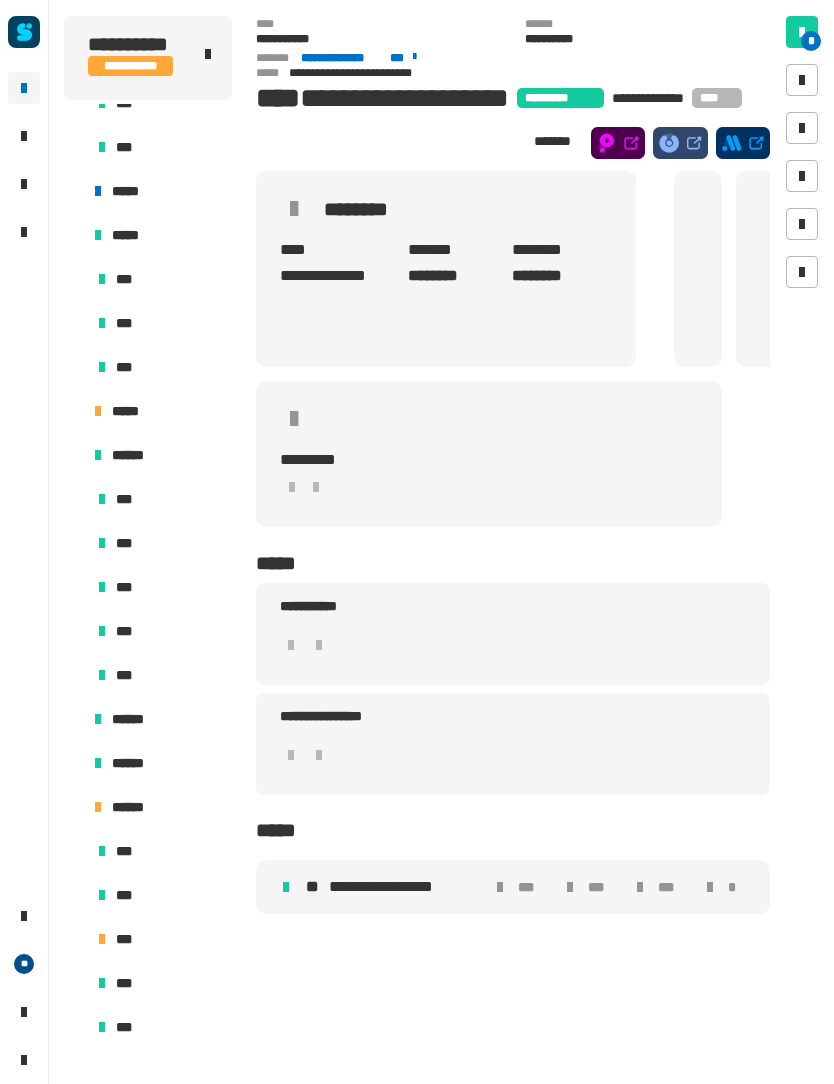 scroll, scrollTop: 686, scrollLeft: 0, axis: vertical 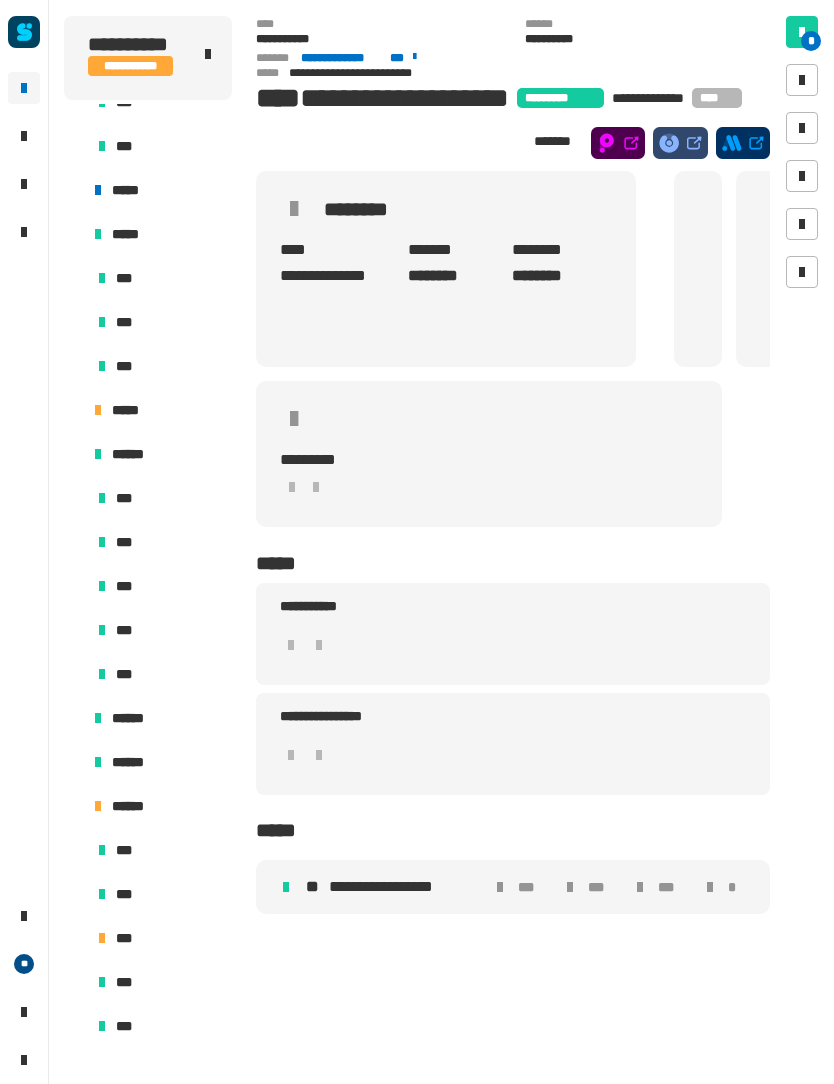 click at bounding box center [74, 718] 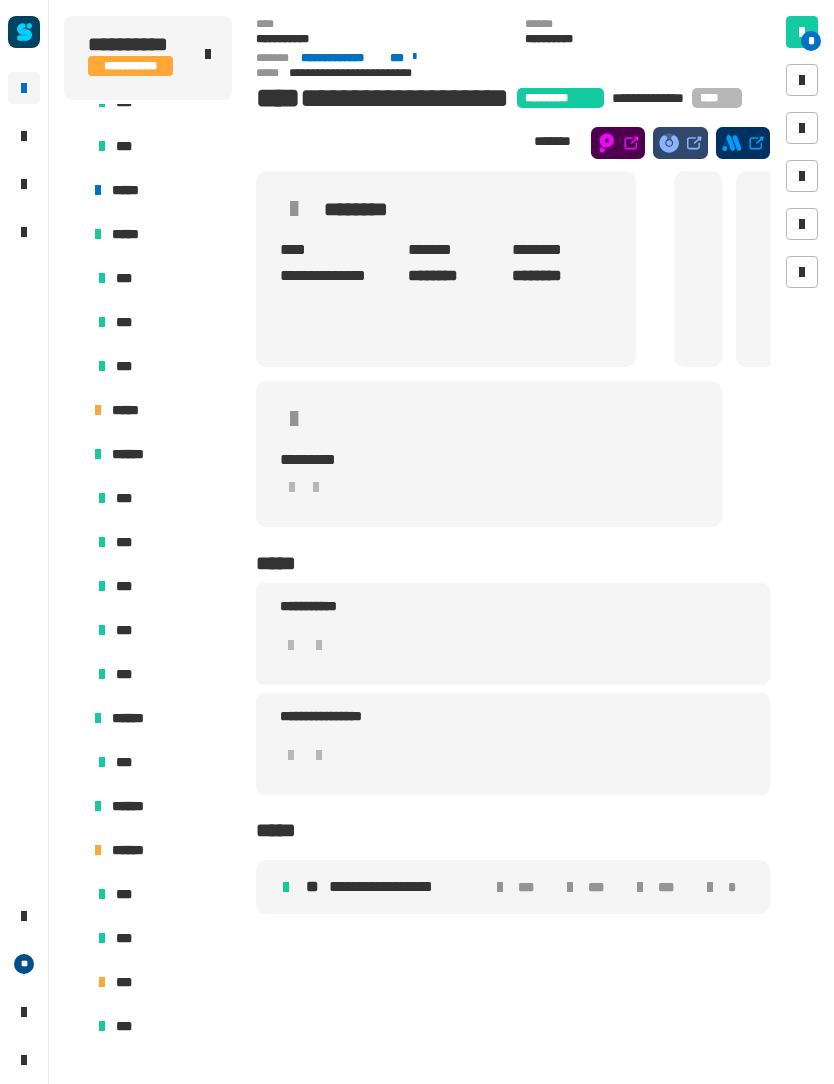 click on "******" at bounding box center [158, 718] 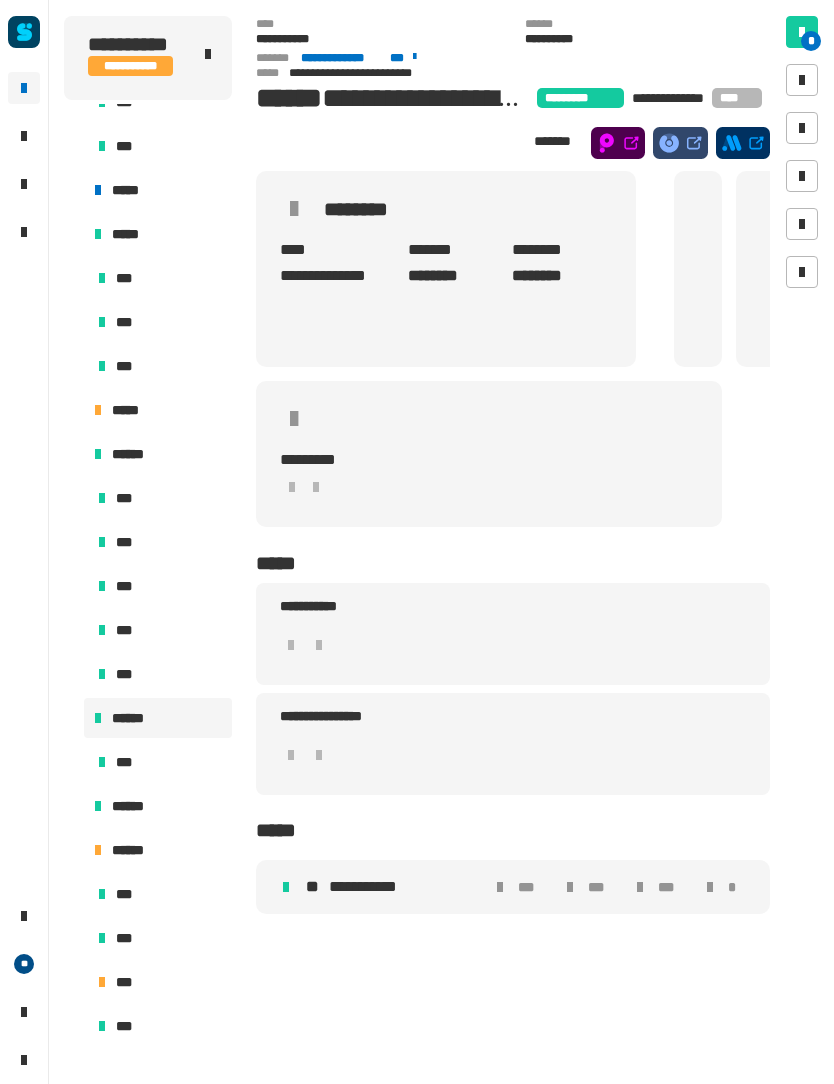 click on "******" at bounding box center (158, 806) 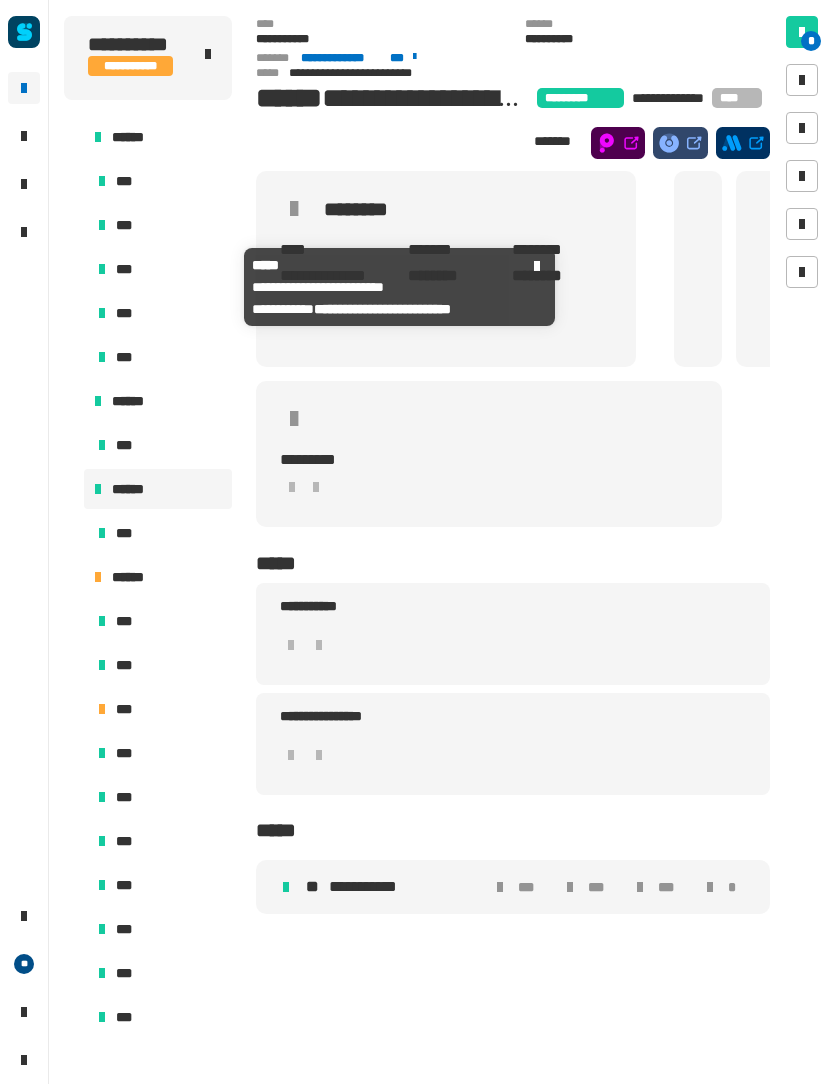 scroll, scrollTop: 992, scrollLeft: 0, axis: vertical 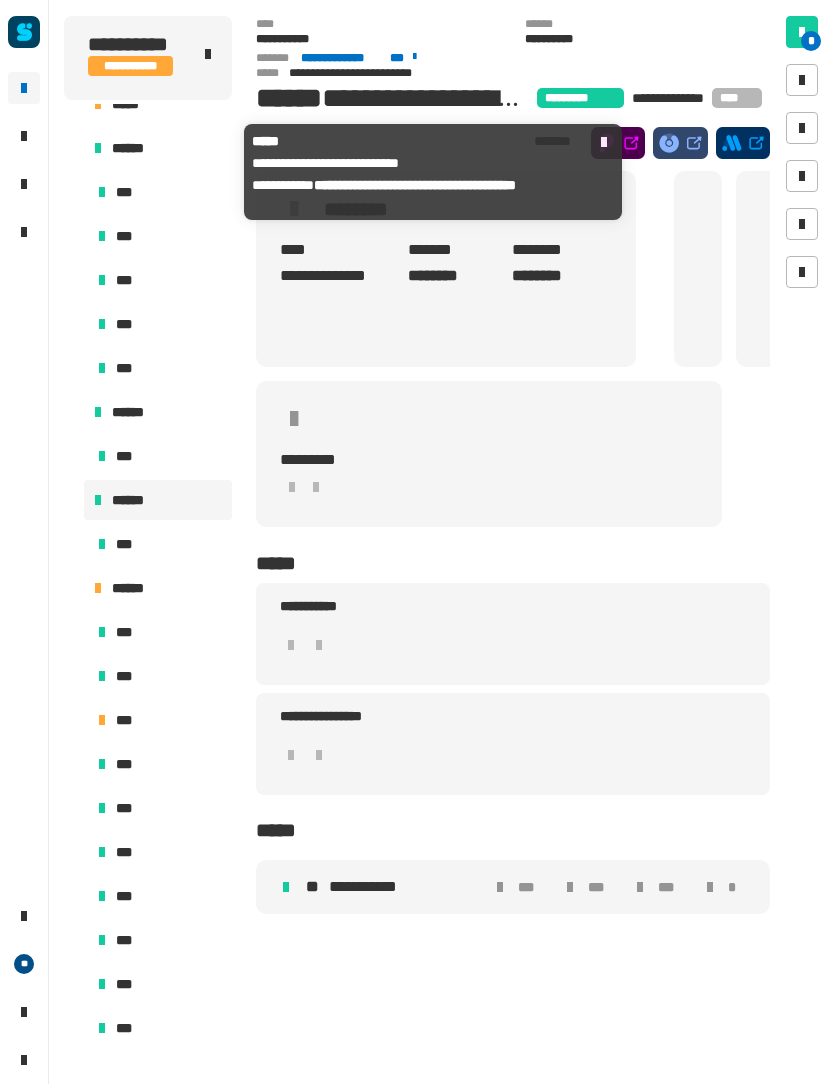 click on "******" at bounding box center [136, 148] 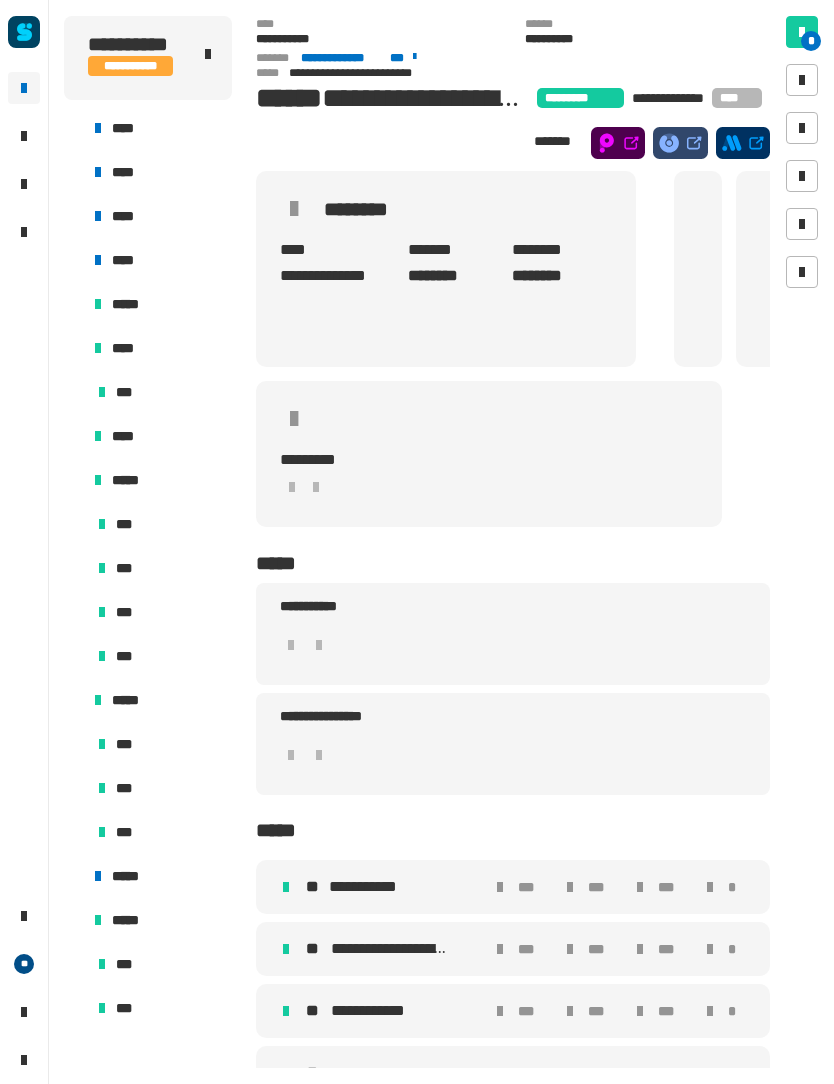 scroll, scrollTop: 0, scrollLeft: 0, axis: both 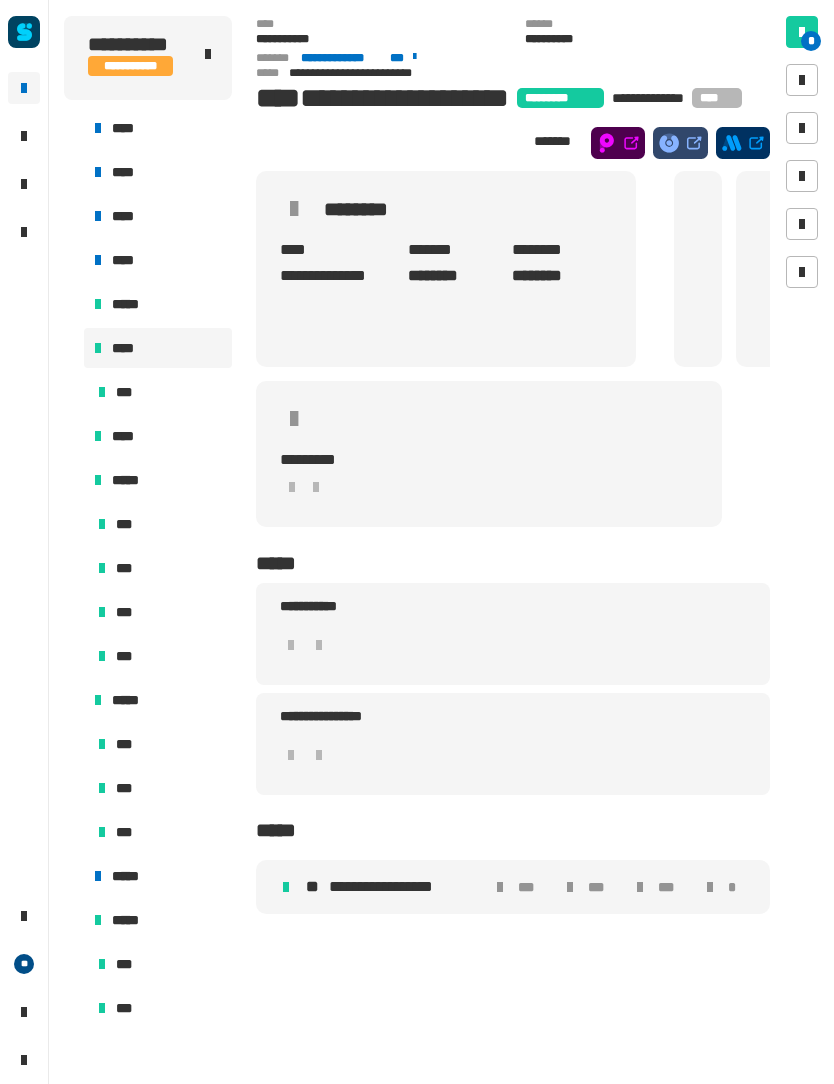 click at bounding box center [74, 304] 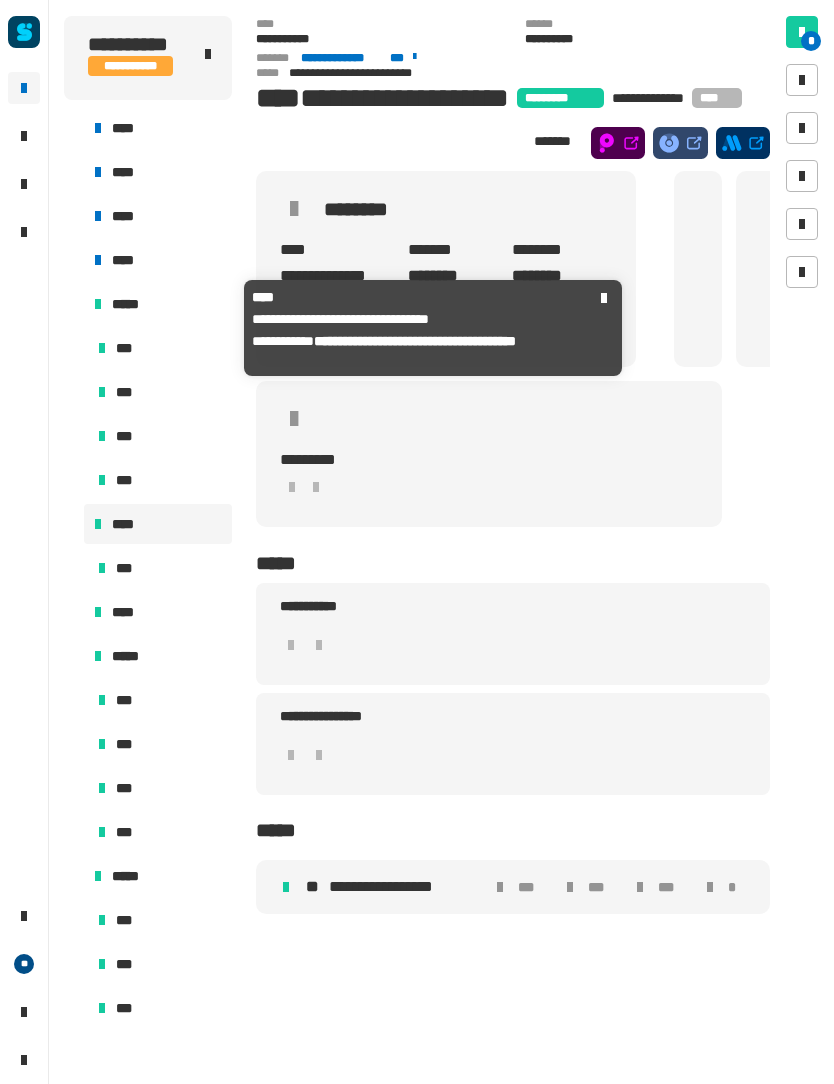 click on "*****" at bounding box center [158, 304] 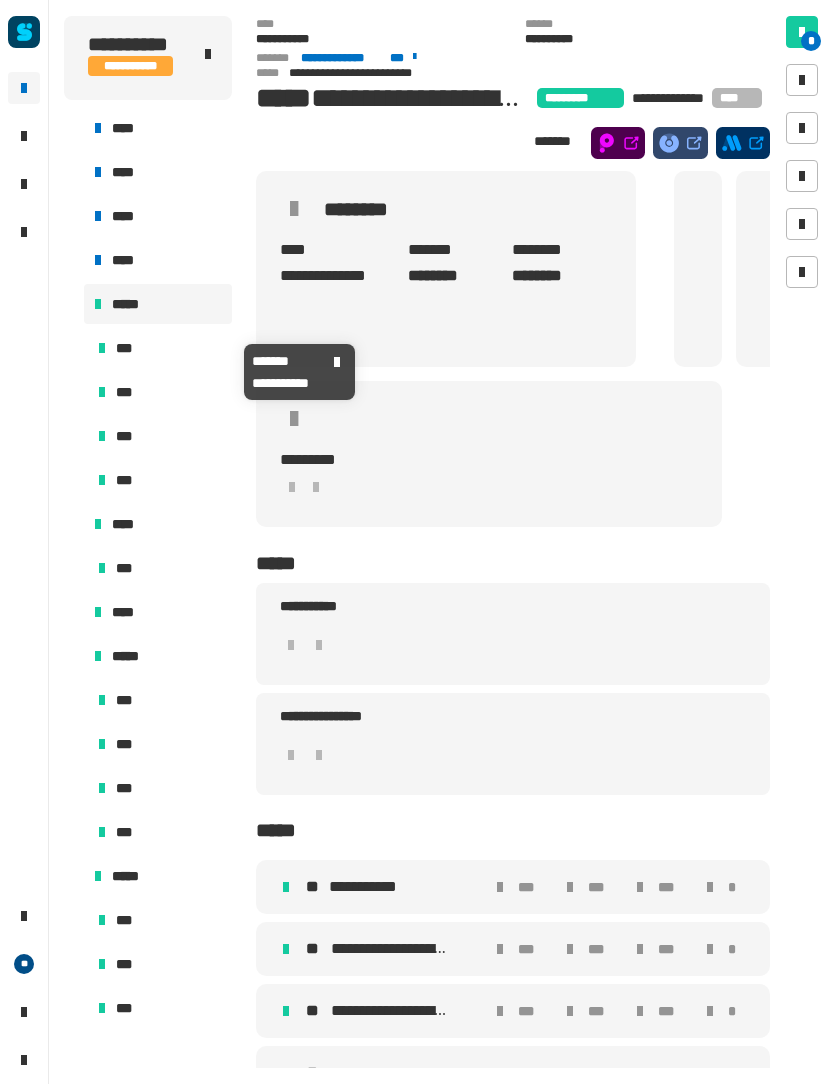 click on "***" at bounding box center (160, 348) 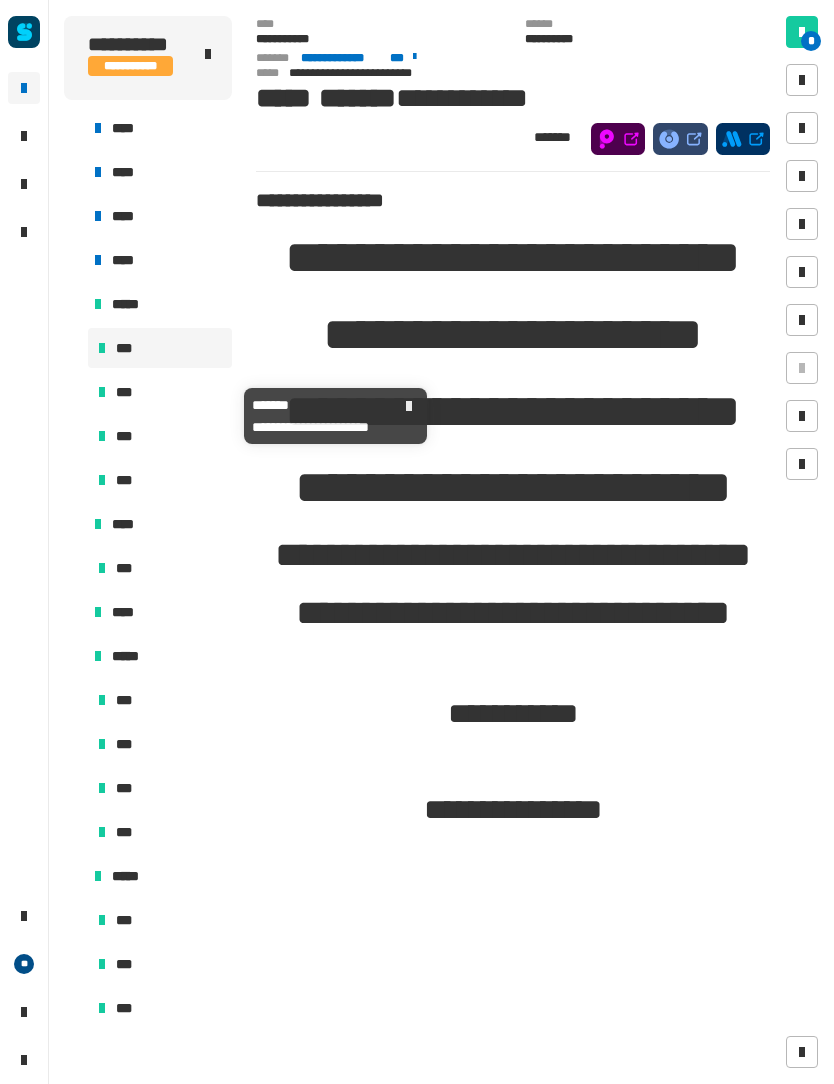 click on "***" at bounding box center (160, 392) 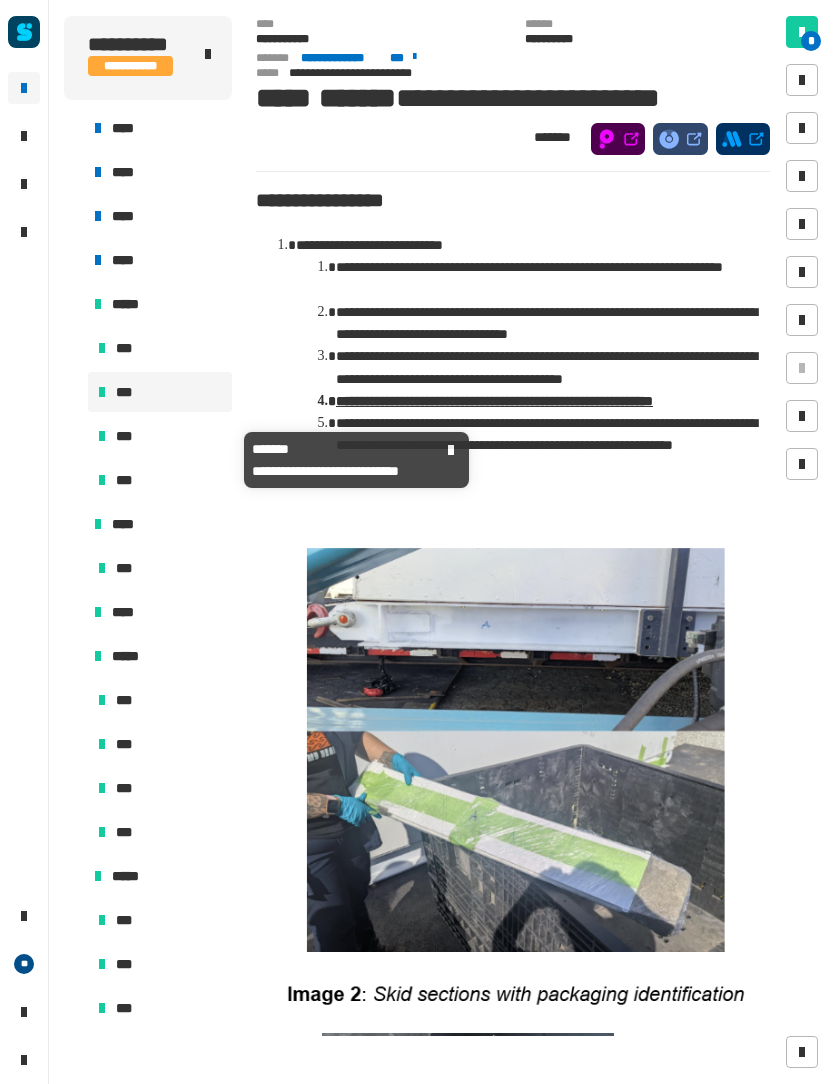 click on "***" at bounding box center (160, 436) 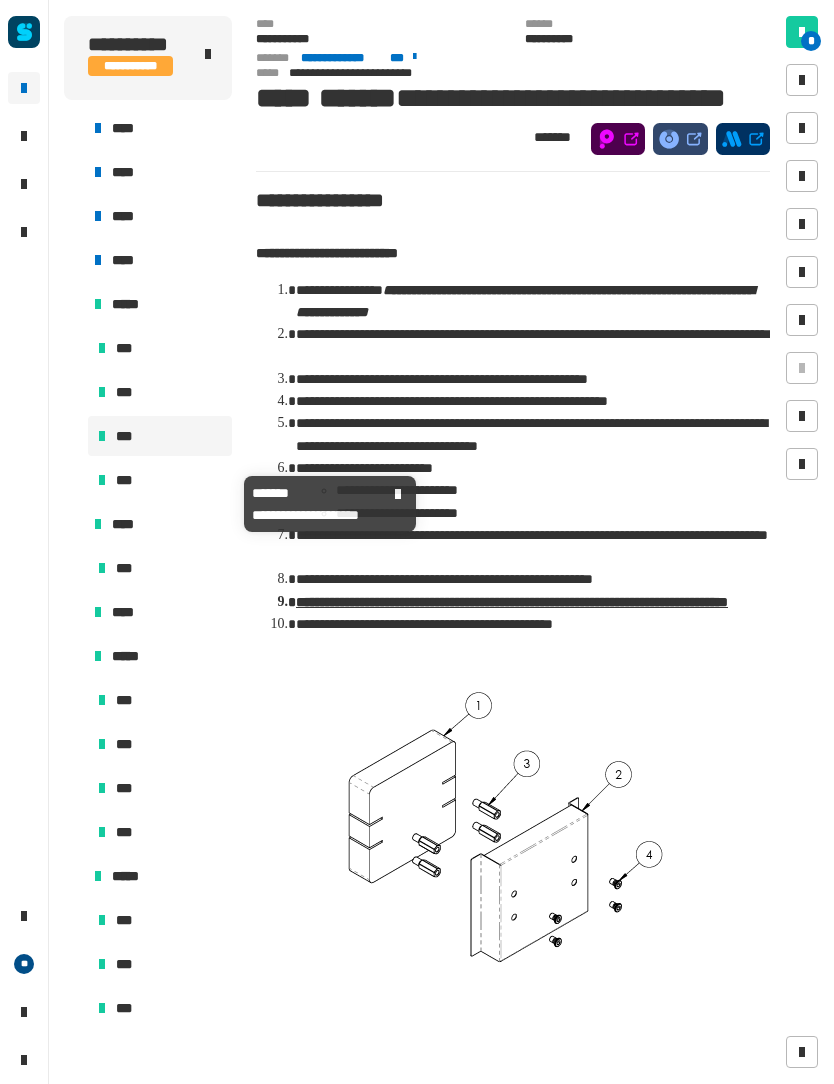 click on "***" at bounding box center (160, 480) 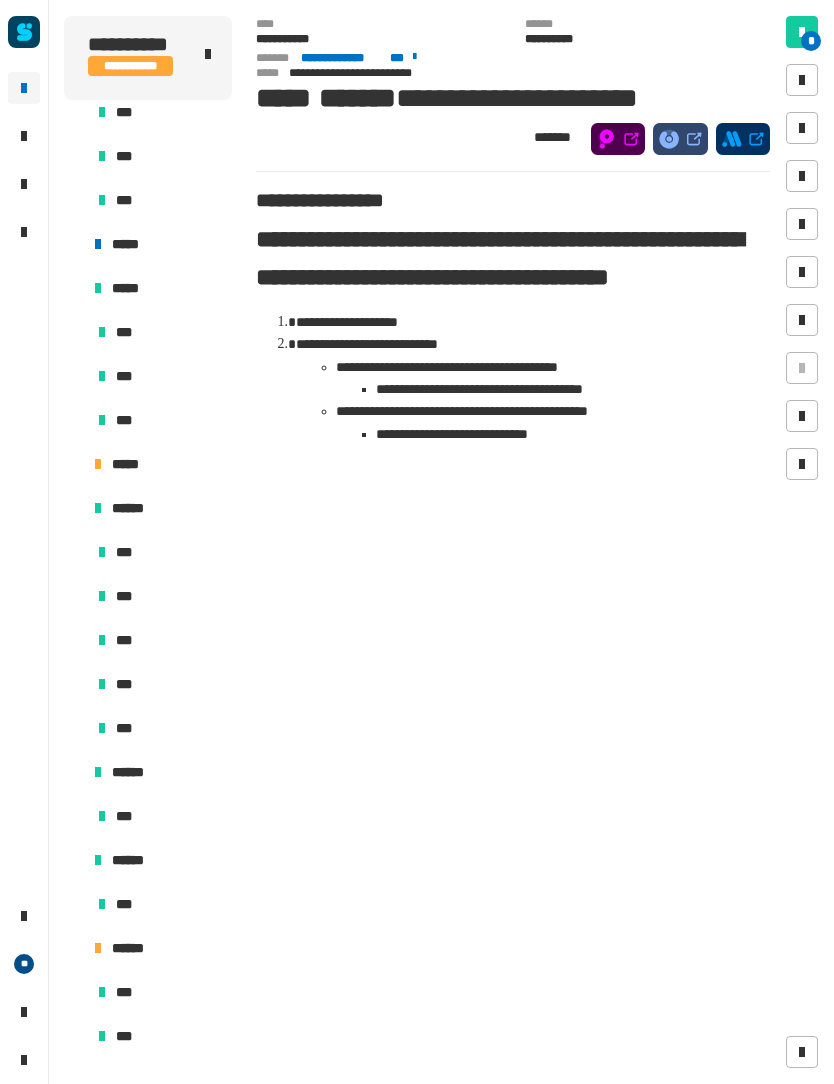 scroll, scrollTop: 811, scrollLeft: 0, axis: vertical 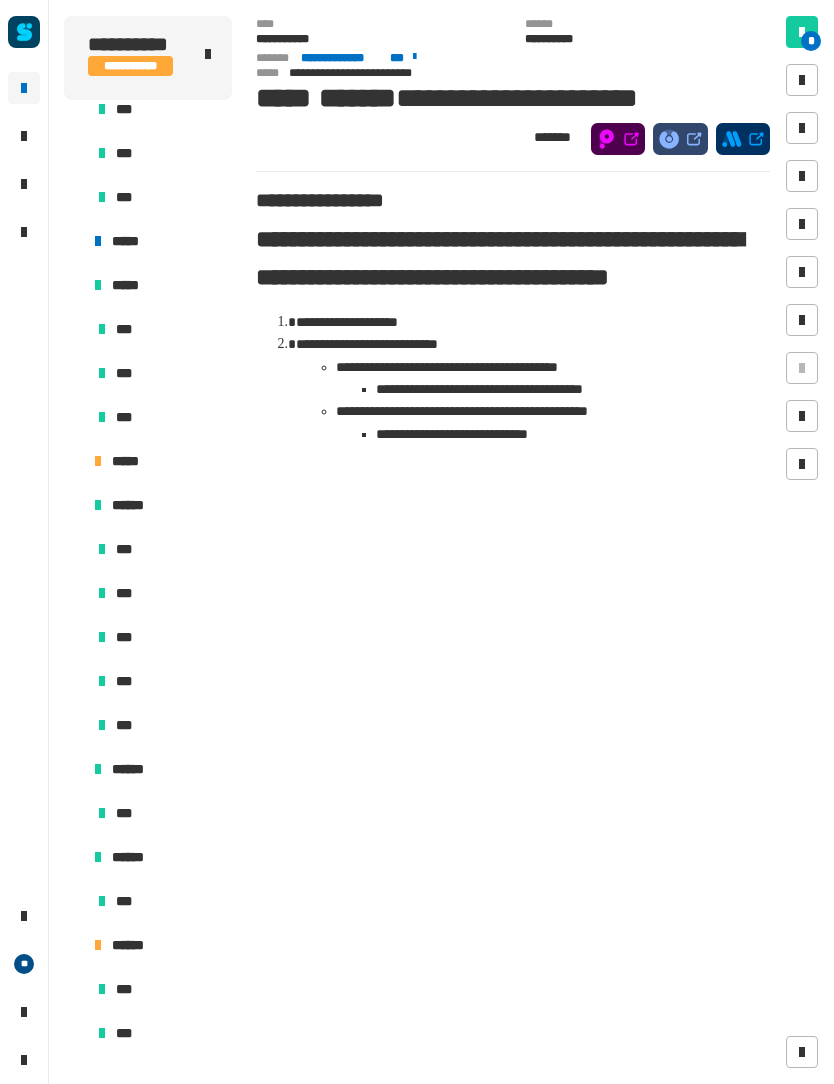 click on "*****" at bounding box center (158, 461) 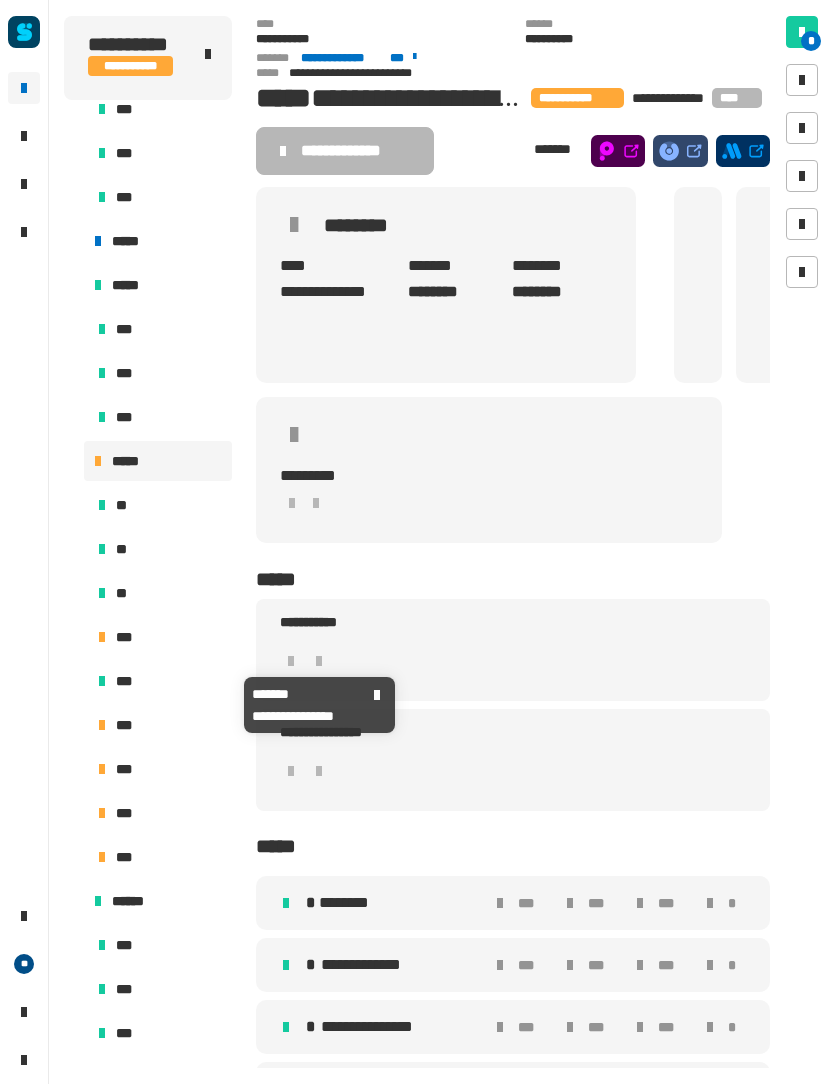 click on "***" at bounding box center [160, 681] 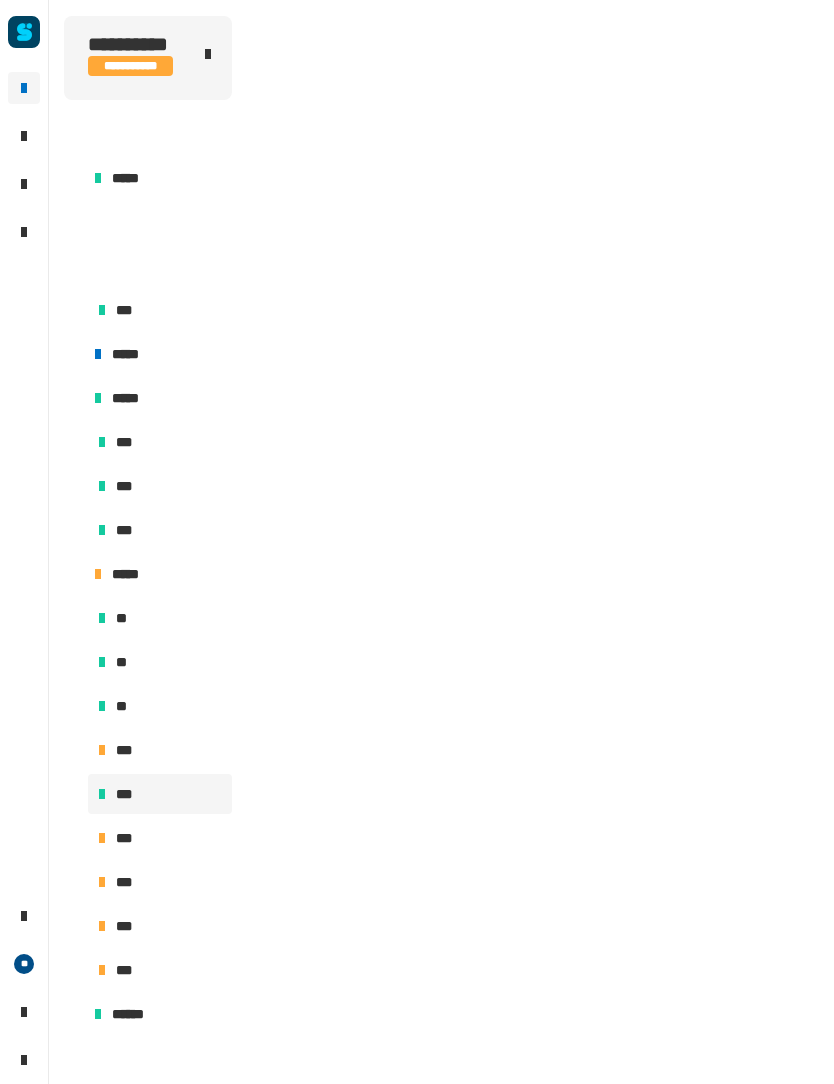scroll, scrollTop: 918, scrollLeft: 0, axis: vertical 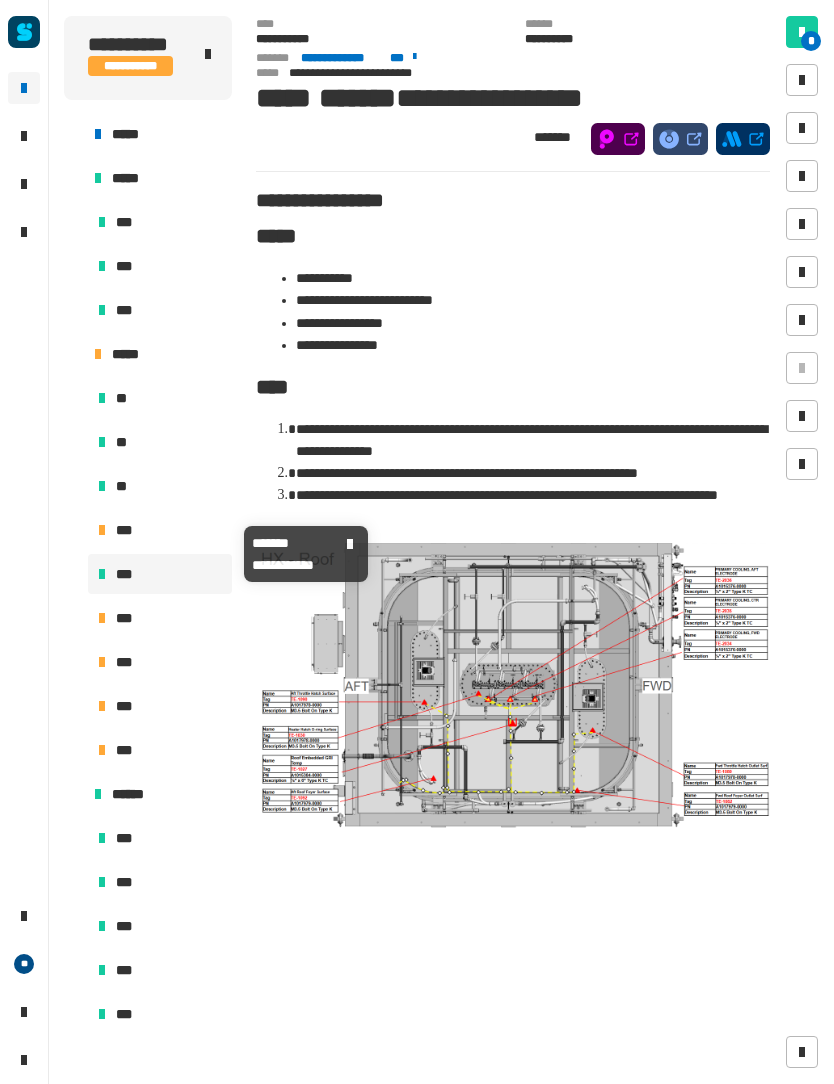 click on "***" at bounding box center [160, 530] 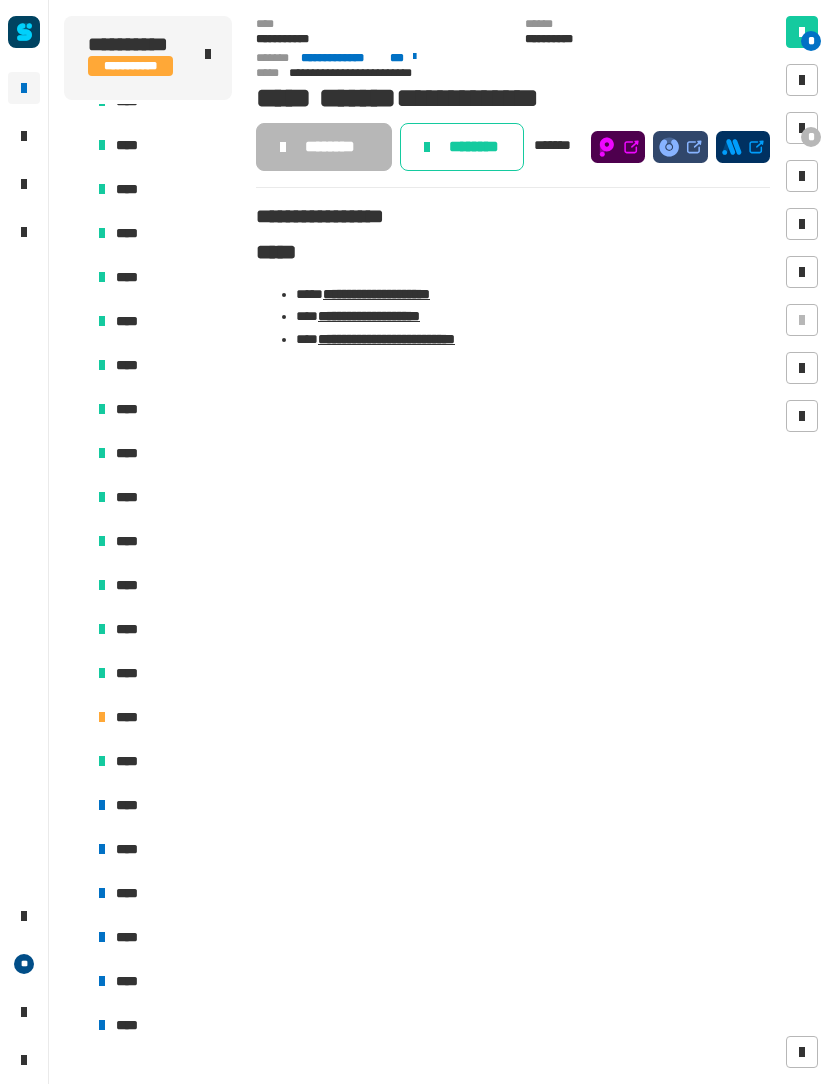 scroll, scrollTop: 2567, scrollLeft: 0, axis: vertical 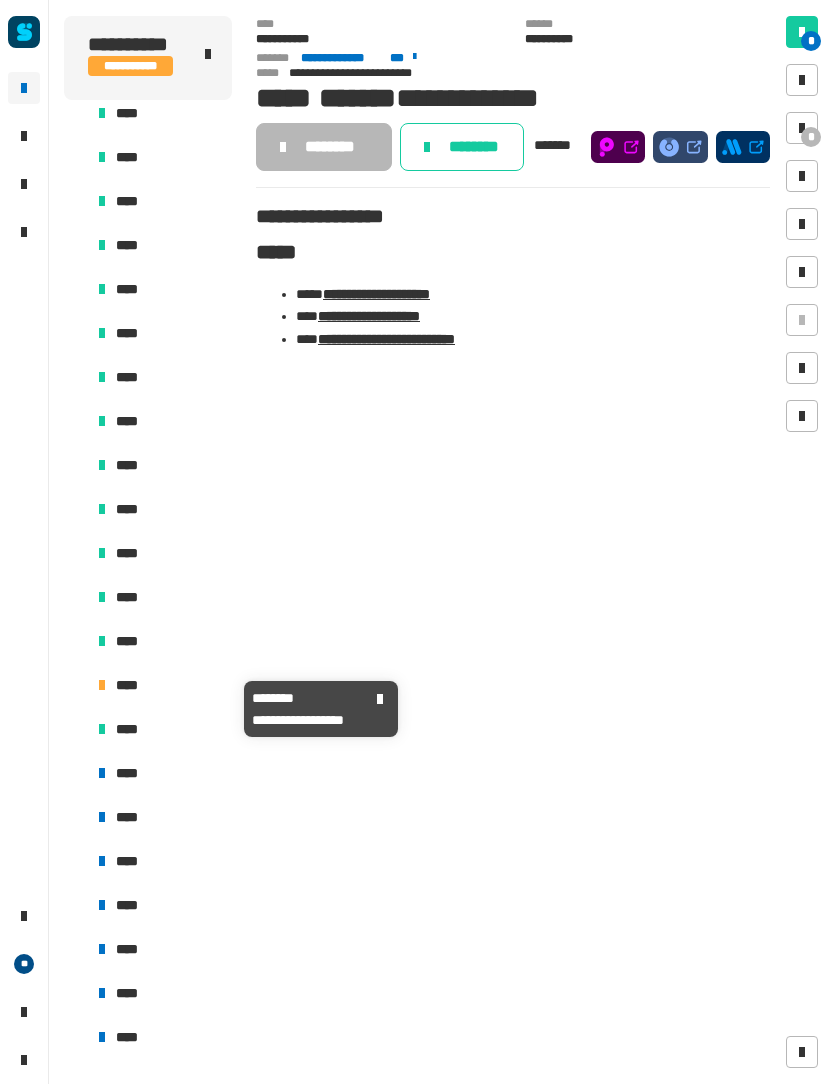click on "****" at bounding box center (160, 685) 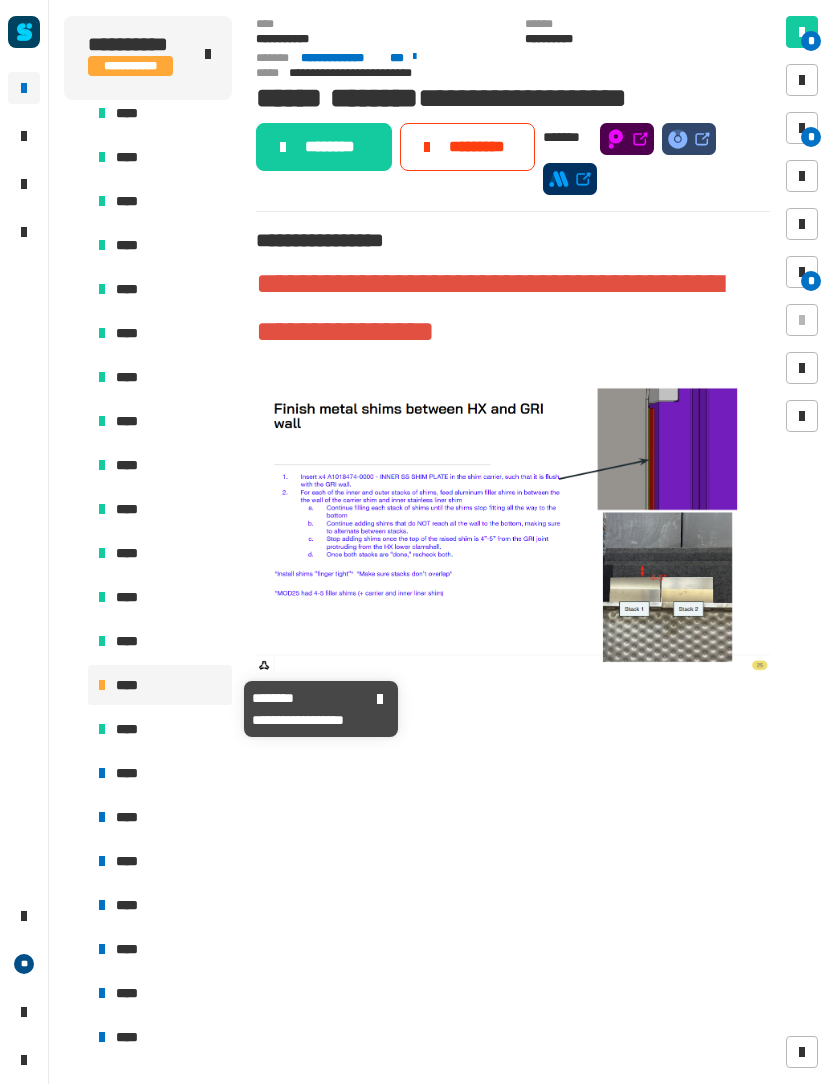 click at bounding box center [802, 128] 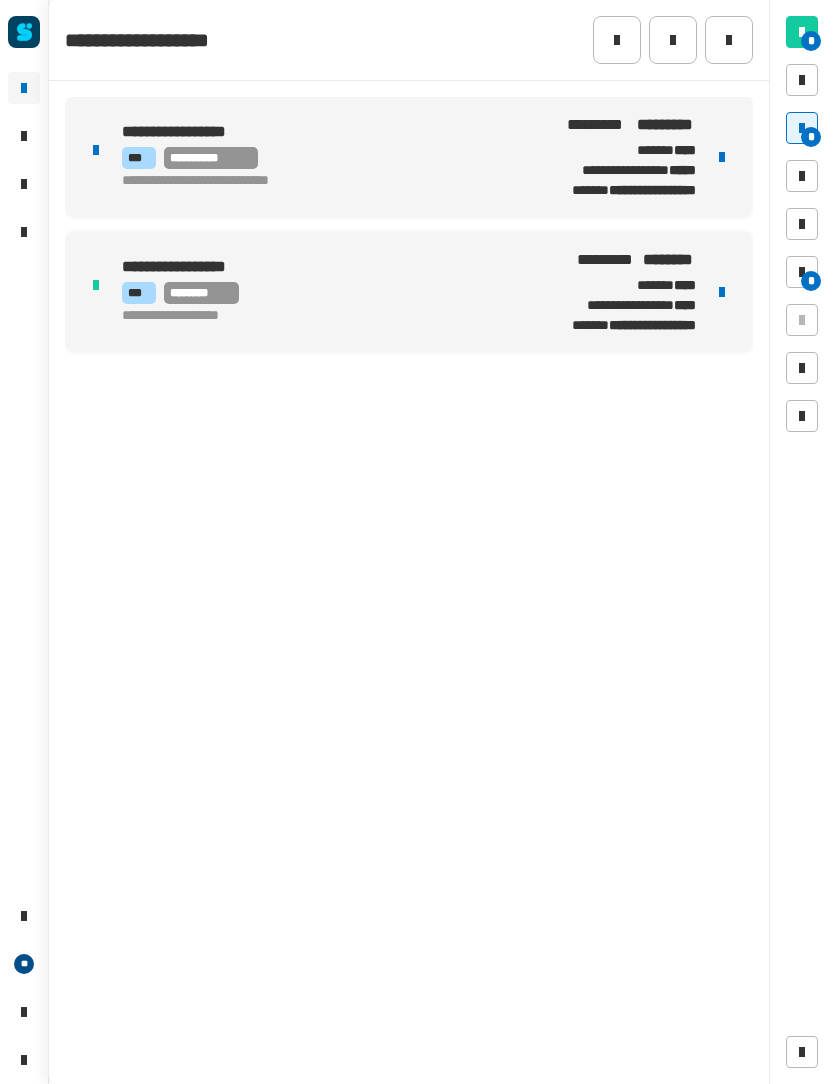 click at bounding box center (722, 157) 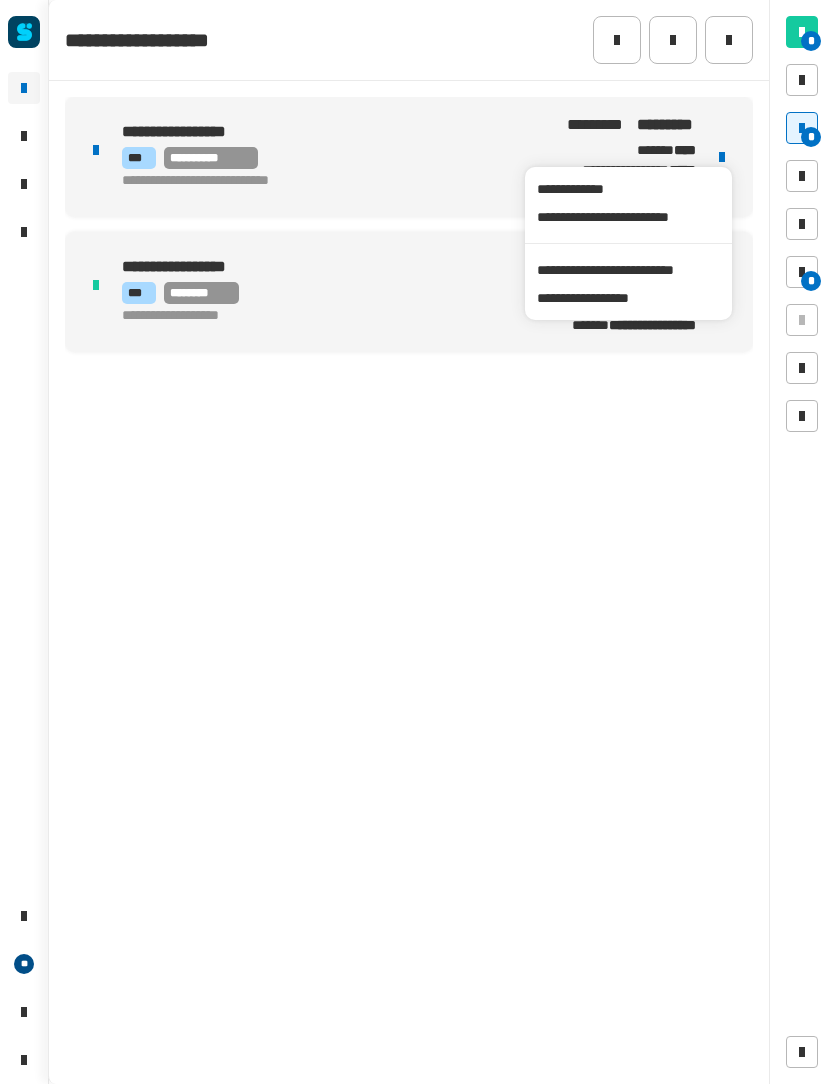 click on "**********" at bounding box center (628, 270) 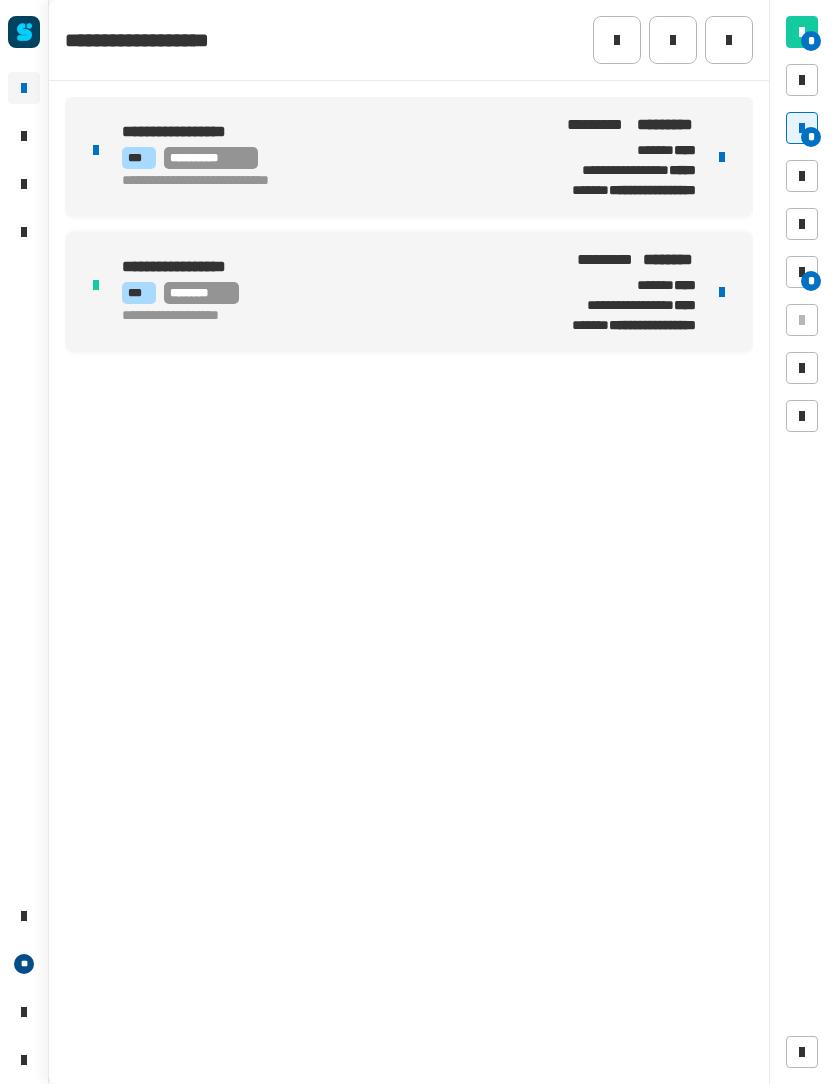click on "**********" at bounding box center (318, 158) 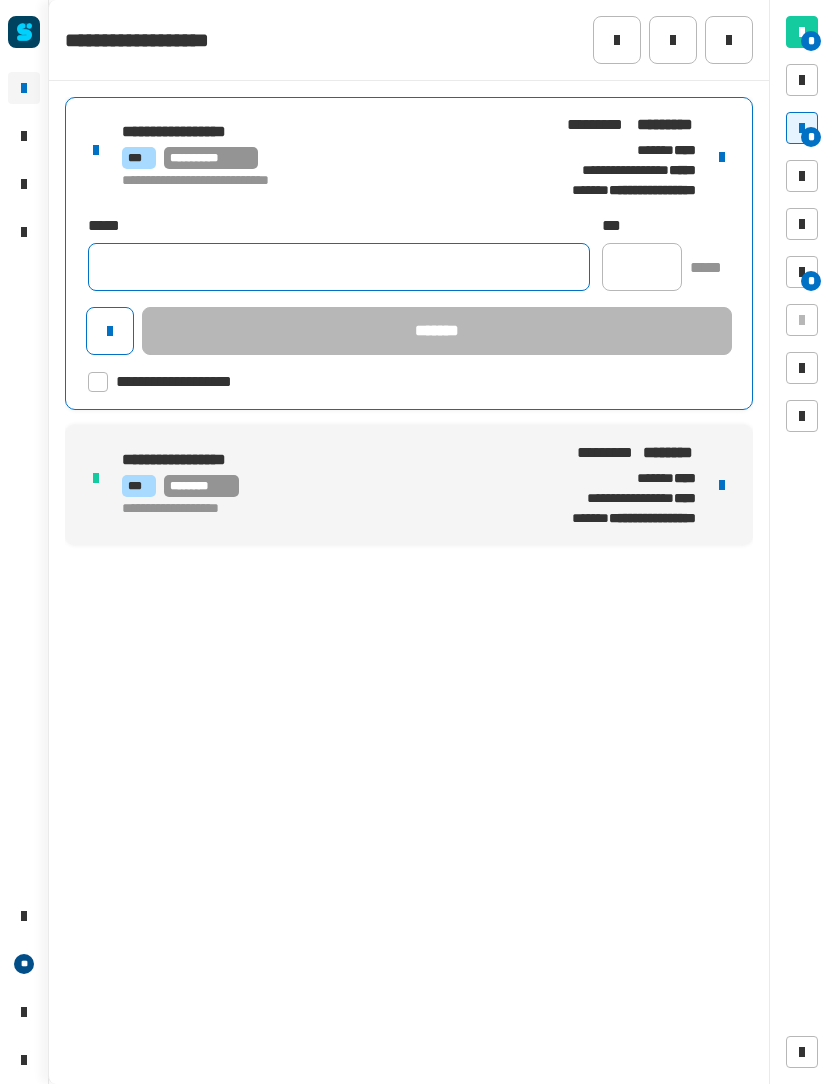 click 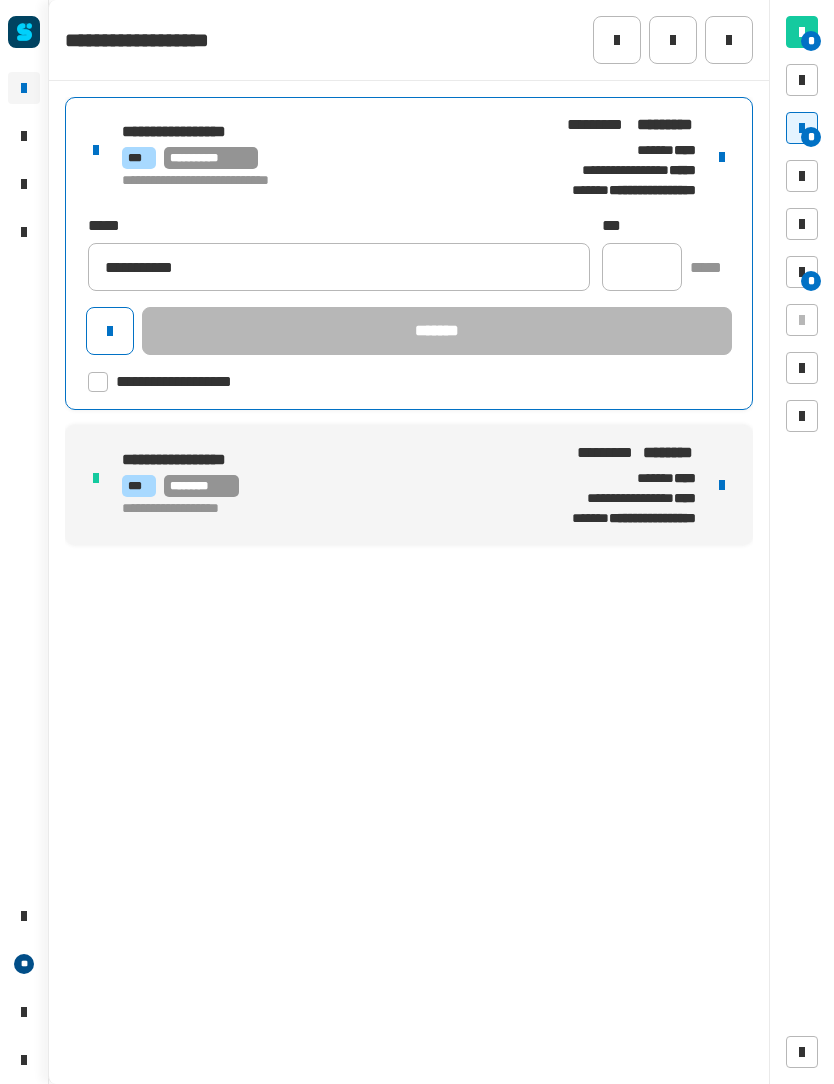 click at bounding box center (802, 272) 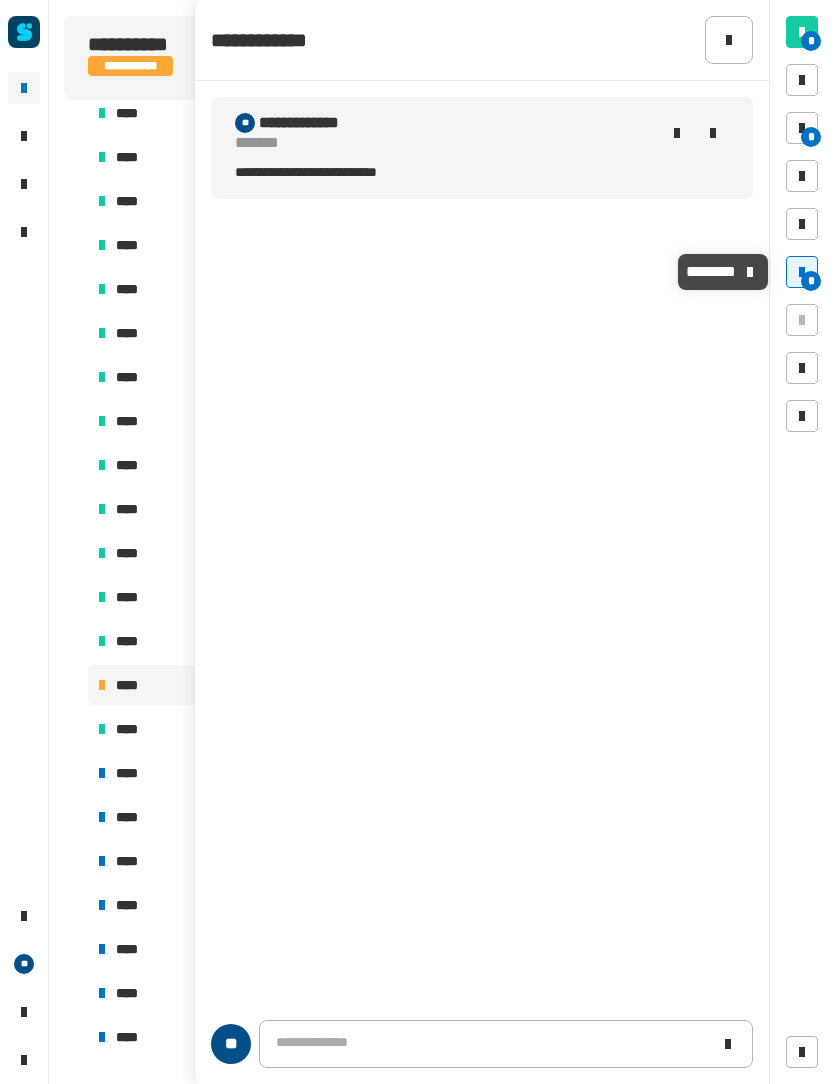 click at bounding box center [802, 128] 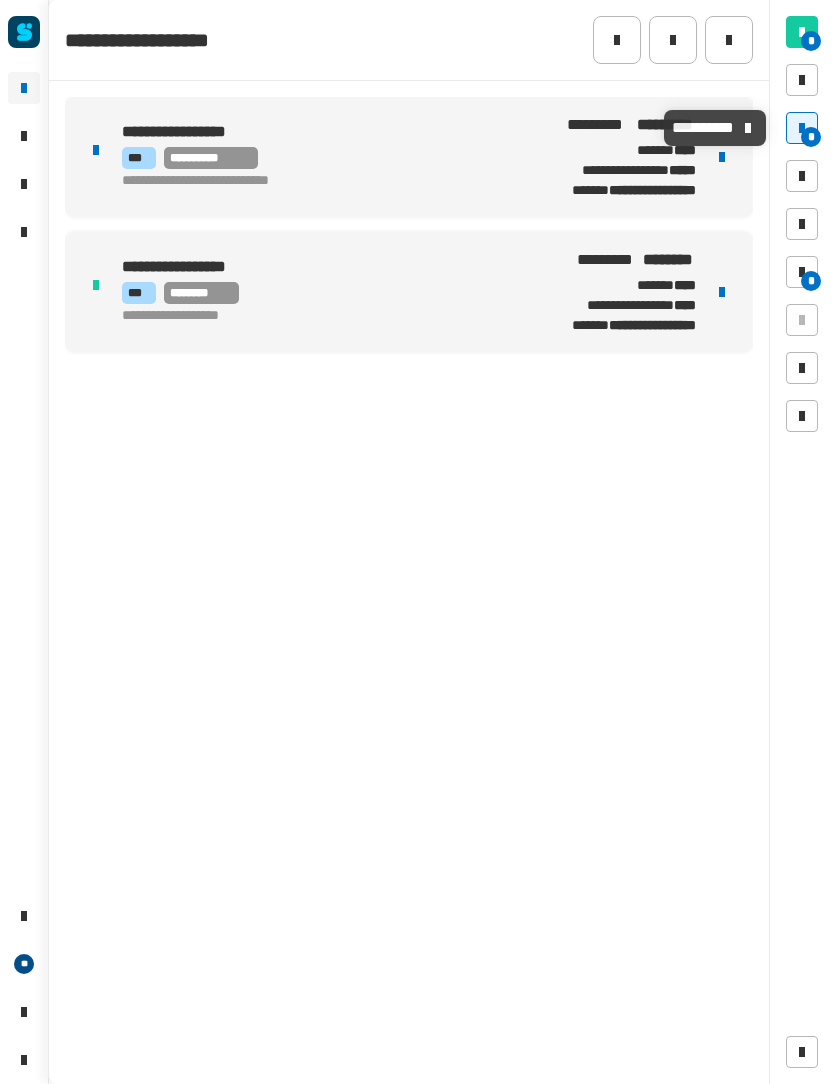 click on "**********" at bounding box center [318, 157] 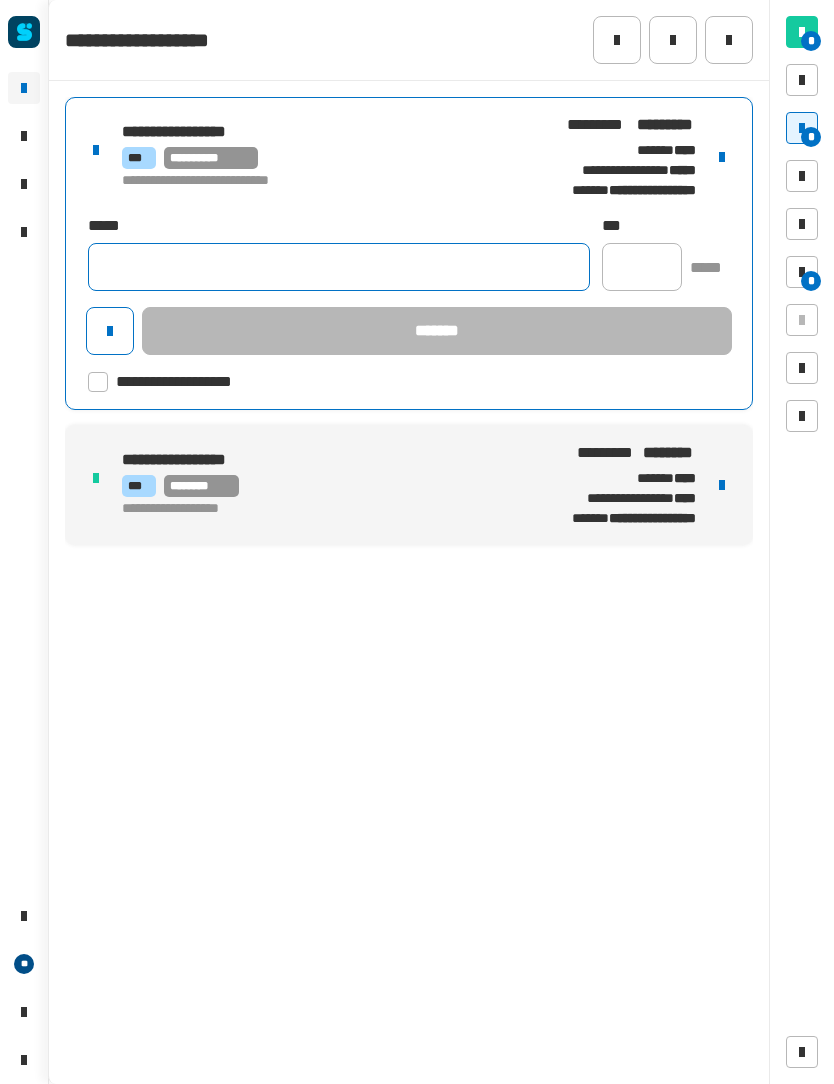 click 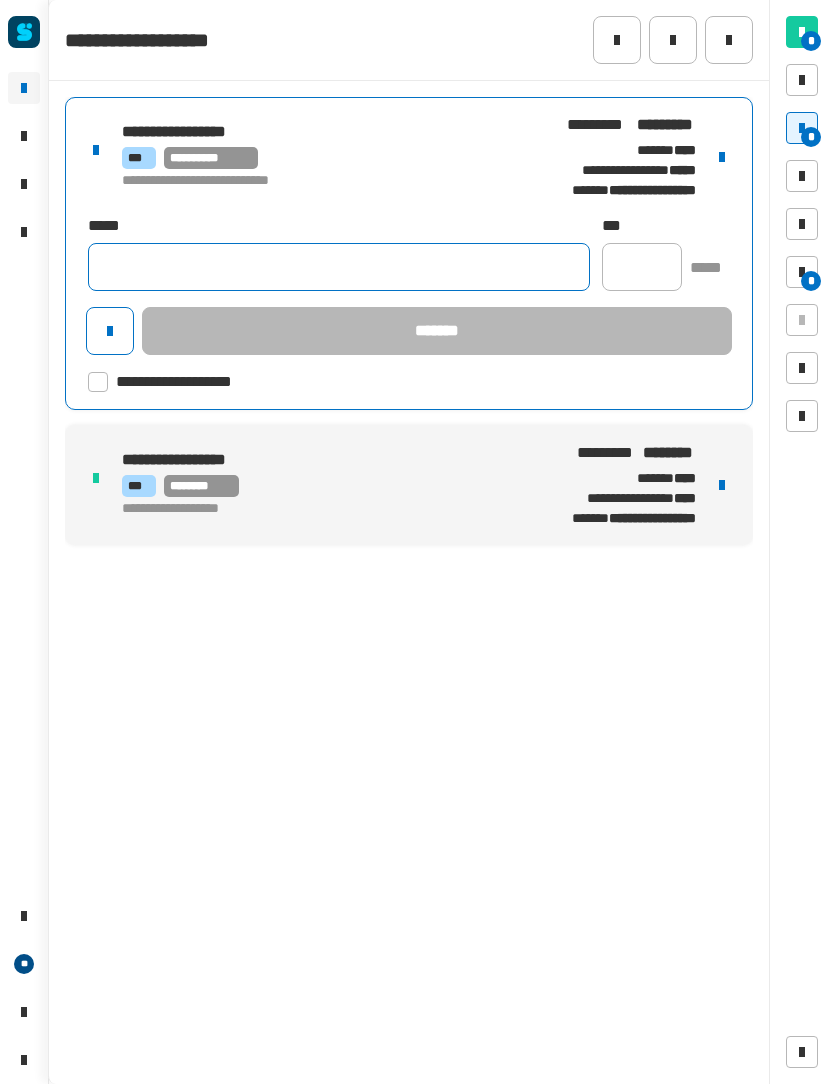paste on "**********" 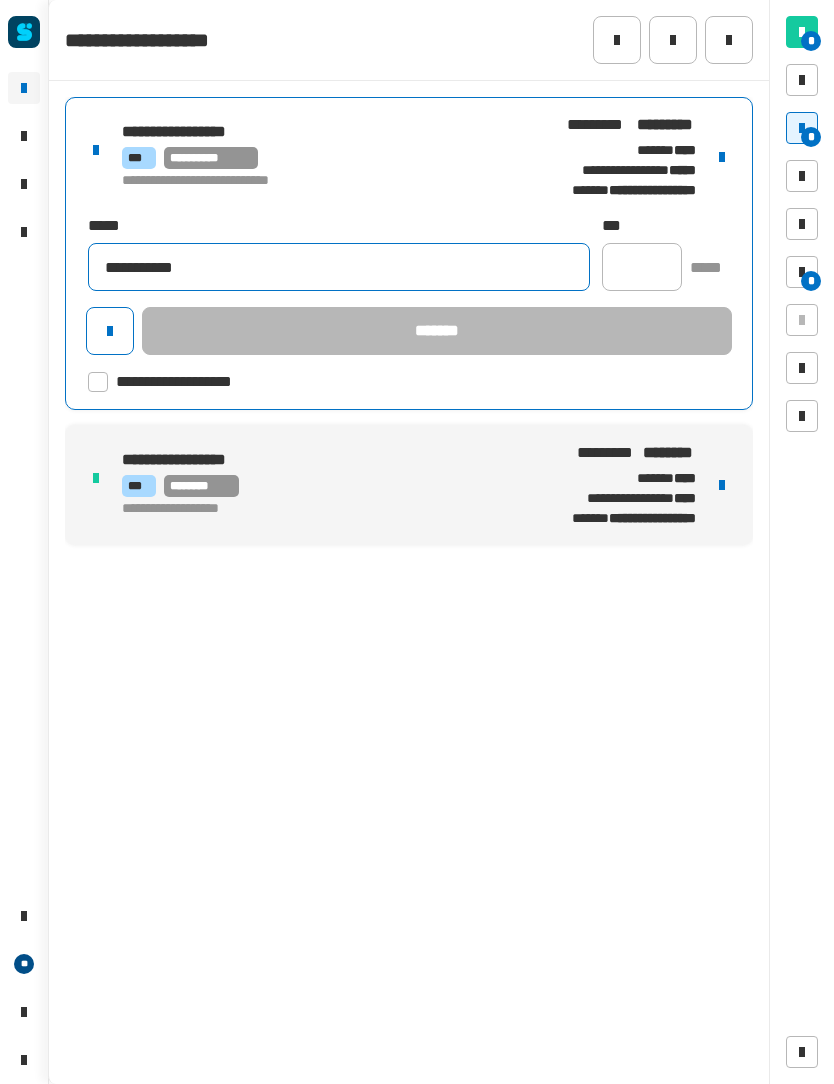 type on "**********" 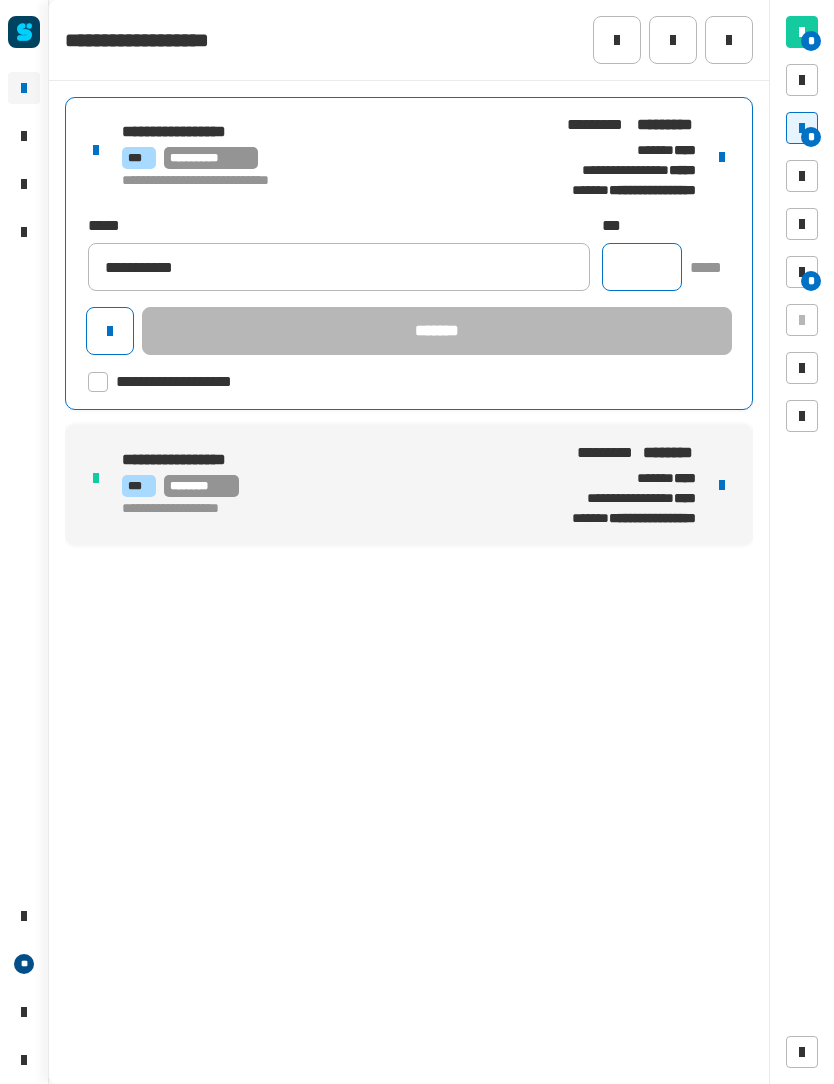click 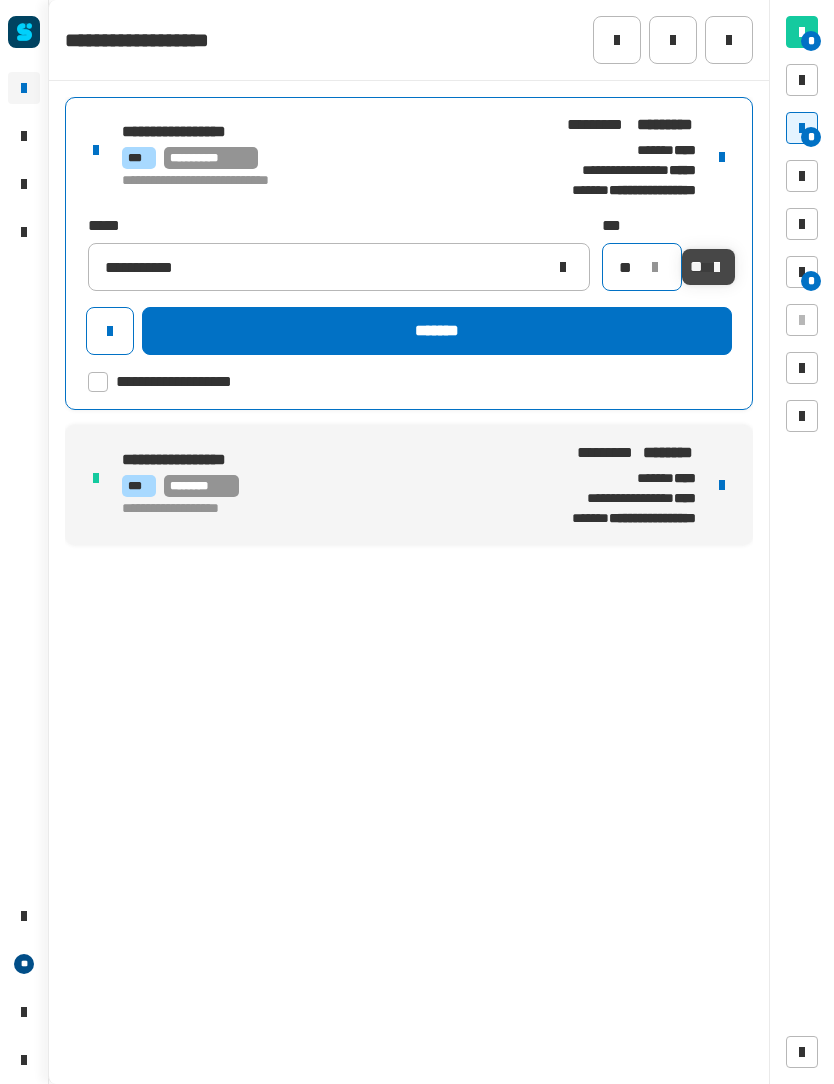 type on "**" 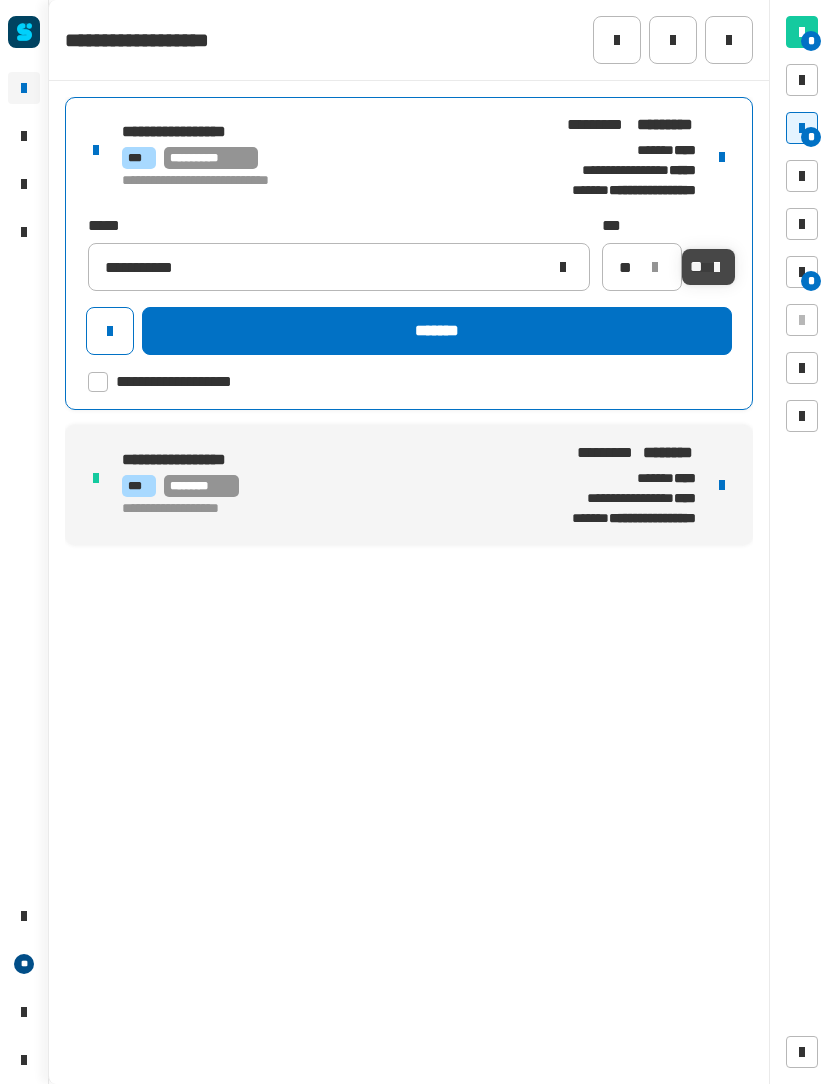 click on "*******" 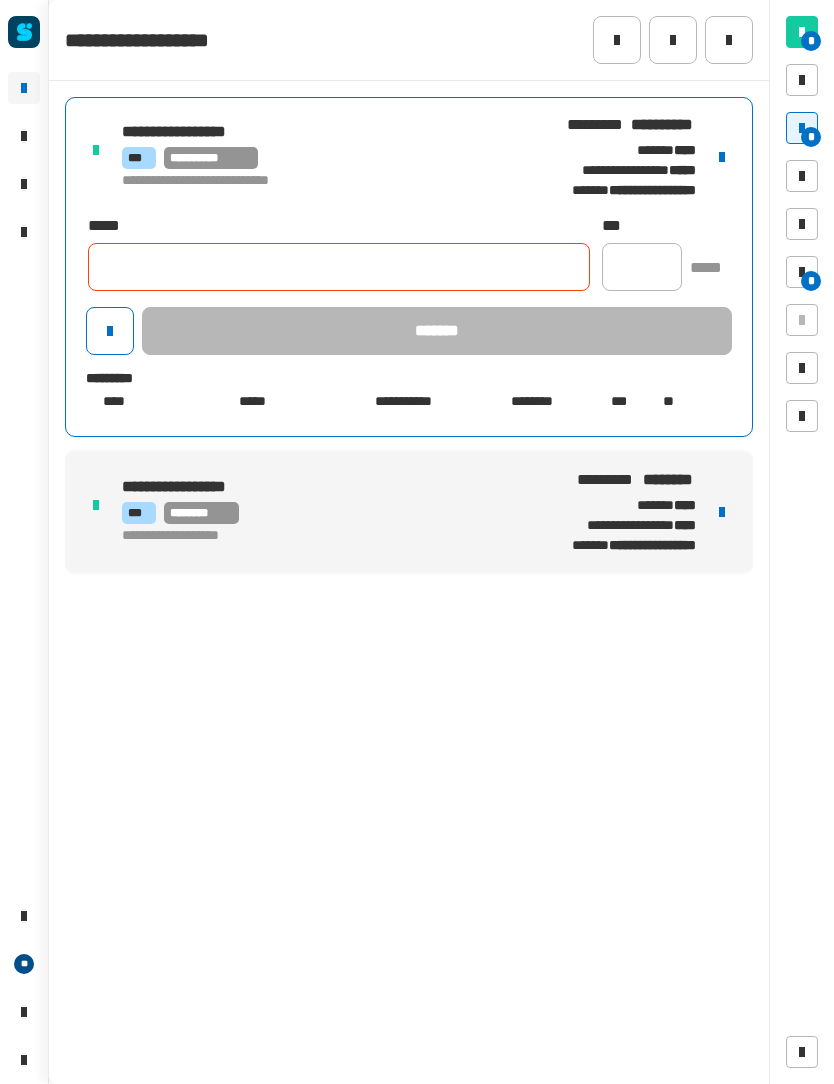type 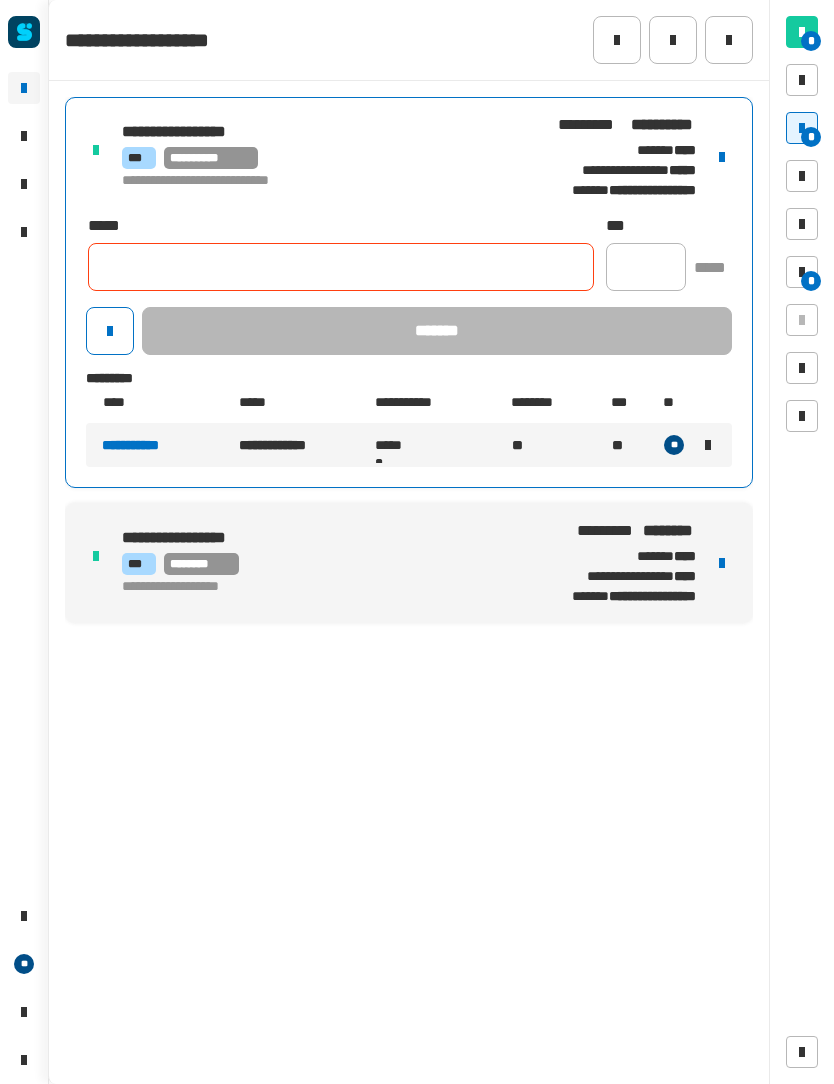 click 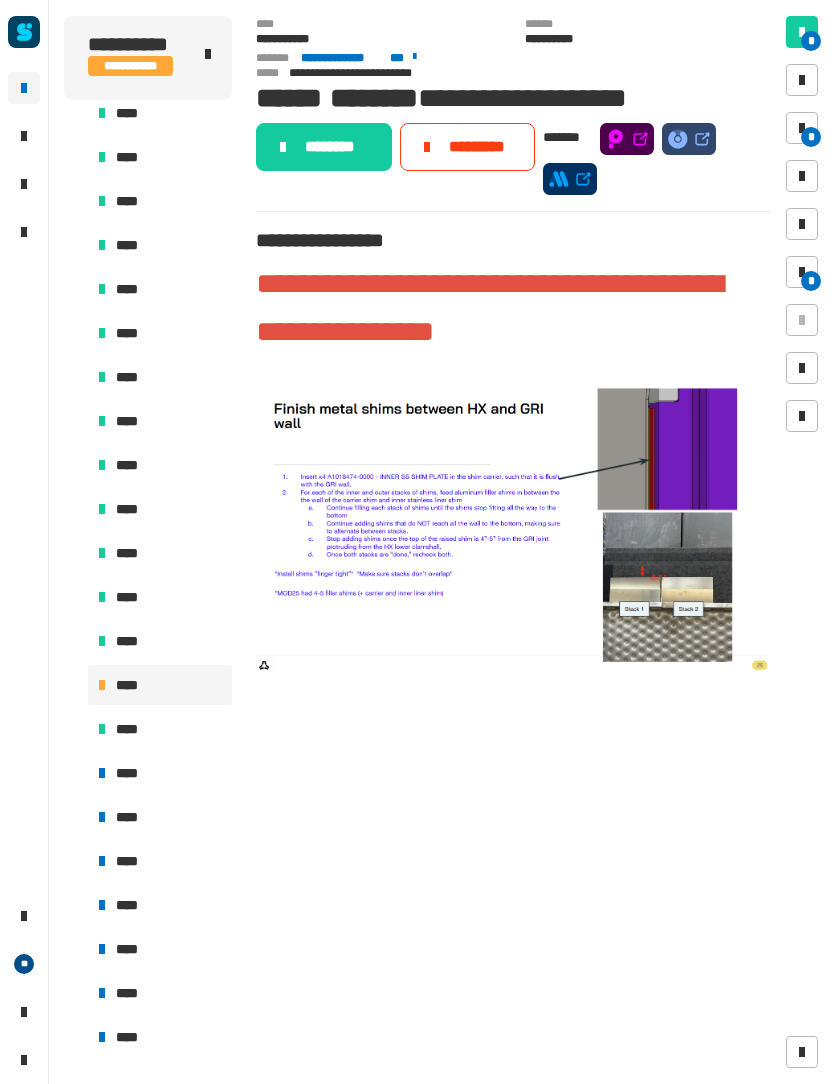 click on "********" 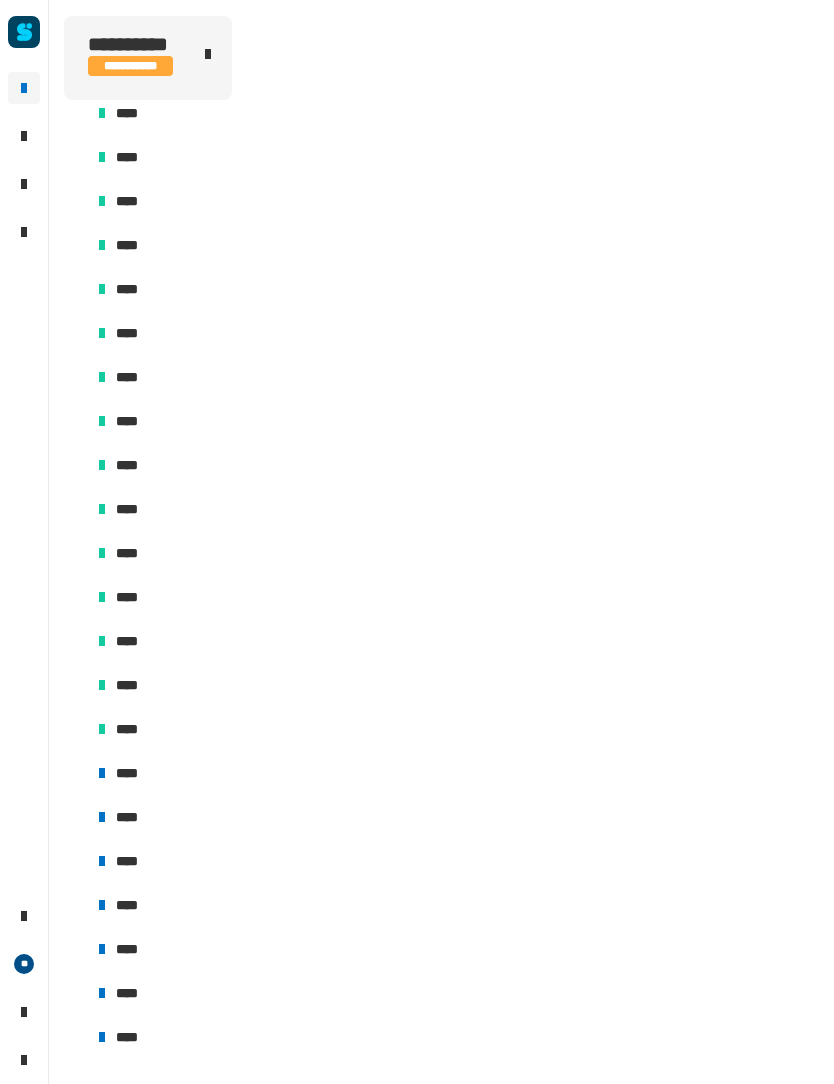 scroll, scrollTop: 1710, scrollLeft: 0, axis: vertical 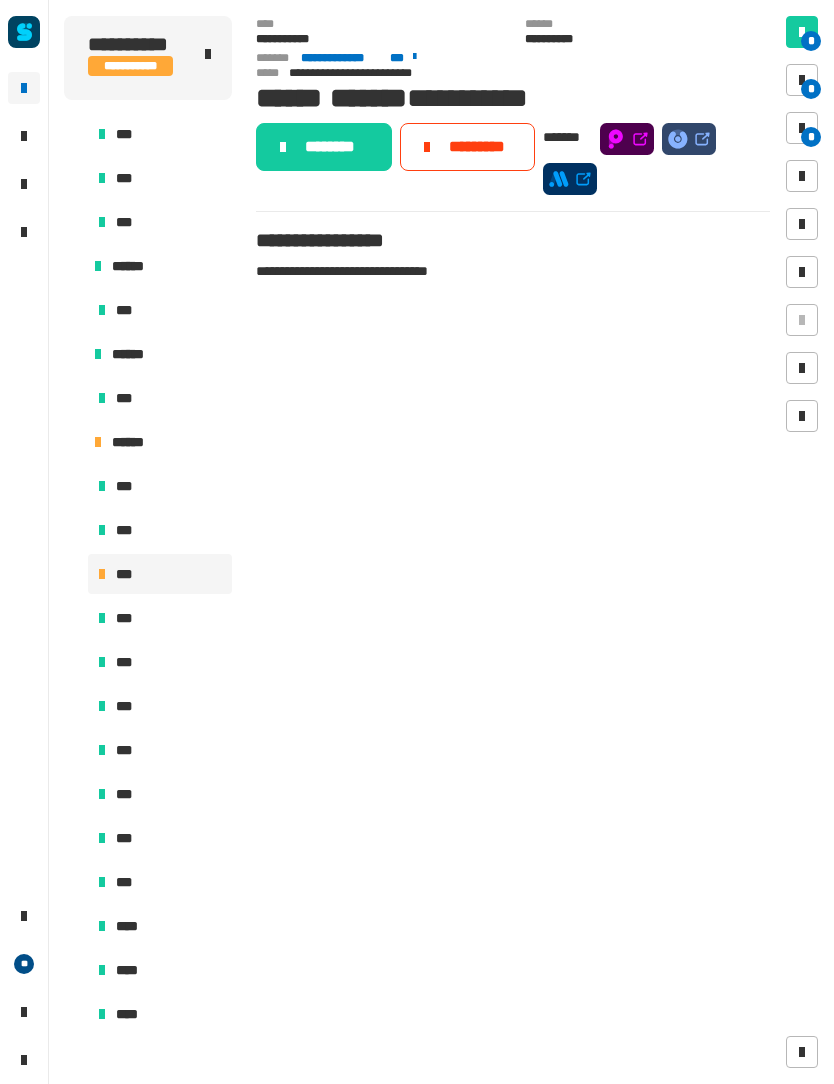 click at bounding box center (802, 80) 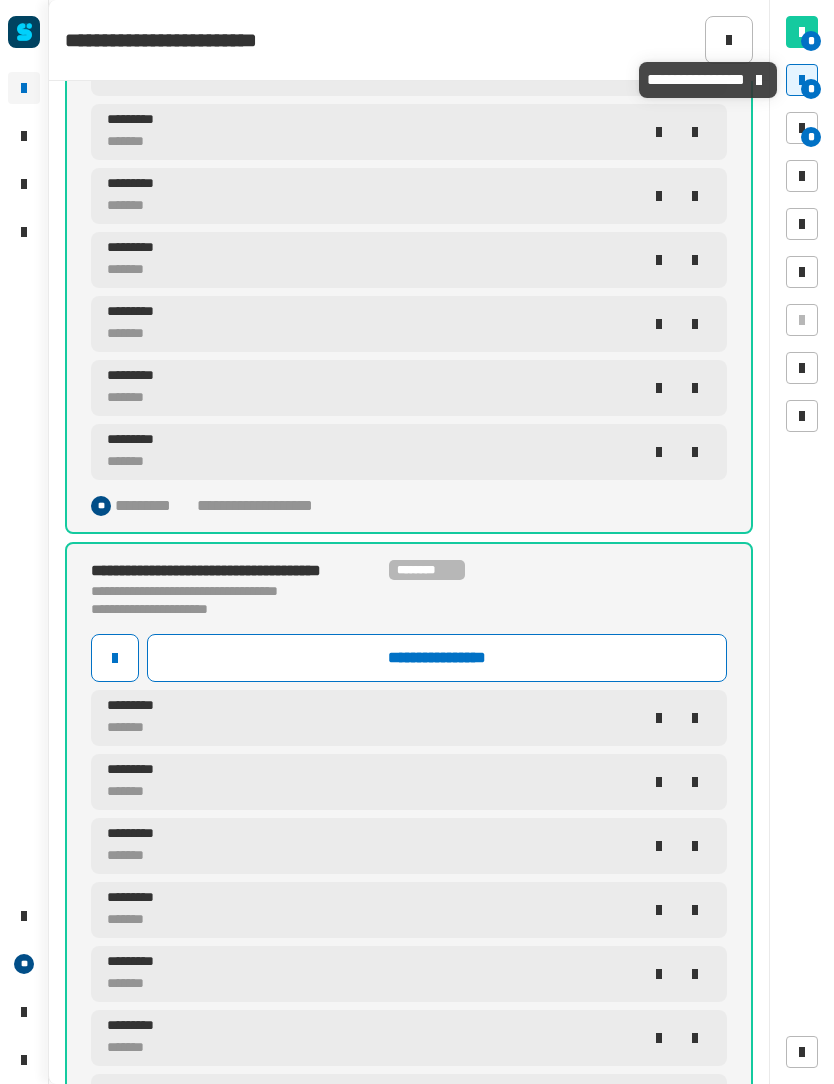 scroll, scrollTop: 495, scrollLeft: 0, axis: vertical 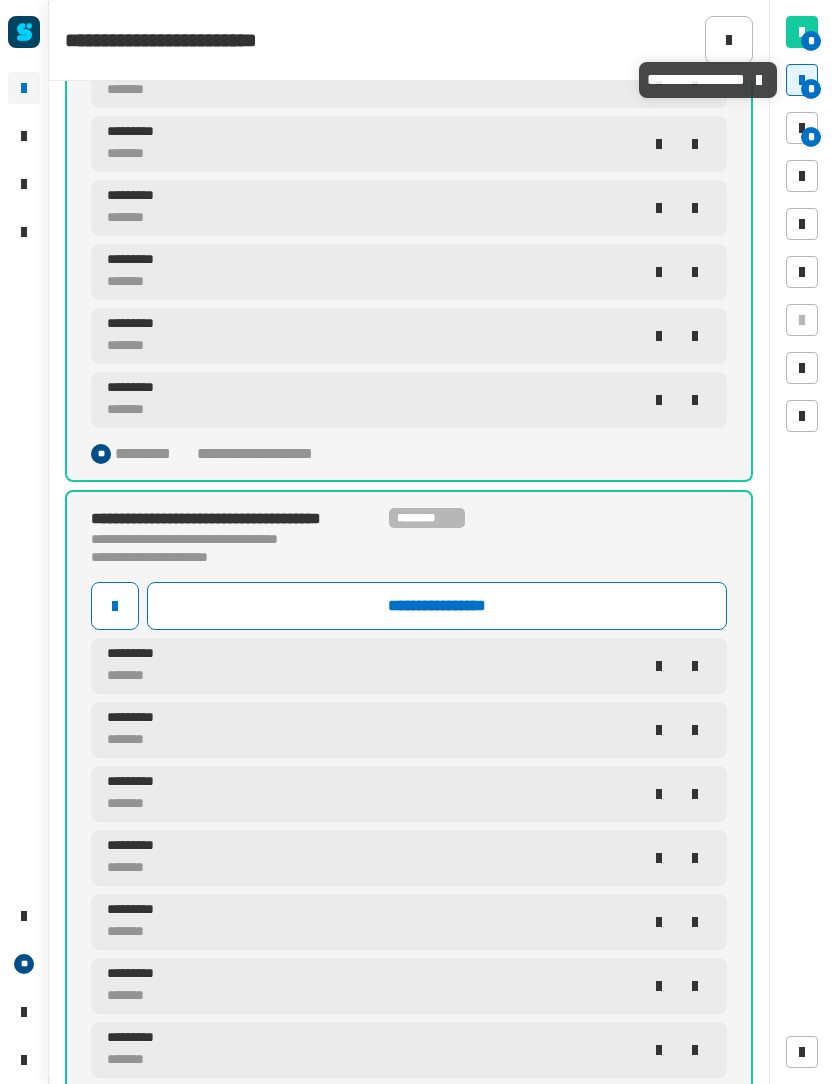 click 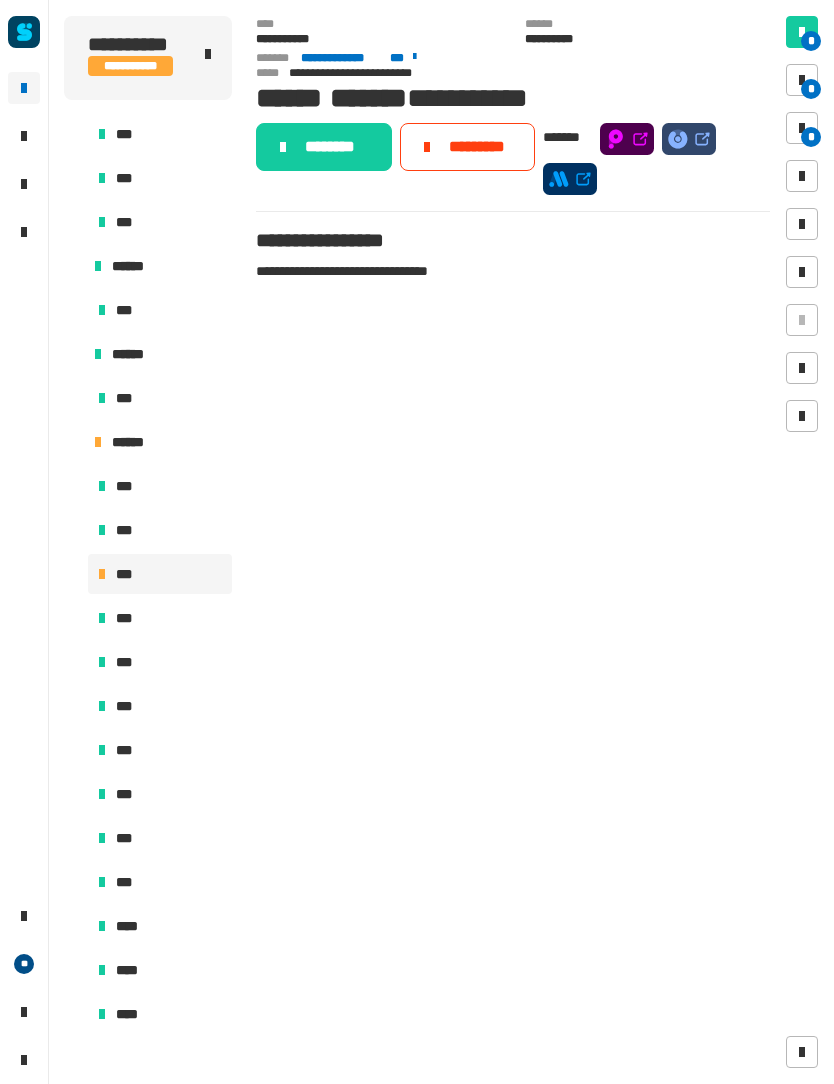 click on "*" at bounding box center [802, 80] 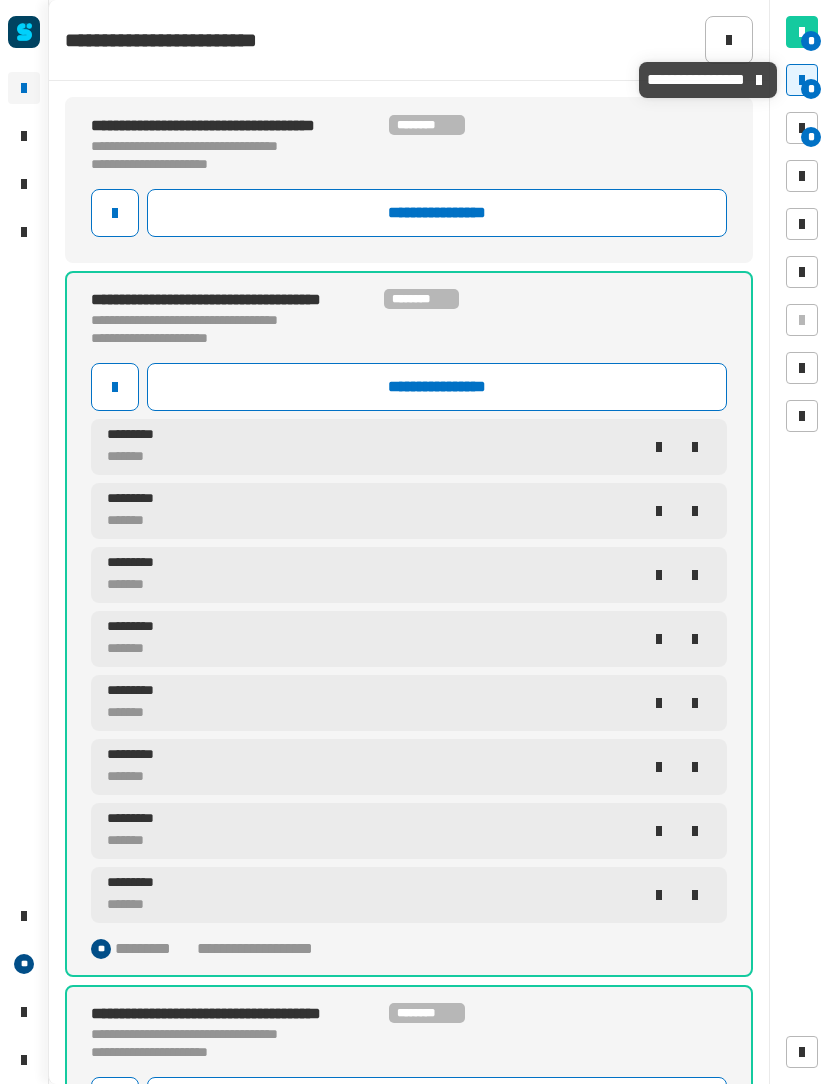 scroll, scrollTop: -1, scrollLeft: 0, axis: vertical 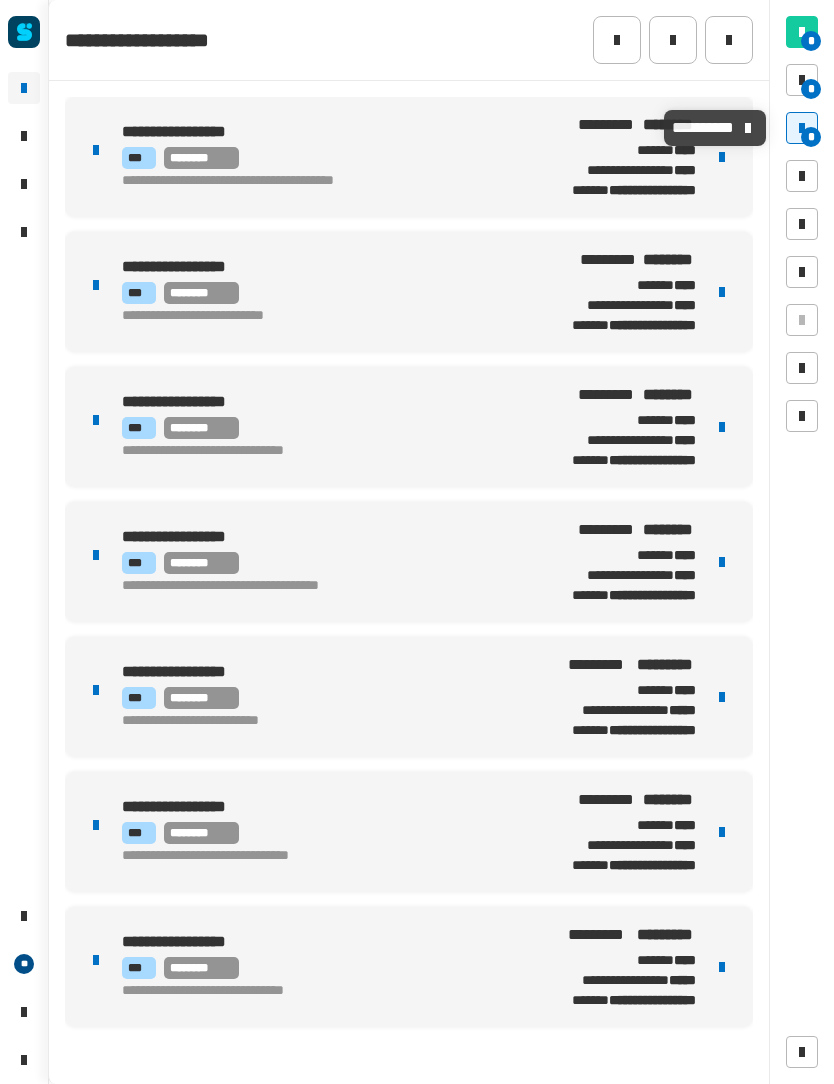click 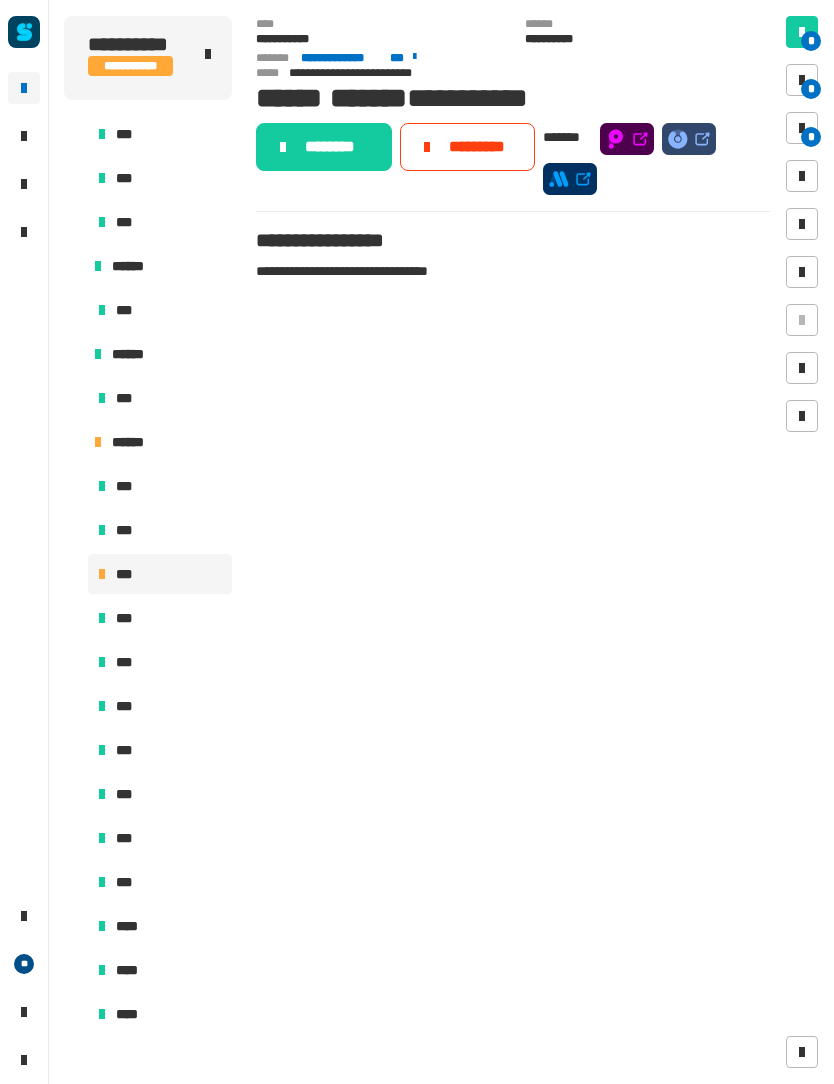 click at bounding box center (802, 128) 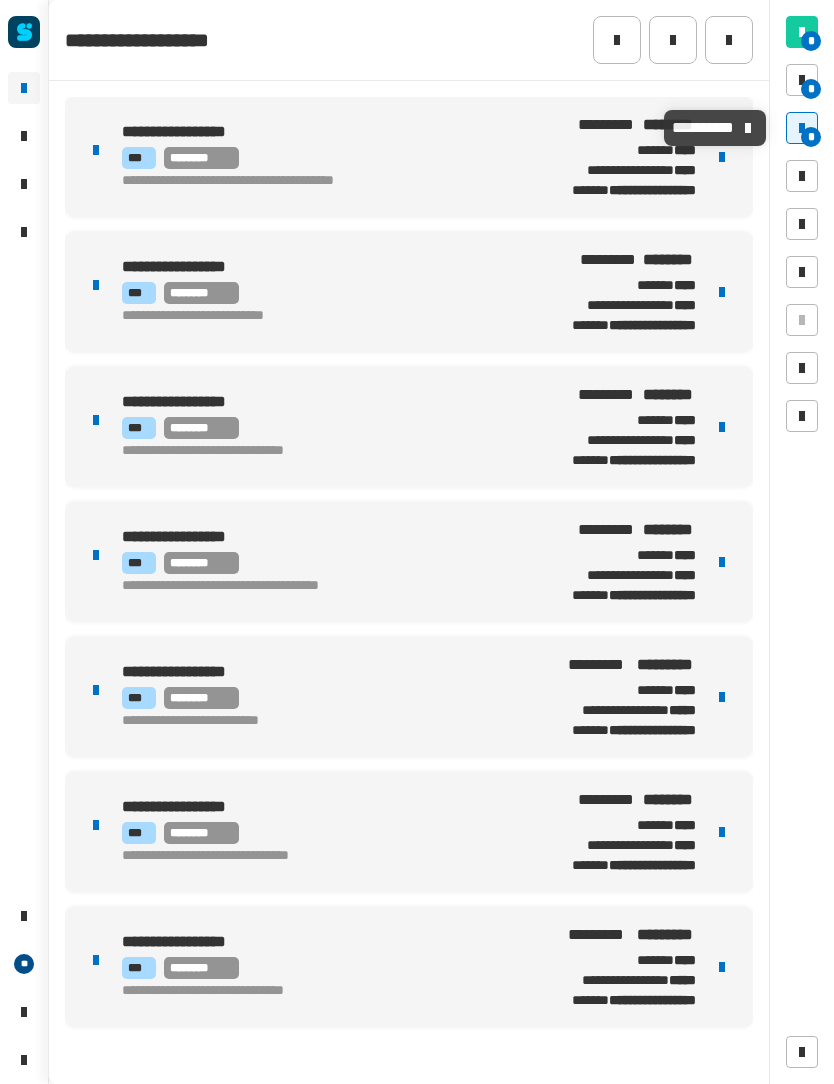 click at bounding box center [722, 157] 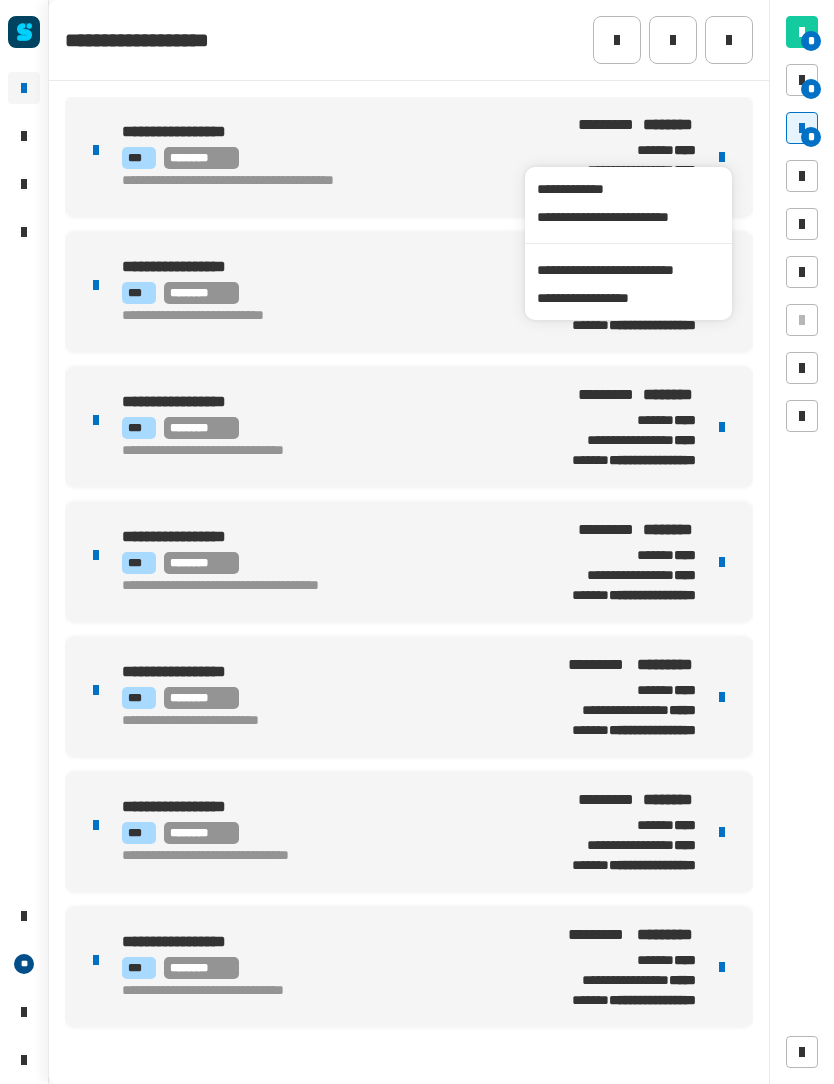 click on "**********" at bounding box center [628, 270] 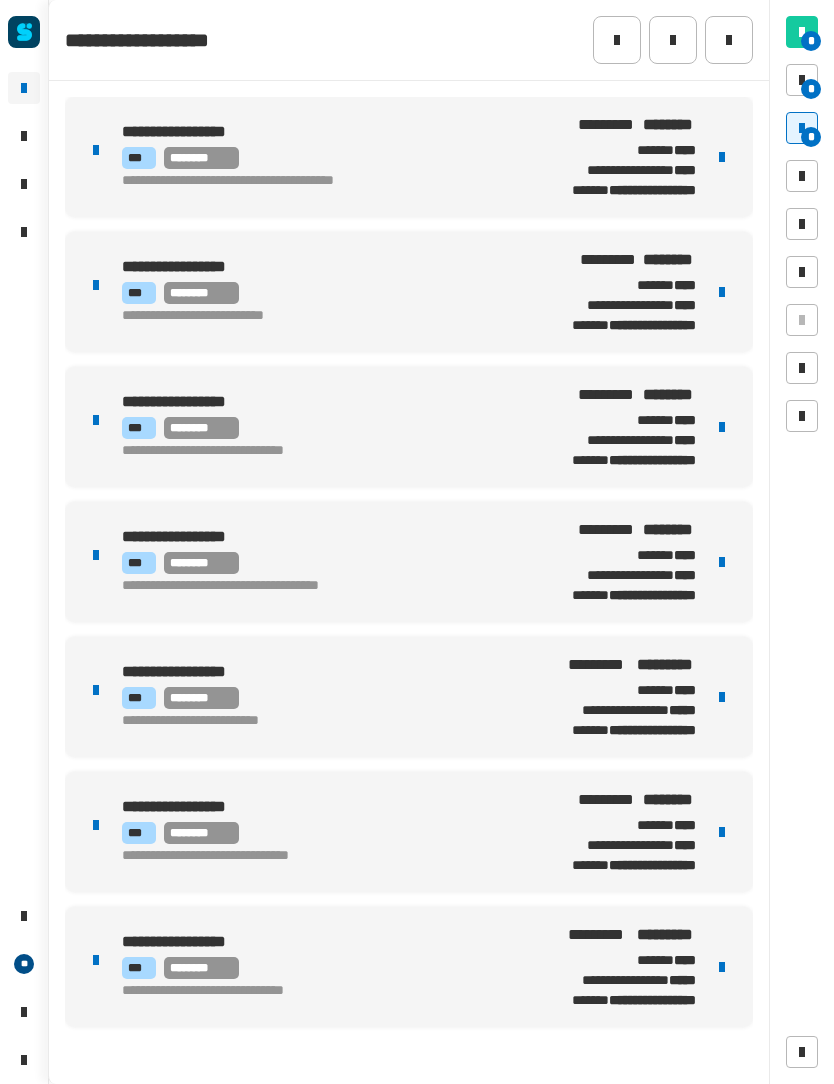 click on "*** ********" at bounding box center (321, 158) 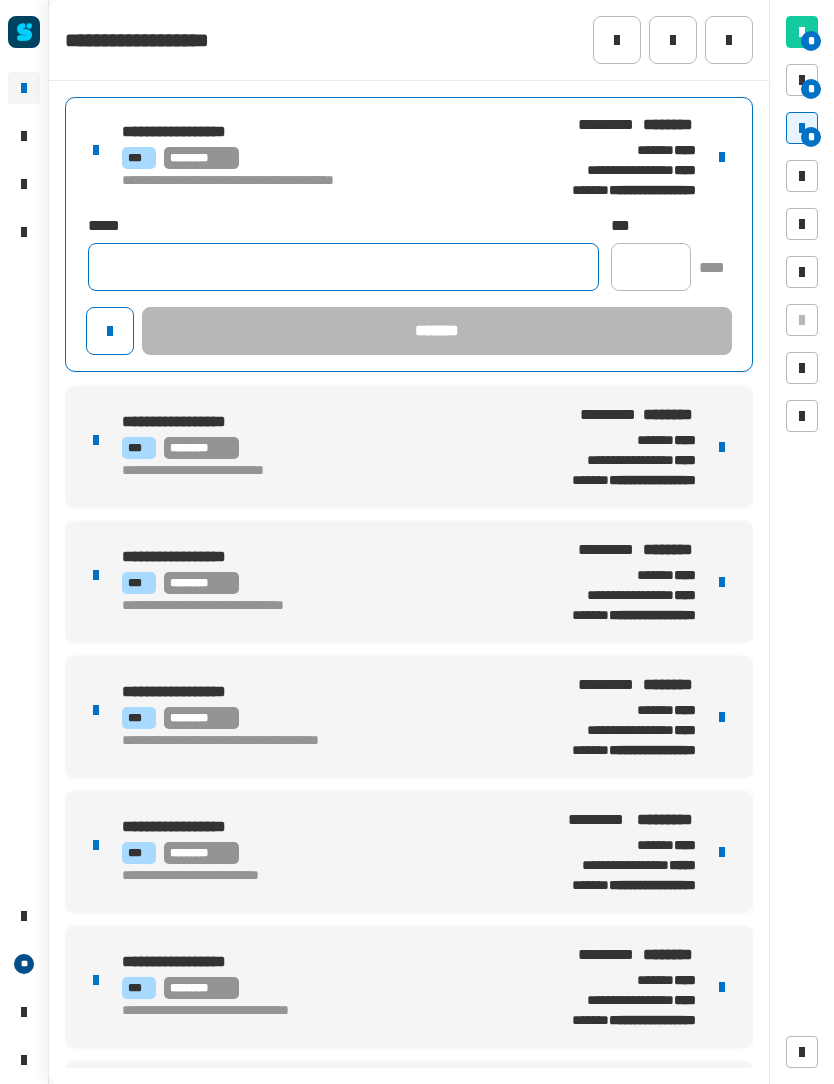 click 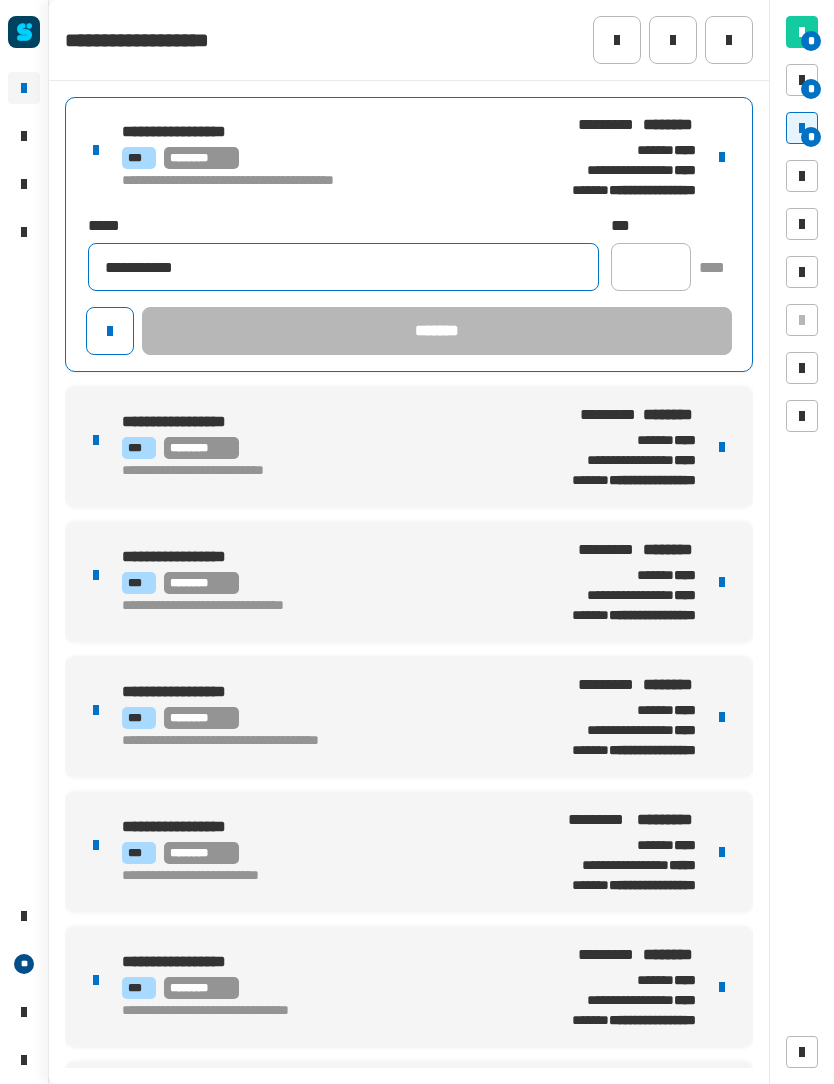 type on "**********" 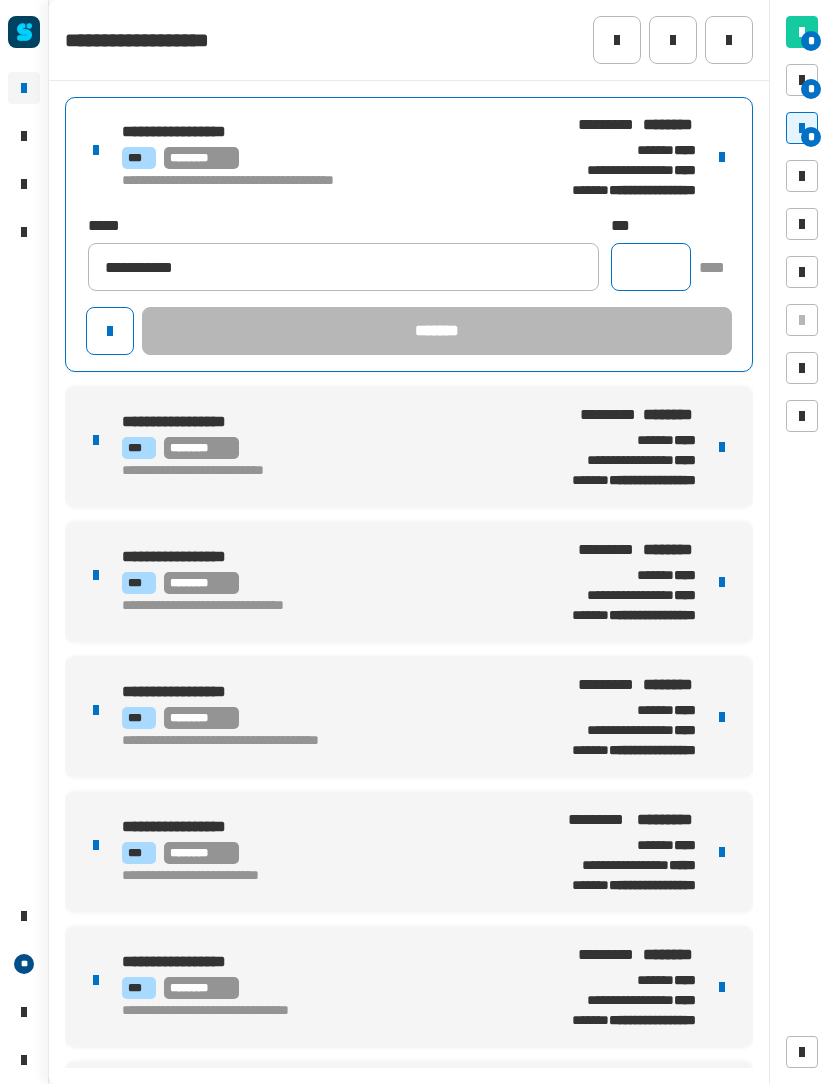 click 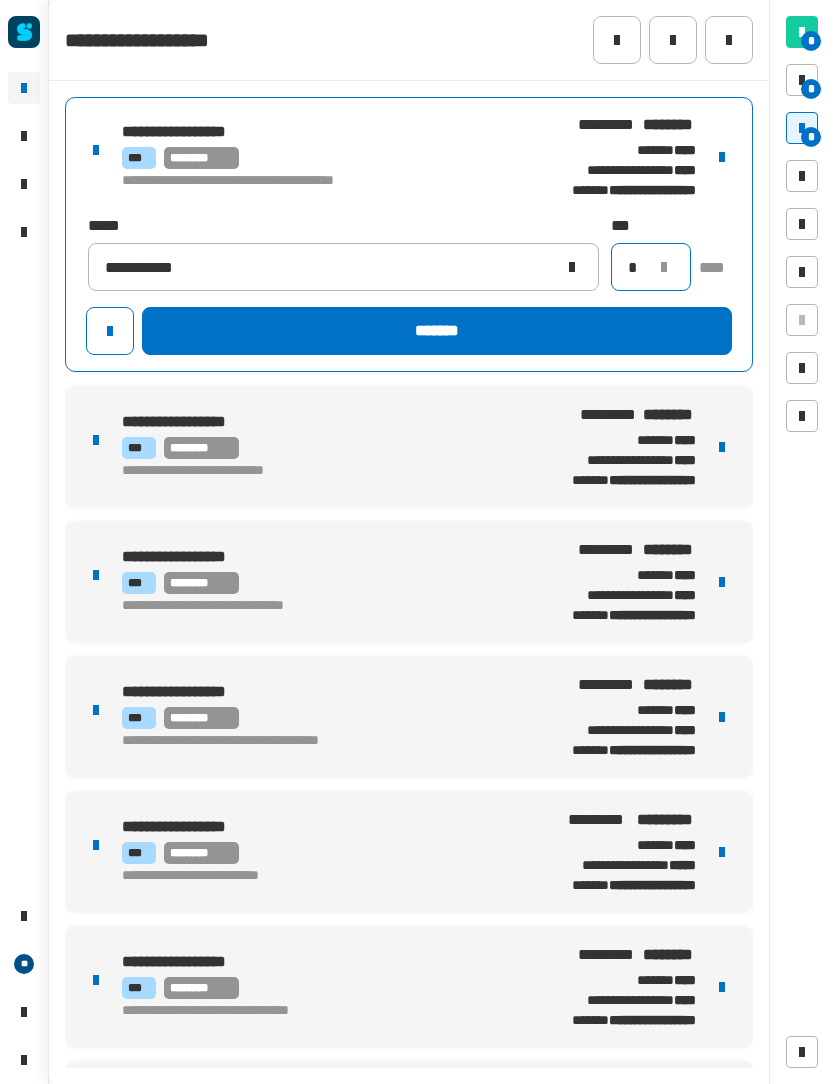type on "*" 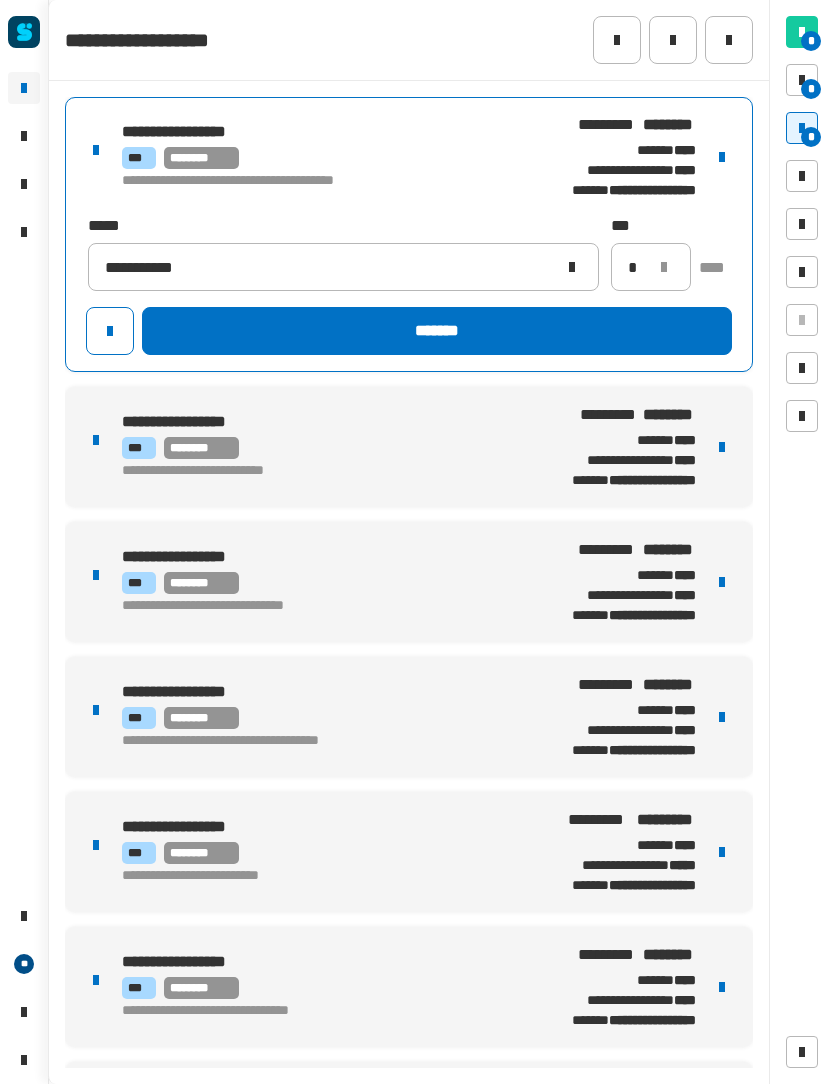 click on "*******" 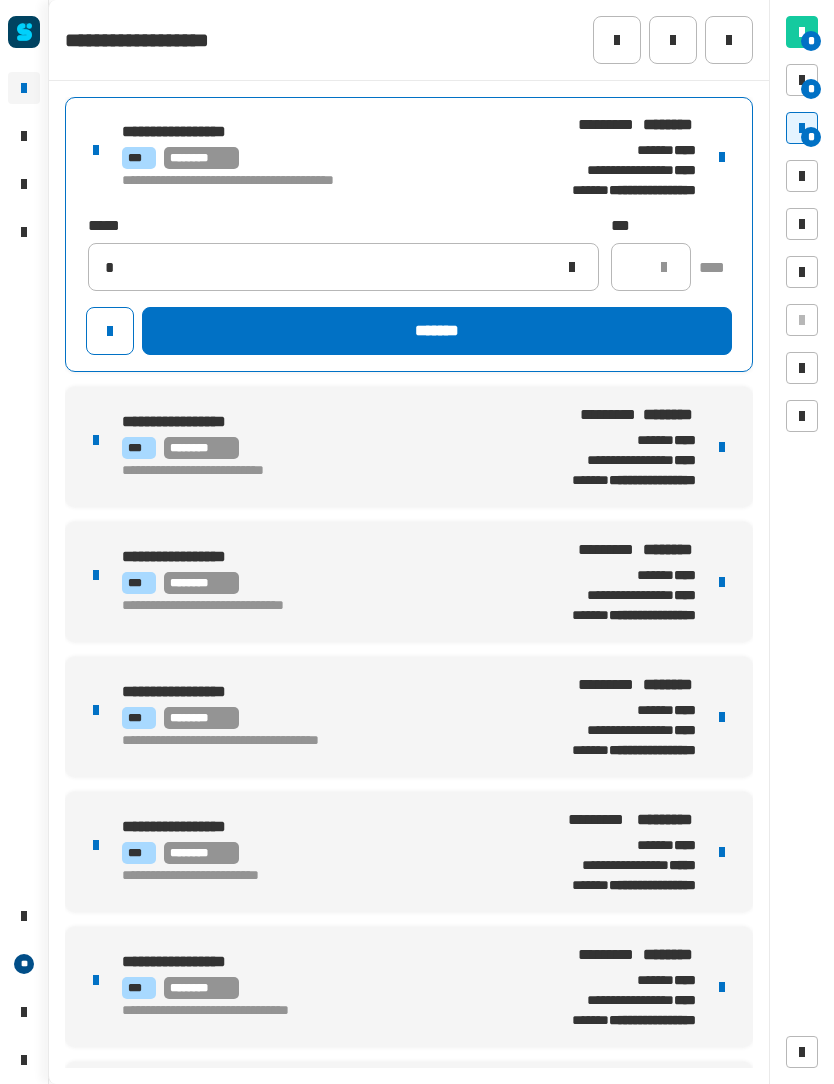 type 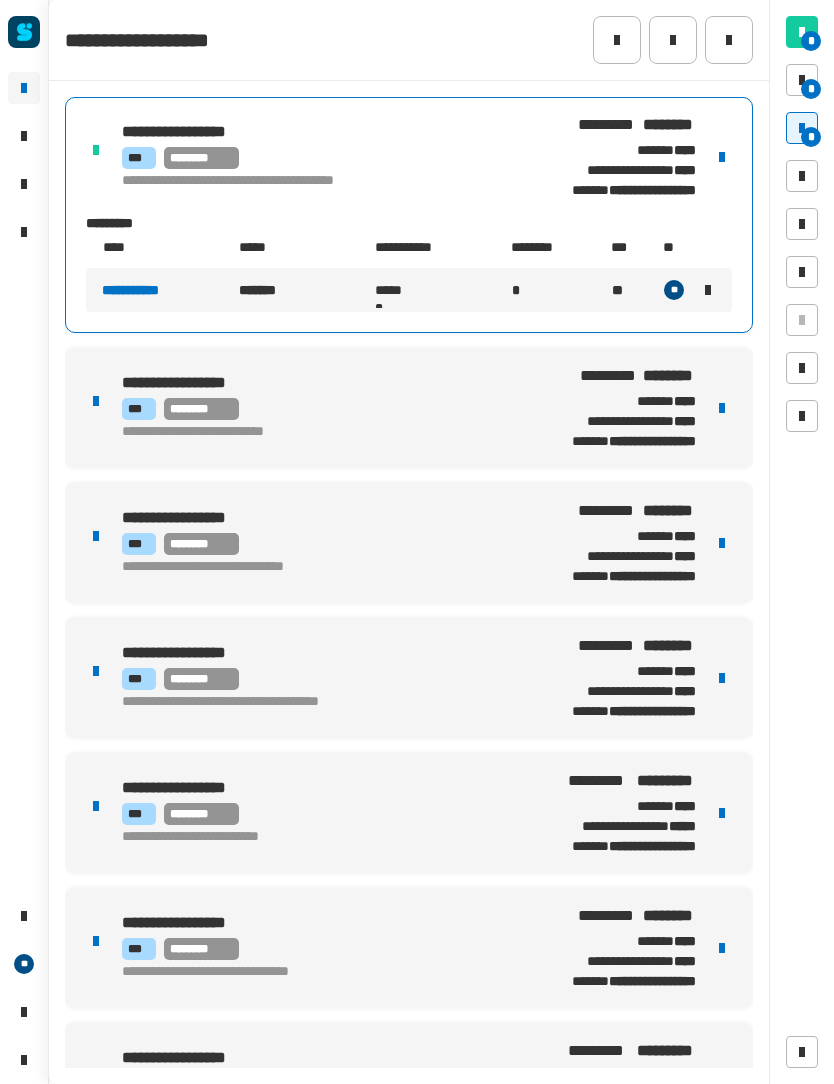 click on "**********" at bounding box center [409, 408] 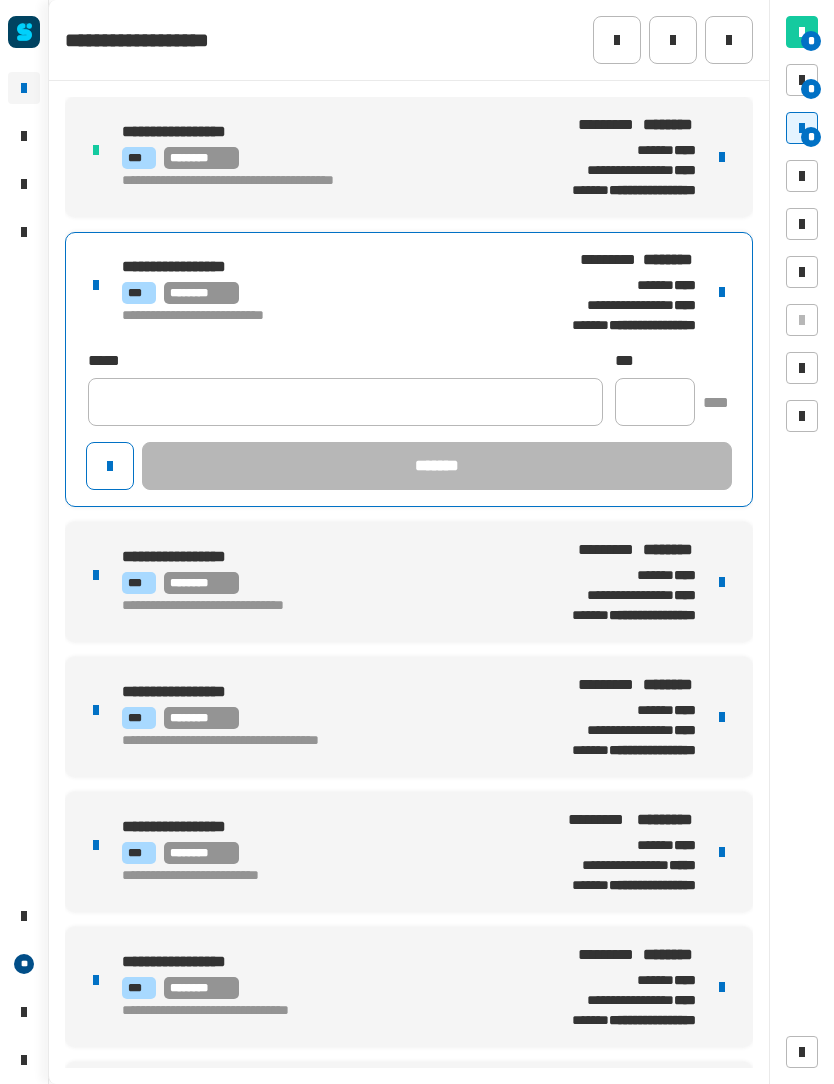 click at bounding box center (722, 292) 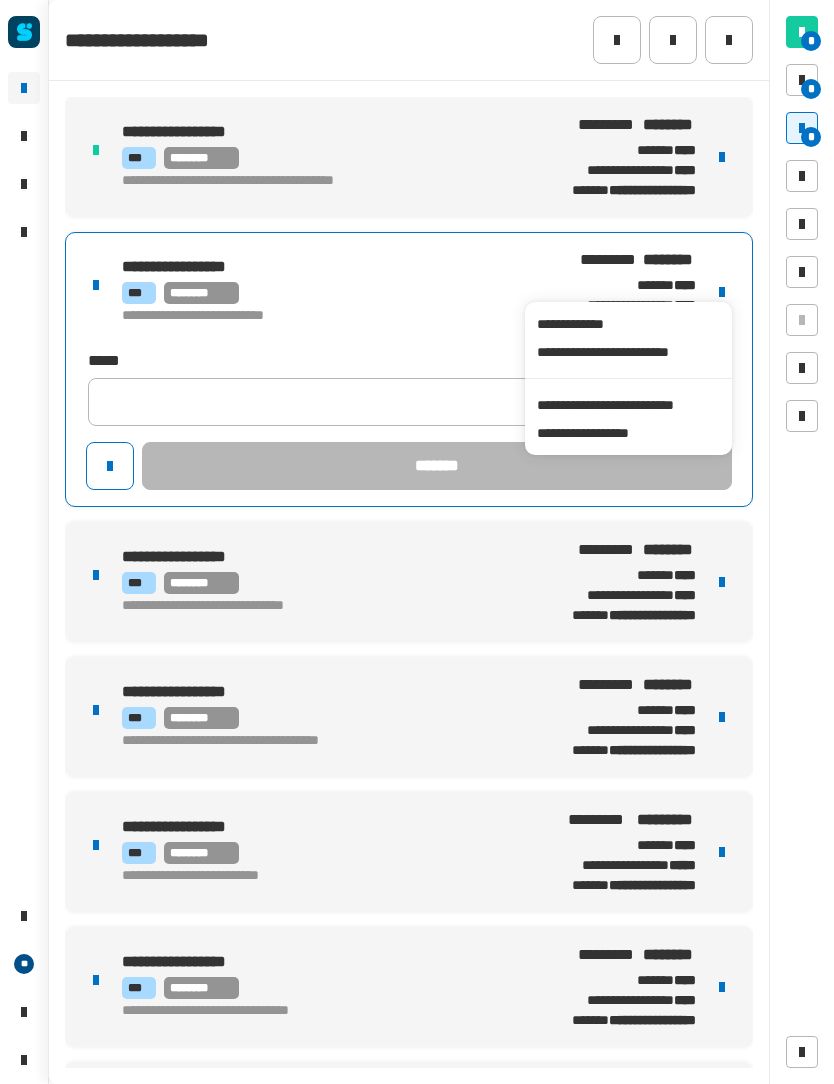 click on "**********" at bounding box center (628, 405) 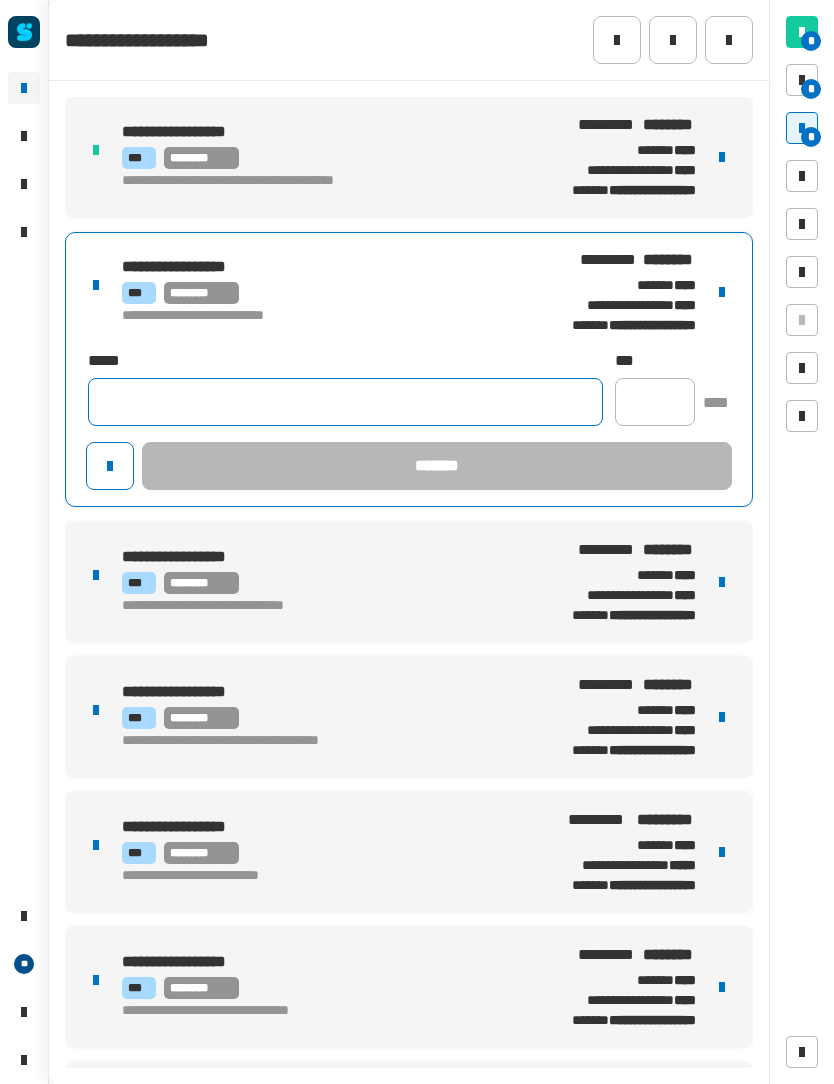 click 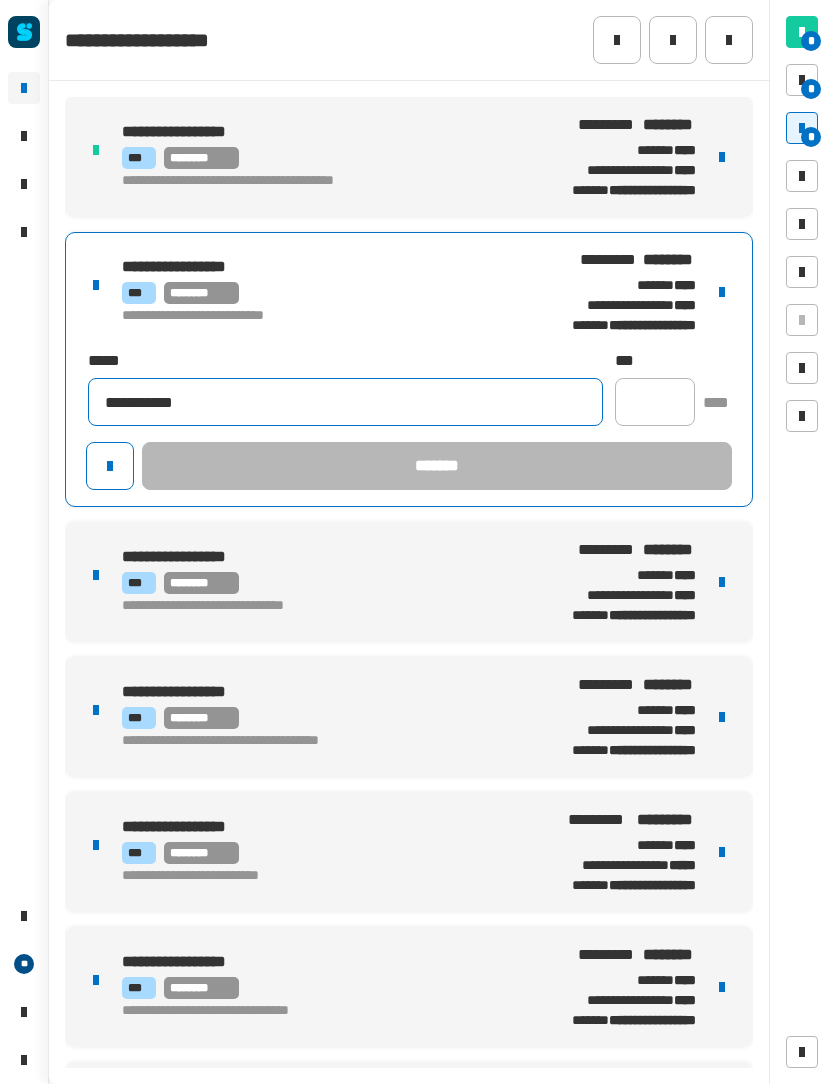 type on "**********" 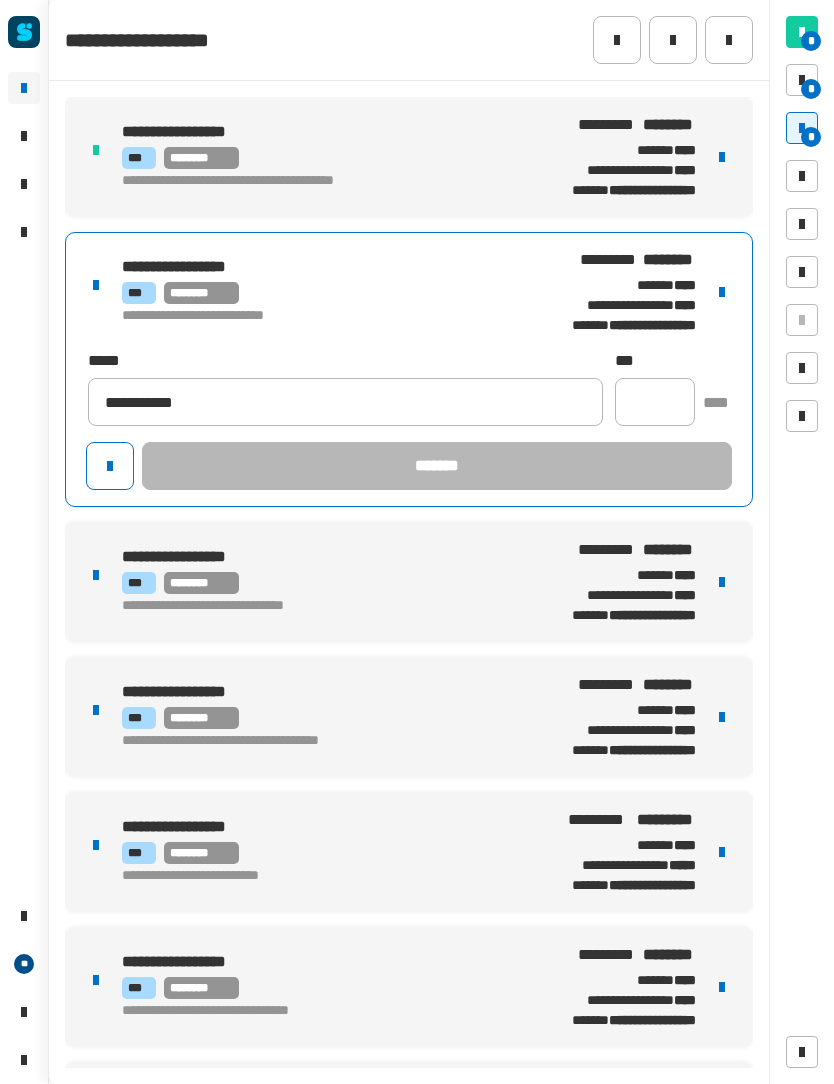 click 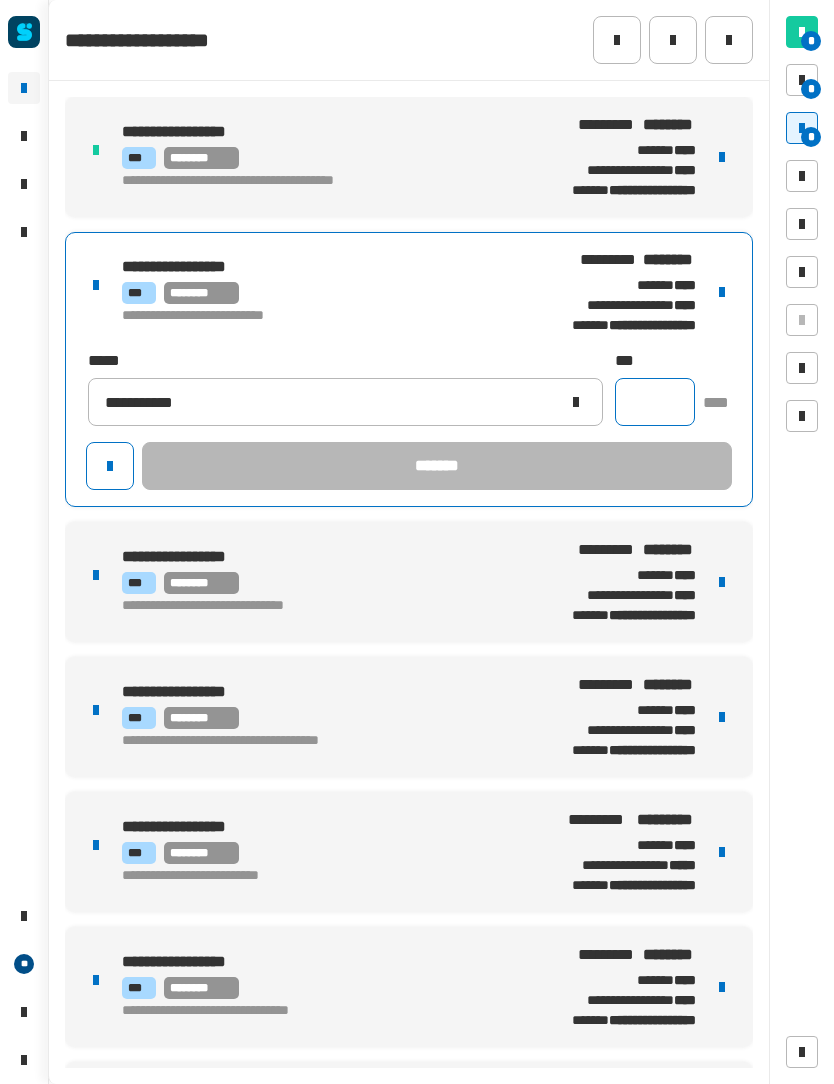 click 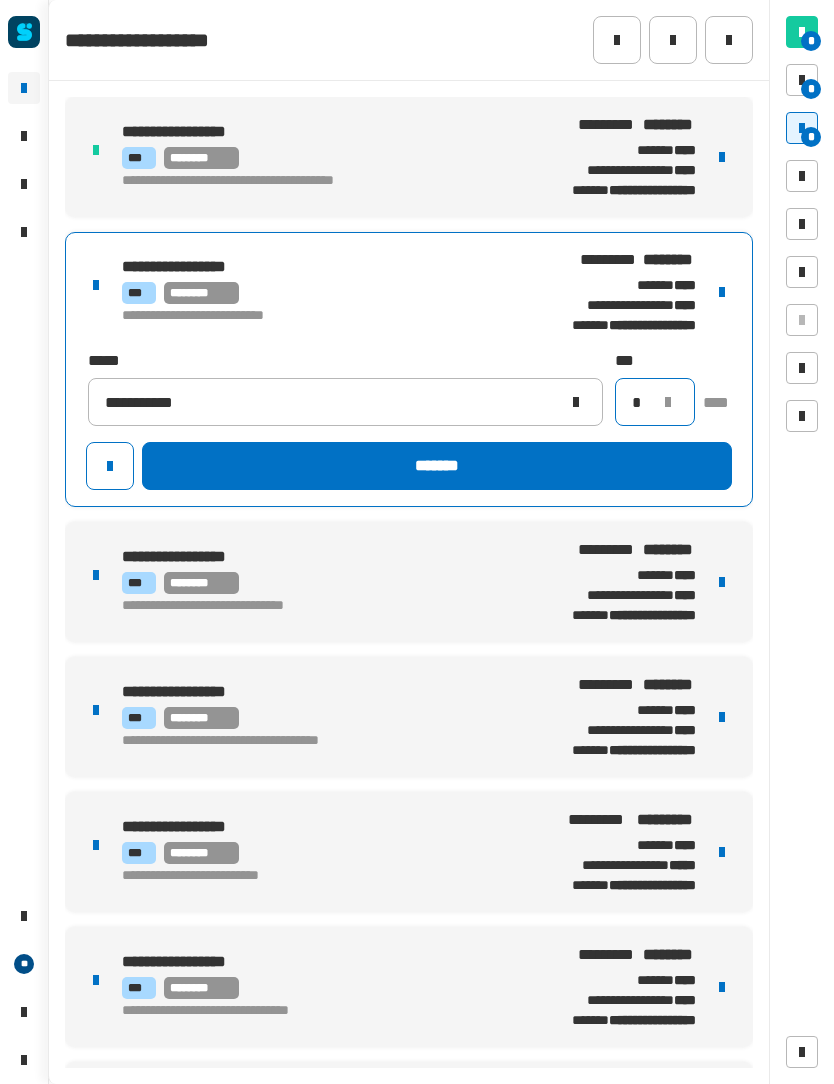 type on "*" 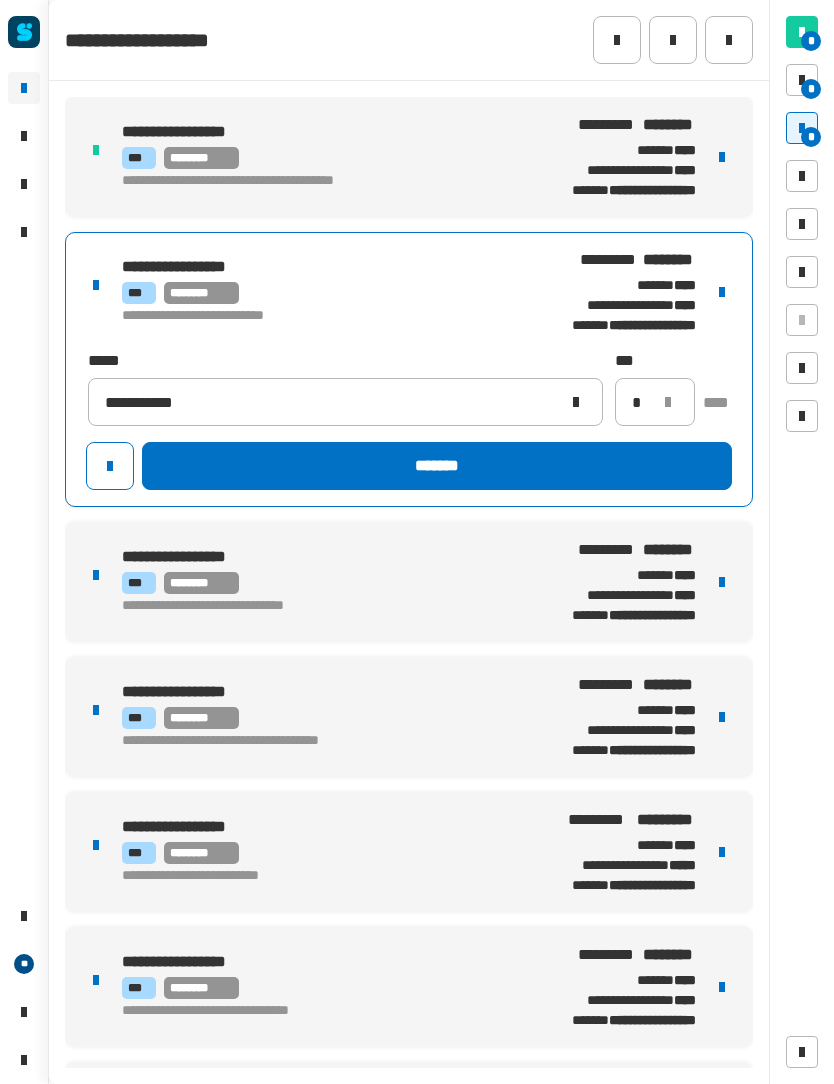 click on "*******" 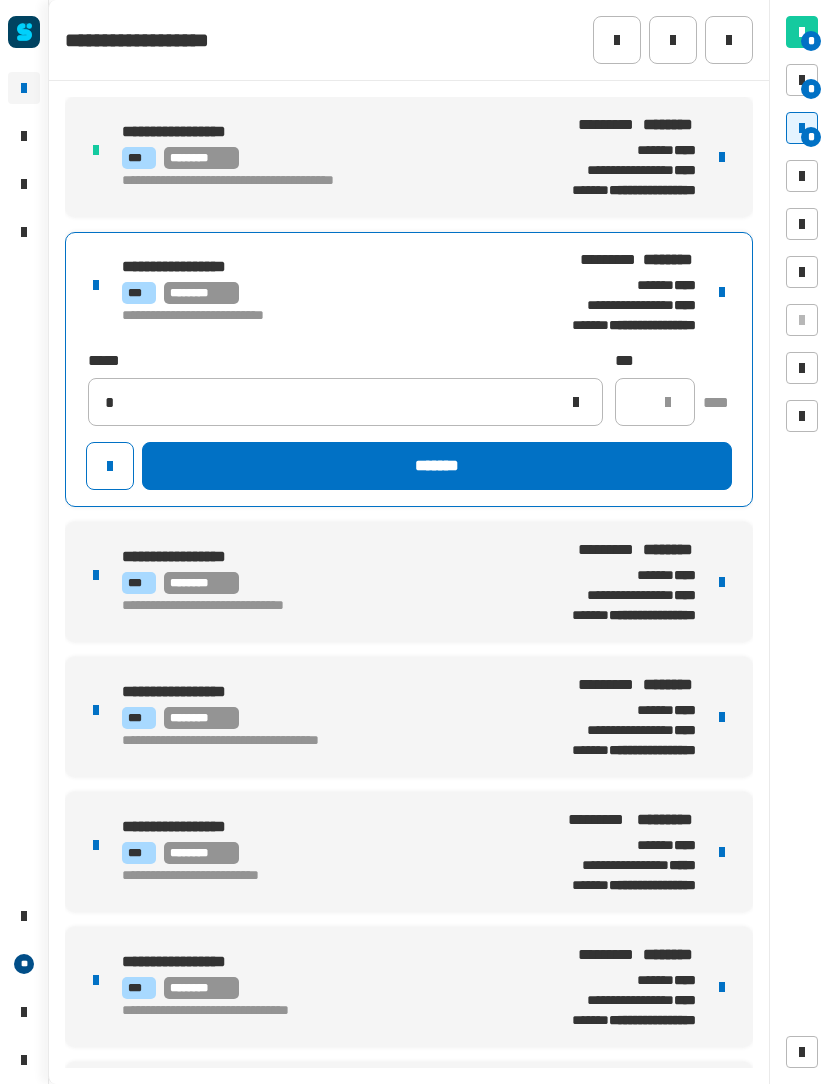 type 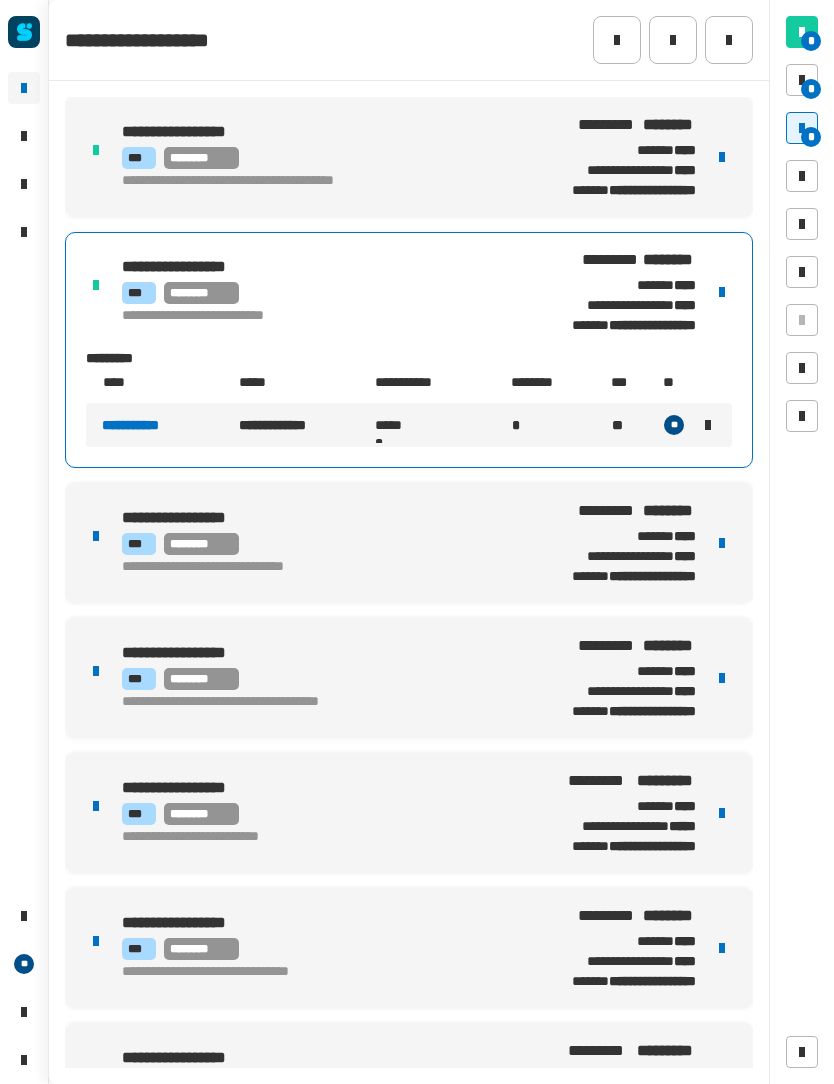 click on "**********" at bounding box center [409, 543] 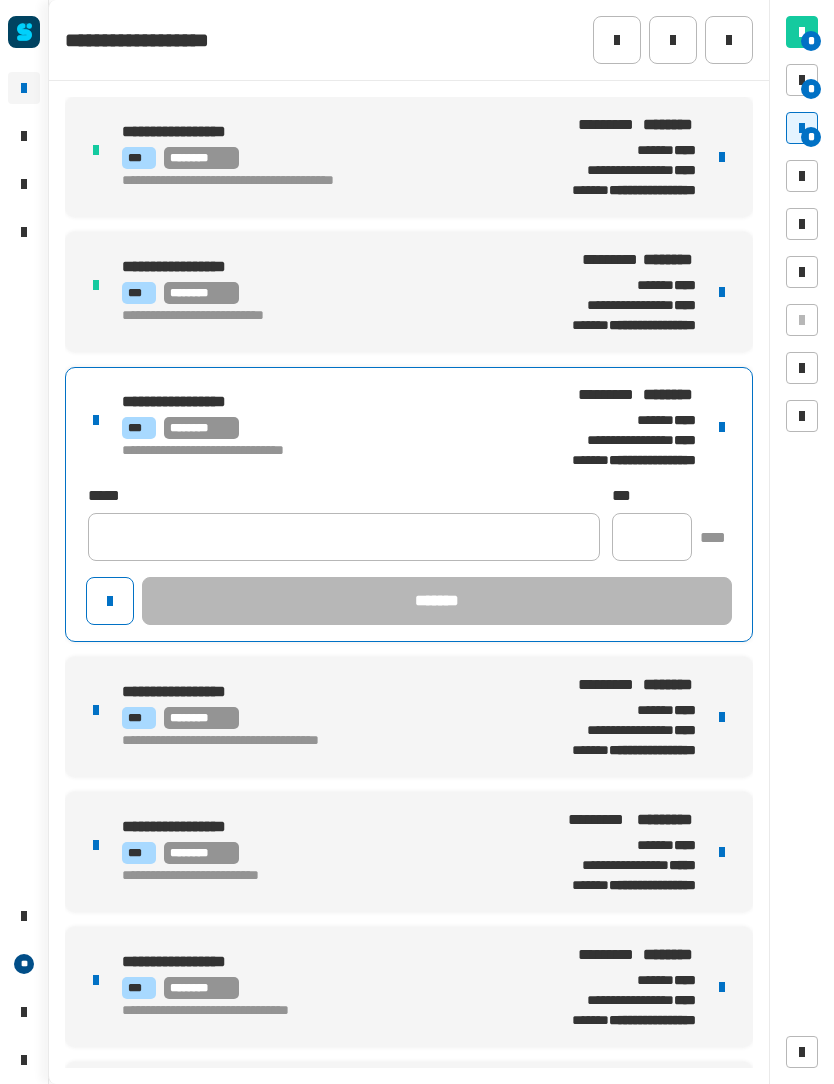 click on "**********" at bounding box center (409, 427) 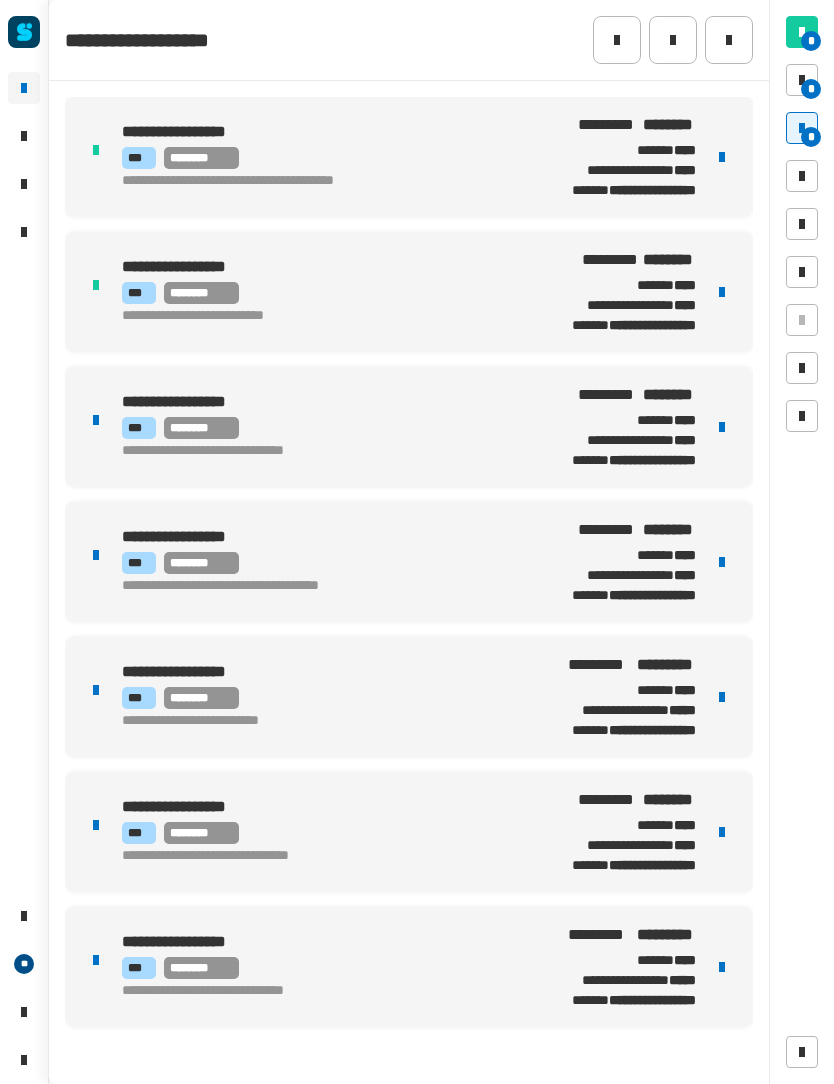 click at bounding box center [722, 427] 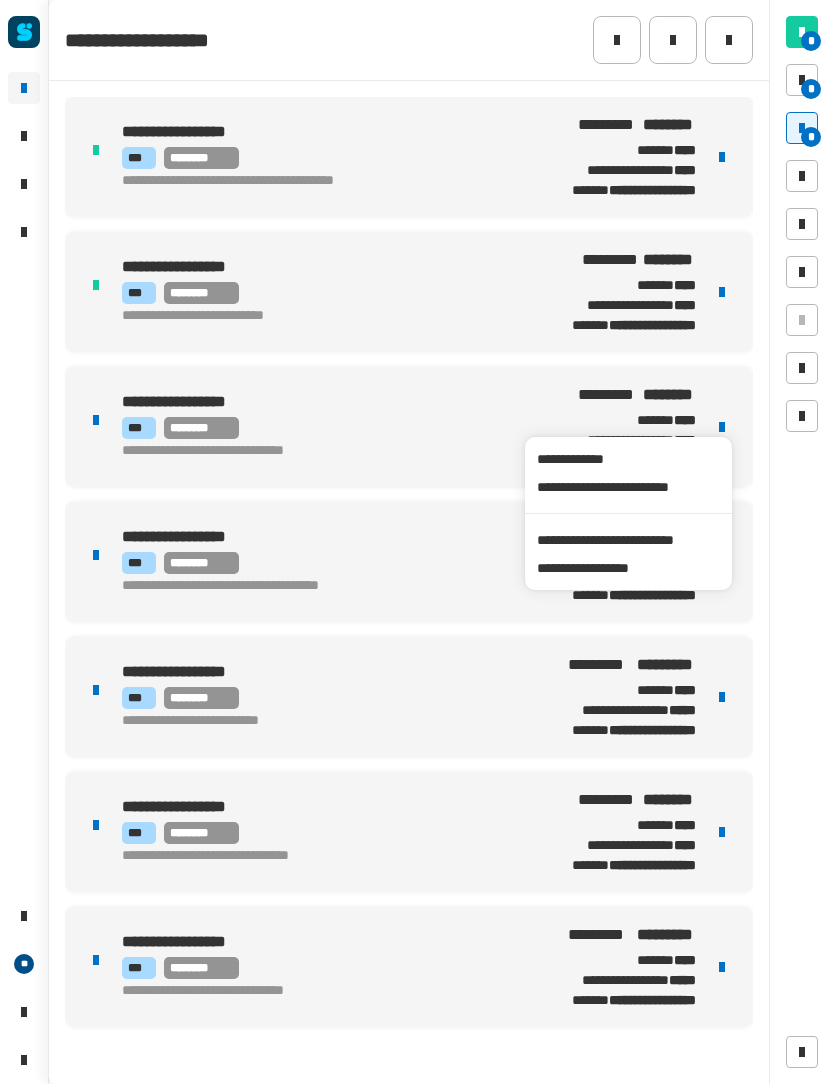 click at bounding box center [722, 427] 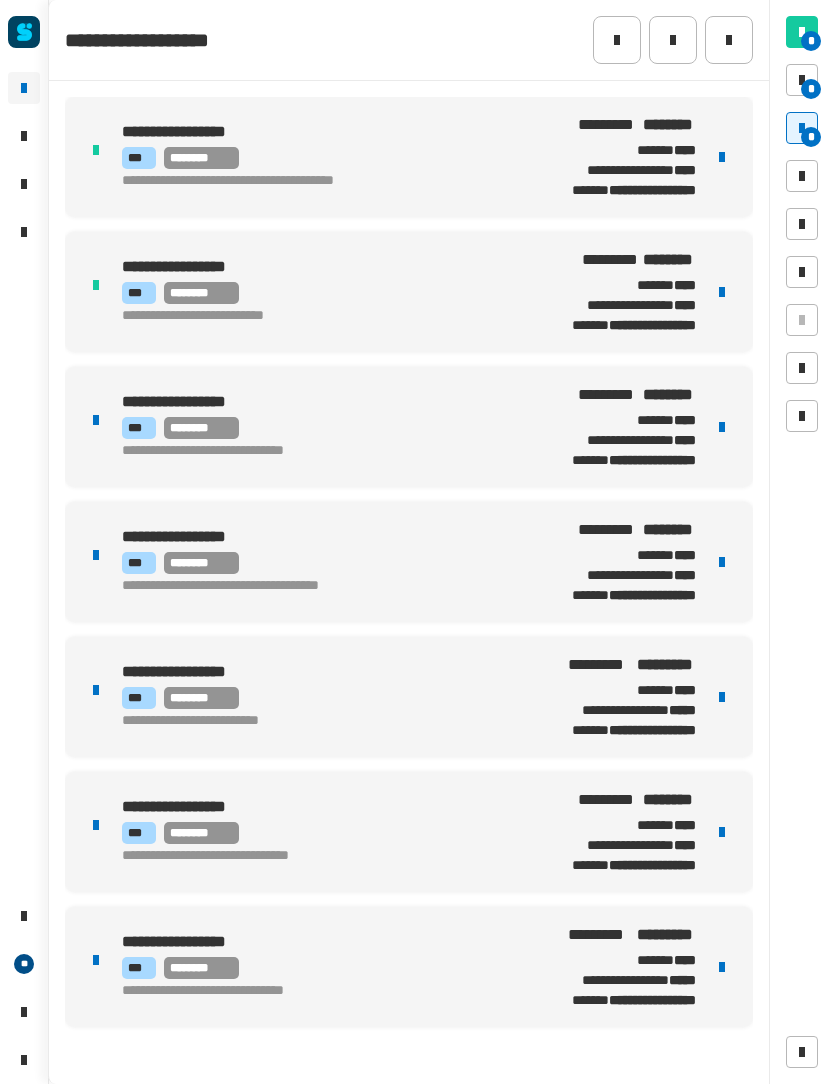 click at bounding box center (722, 427) 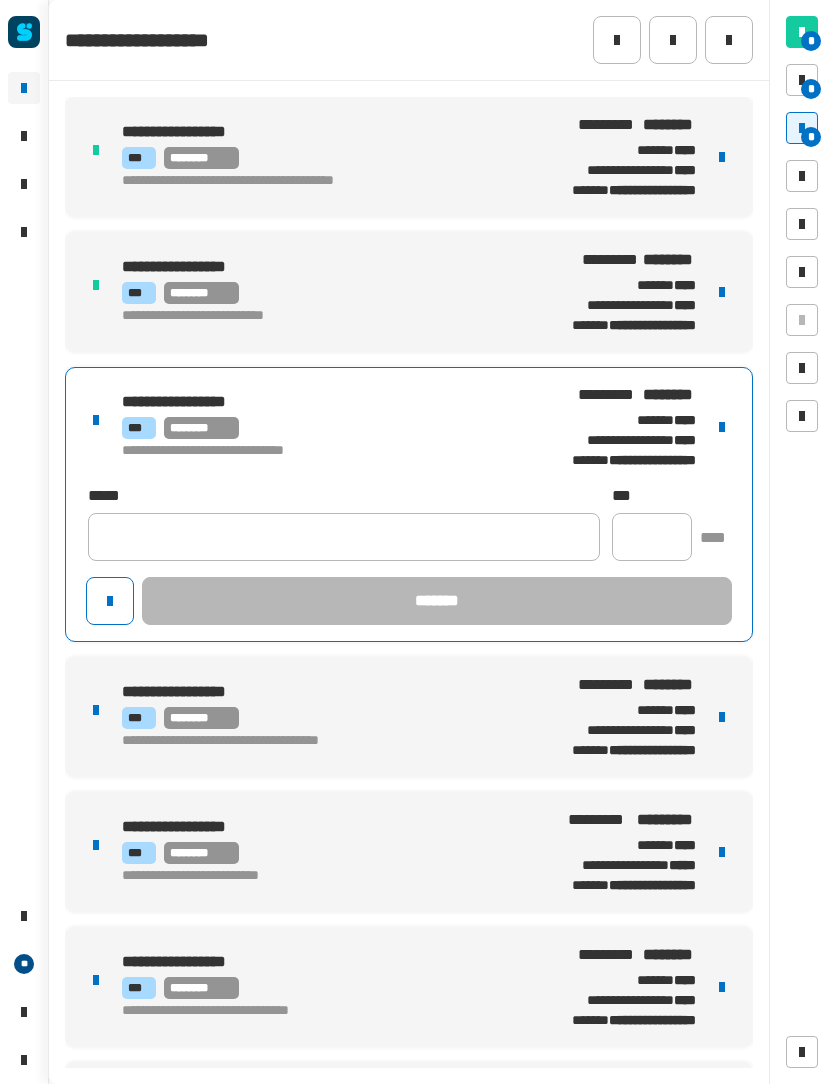 click at bounding box center [722, 427] 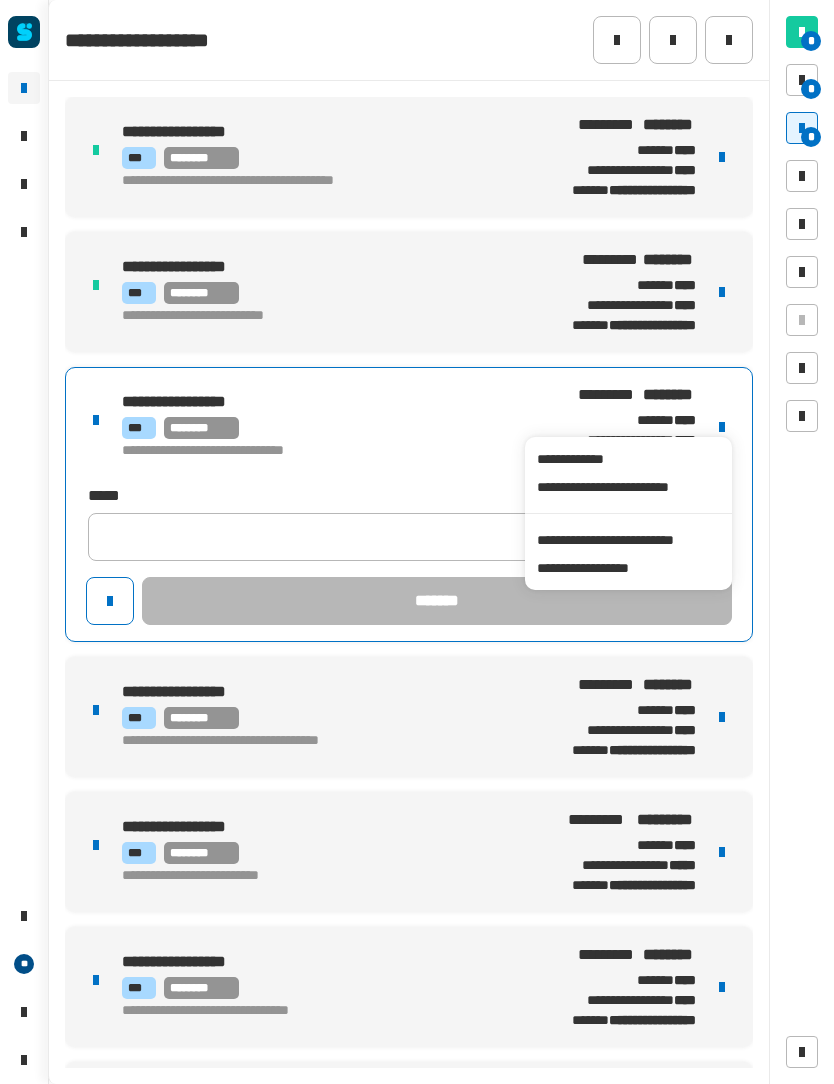 click on "**********" at bounding box center [628, 540] 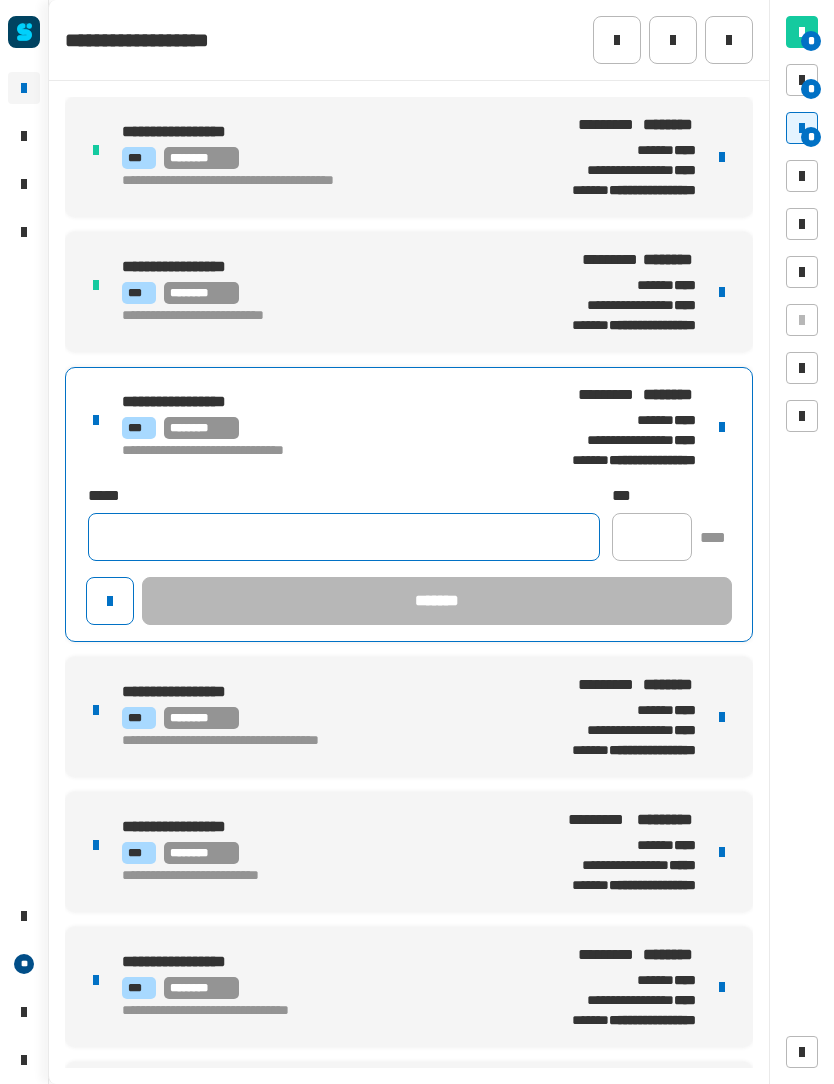 click 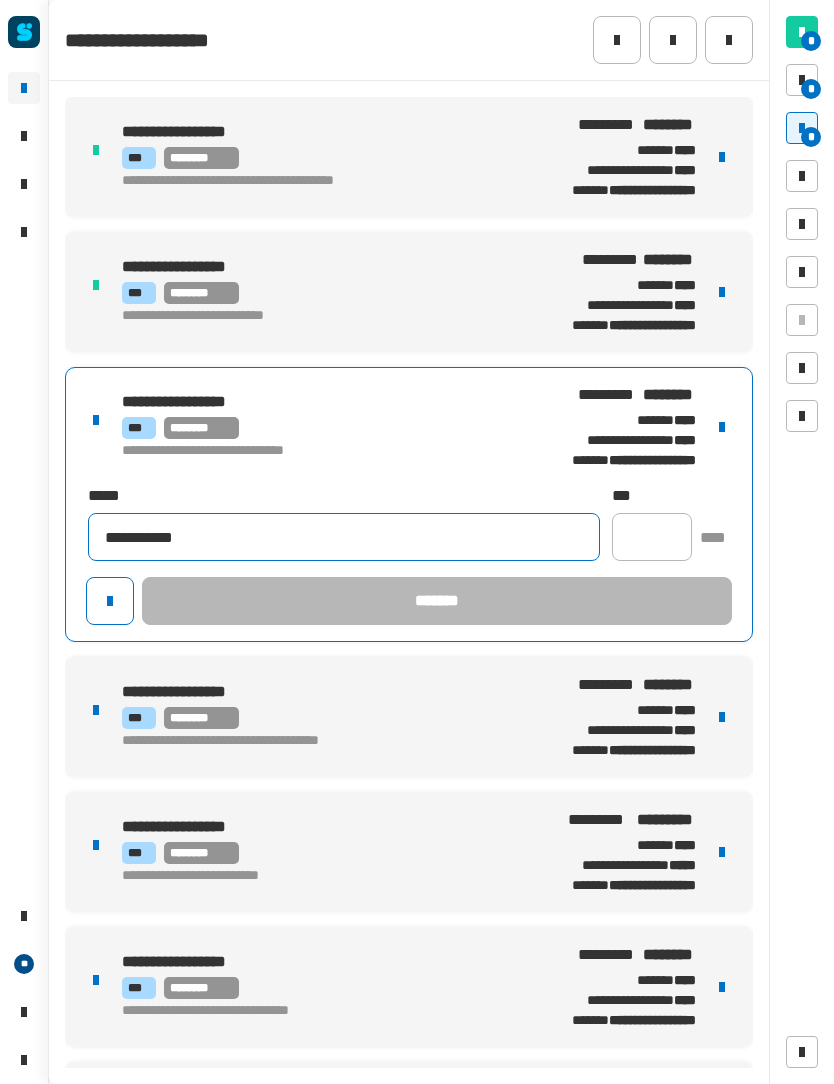 type on "**********" 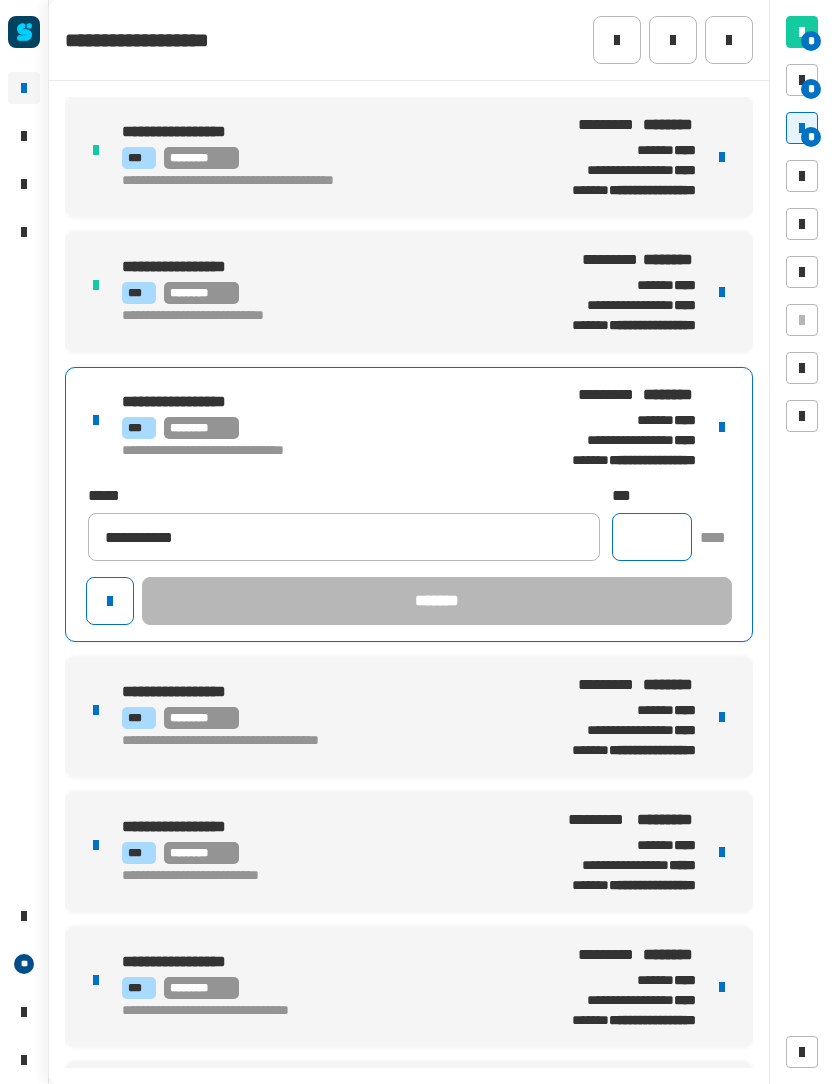 click 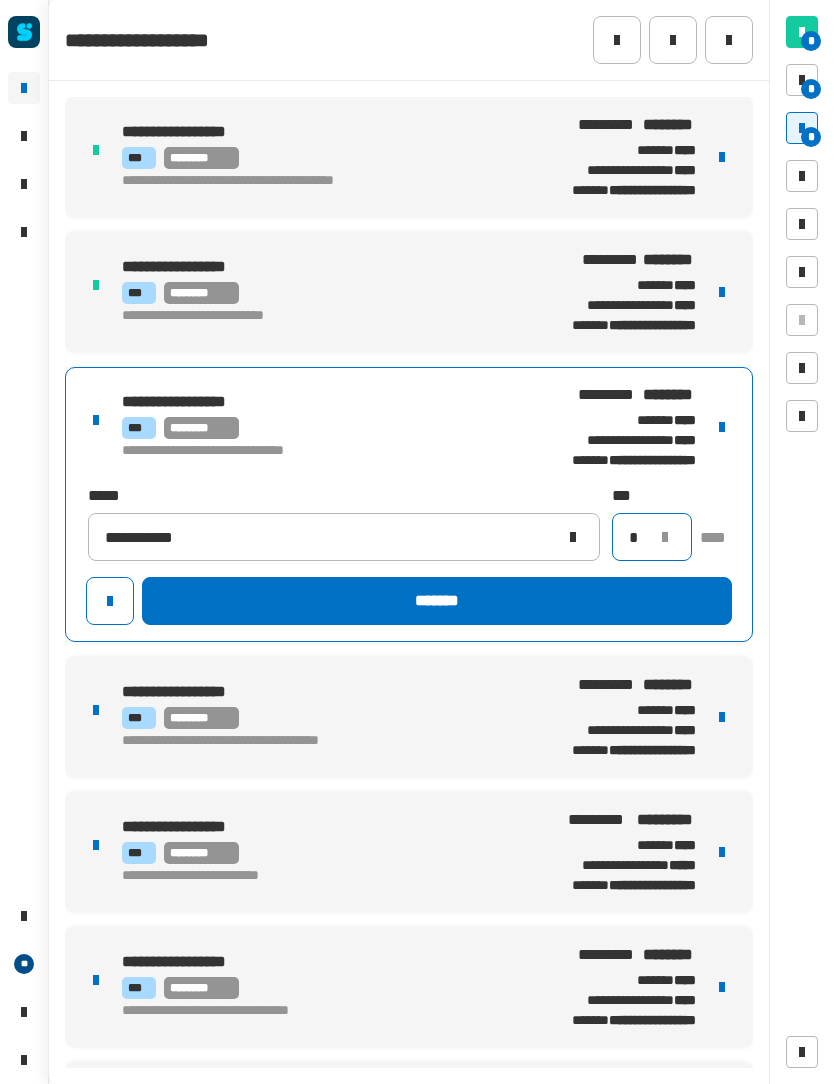 type on "*" 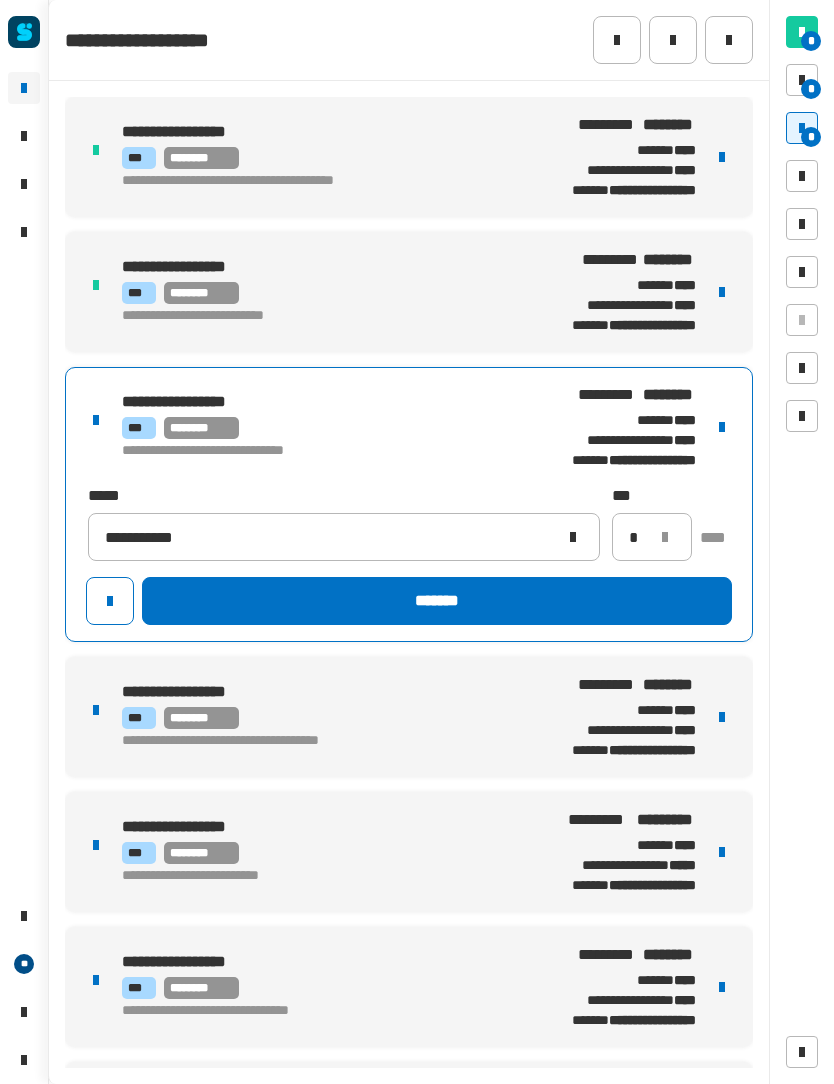 click on "*******" 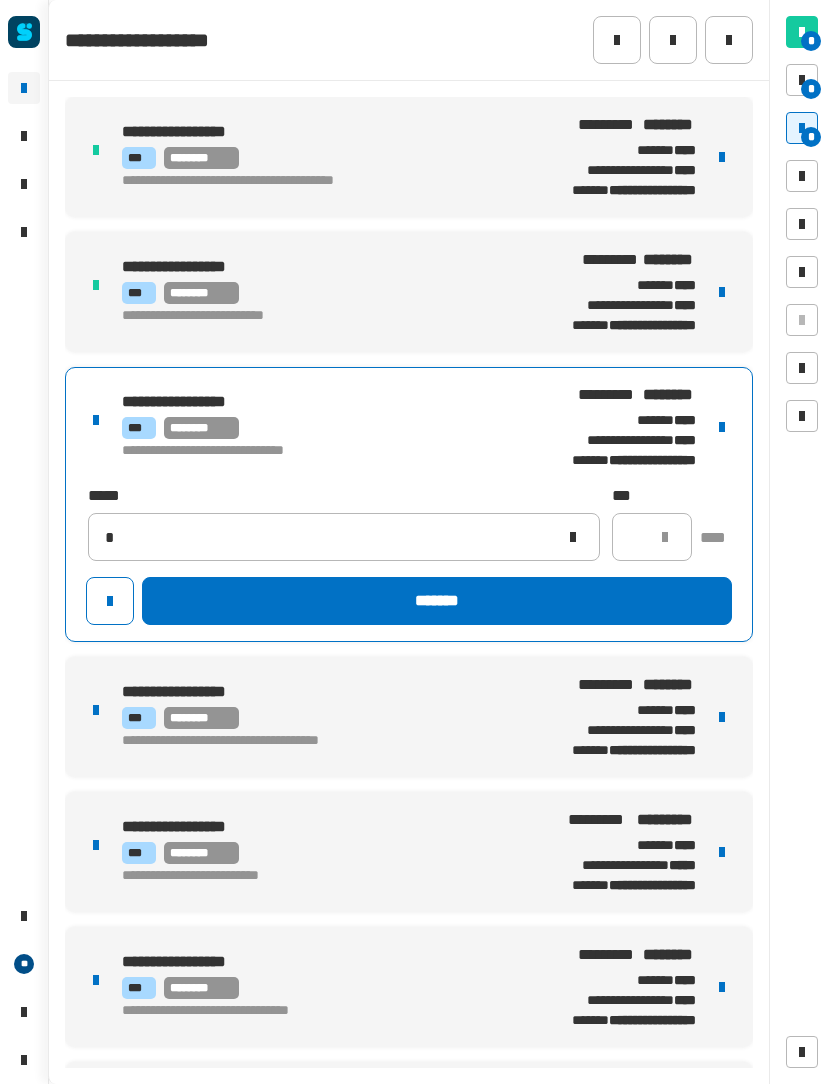 type 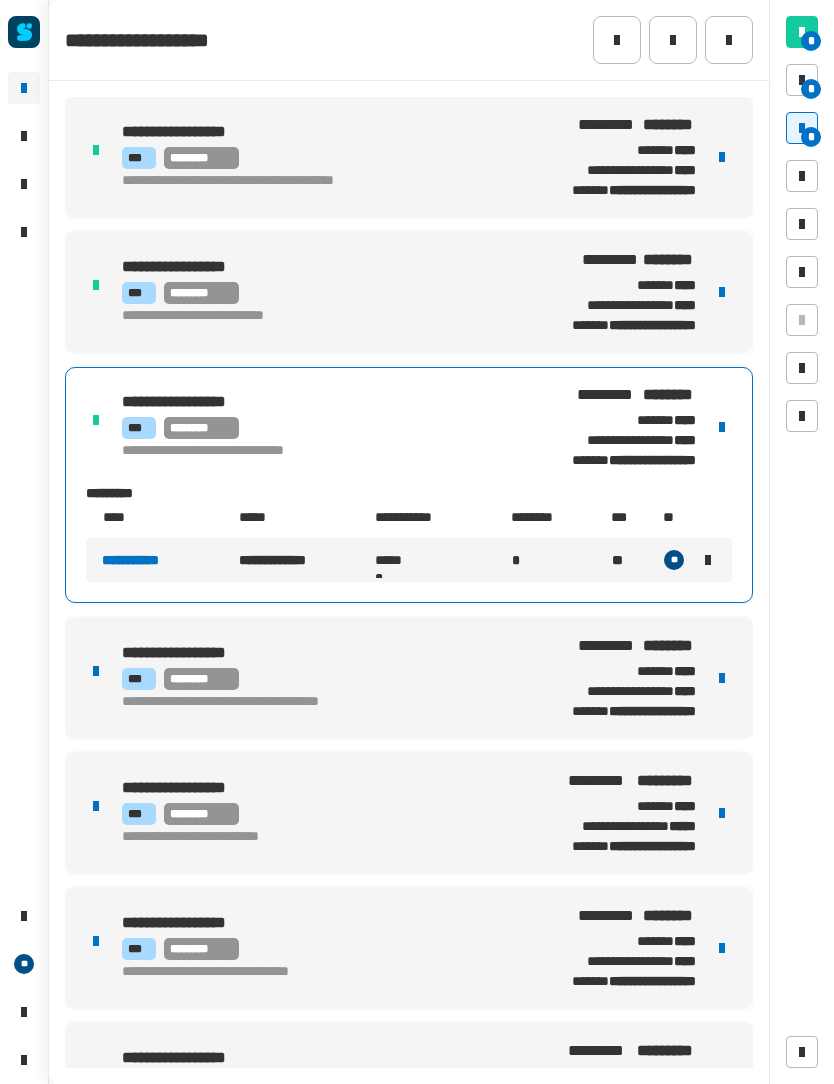 click at bounding box center (722, 678) 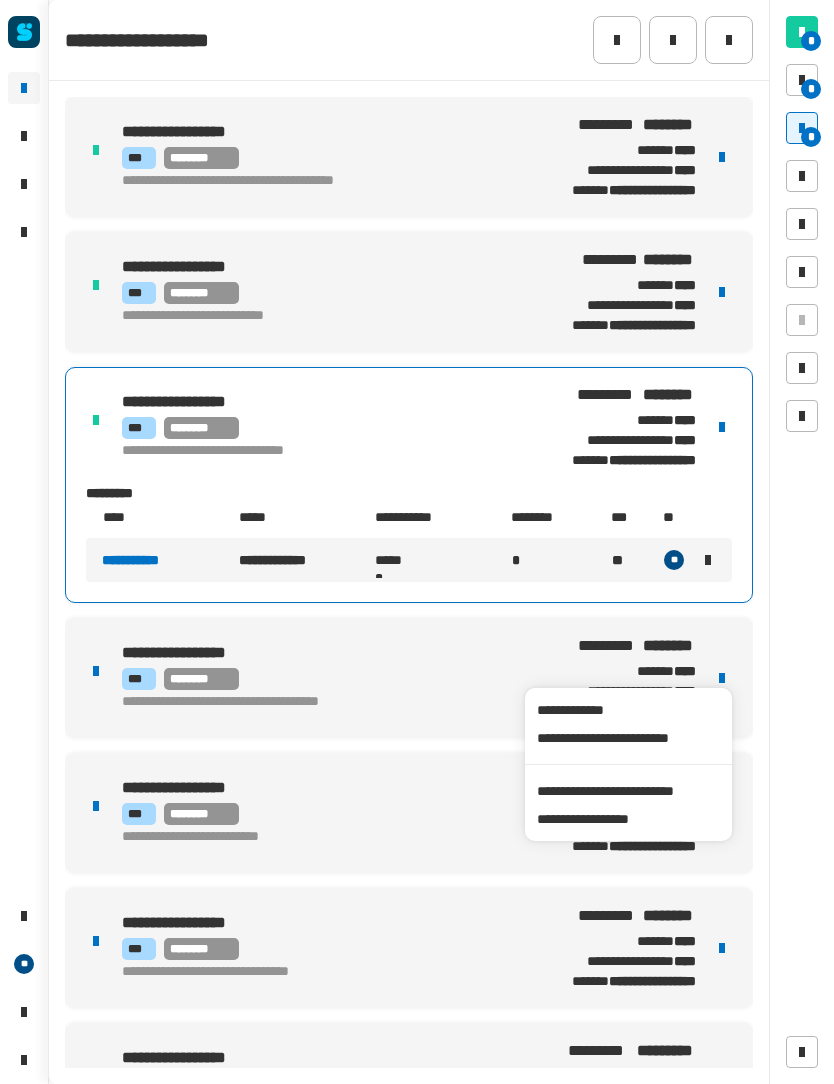 click on "**********" at bounding box center [628, 791] 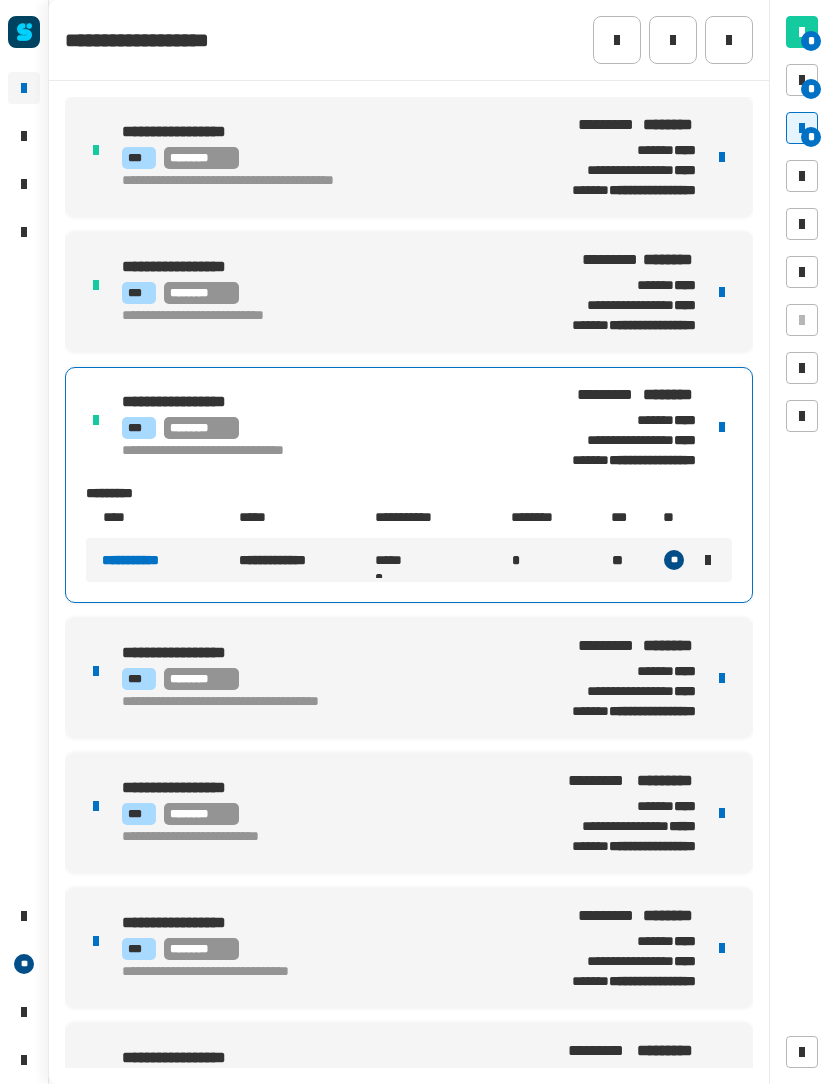 click on "**********" at bounding box center (409, 678) 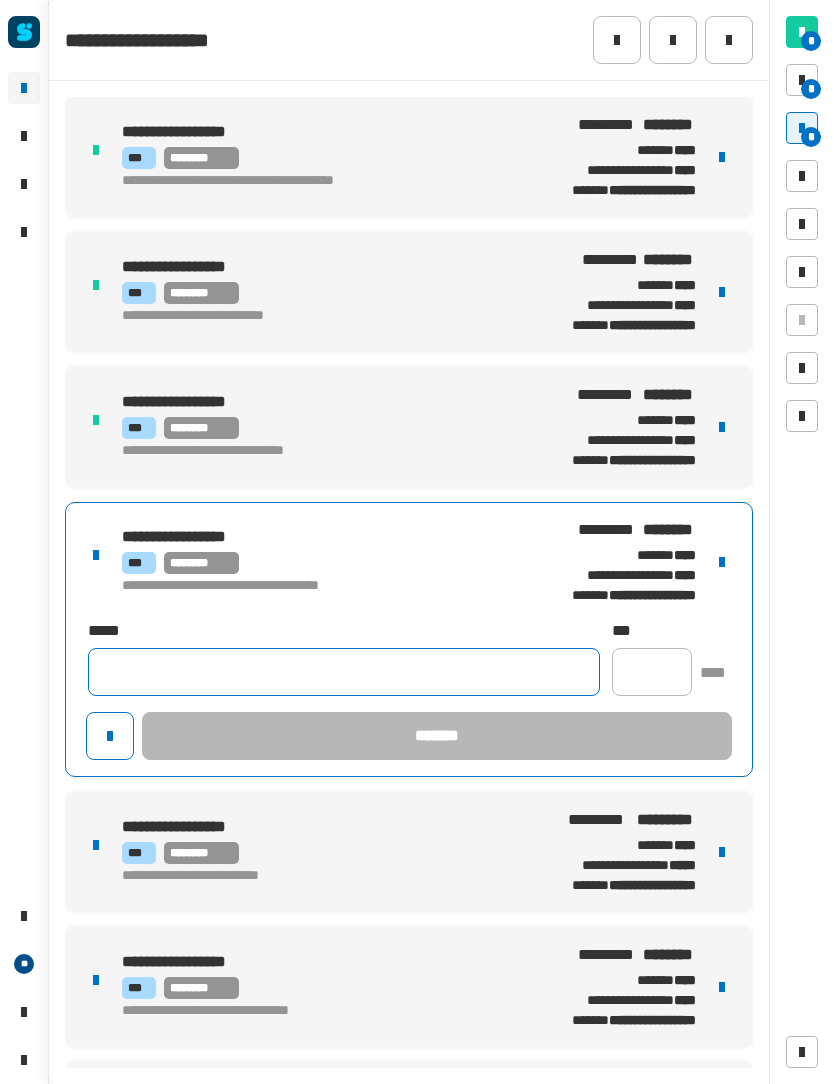 click 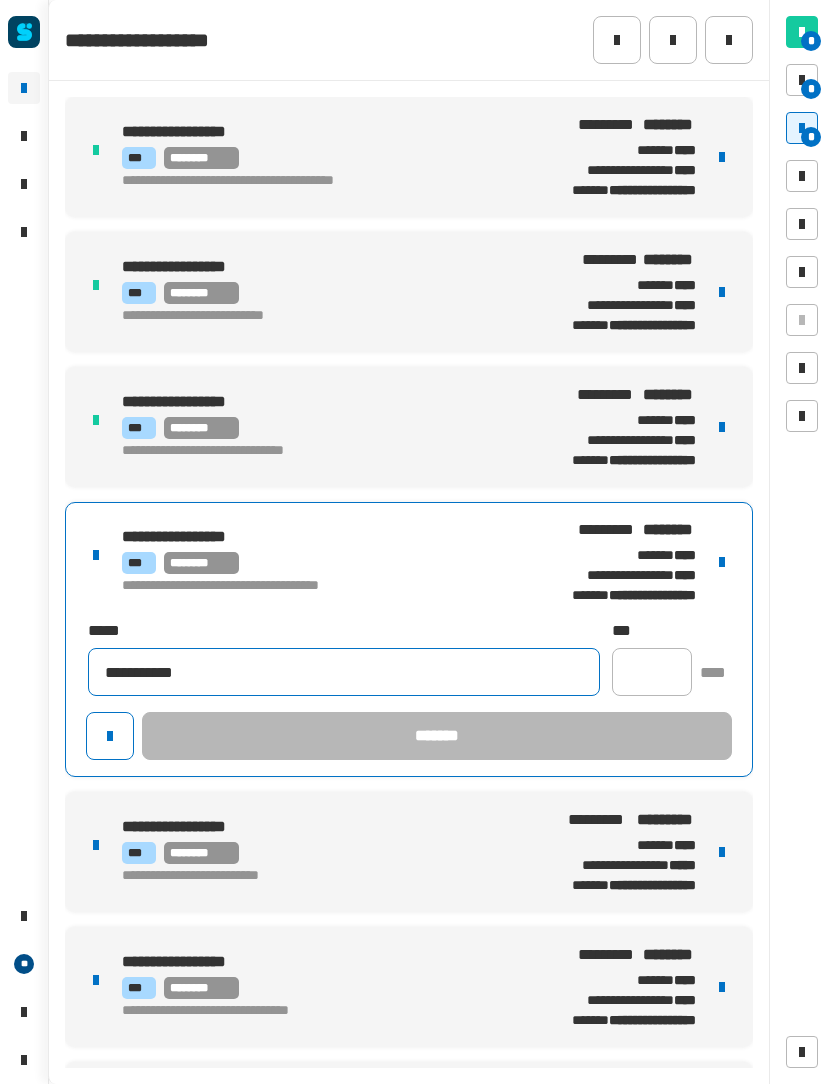 type on "**********" 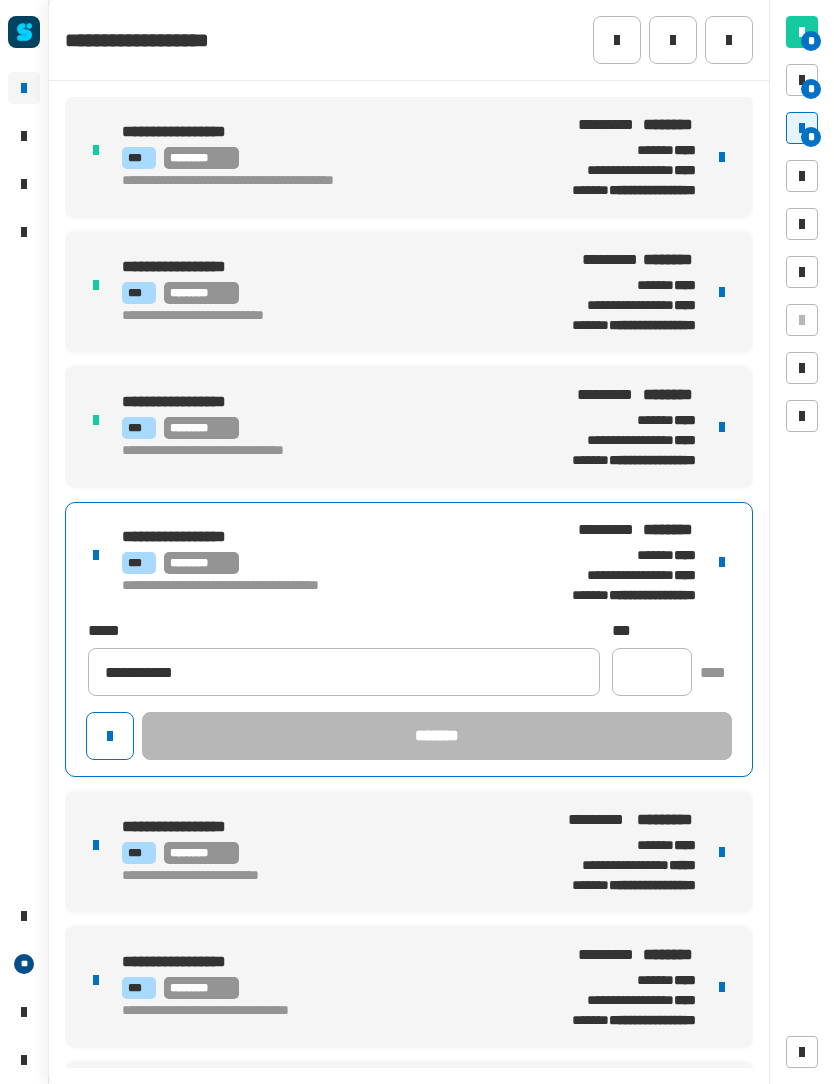 click 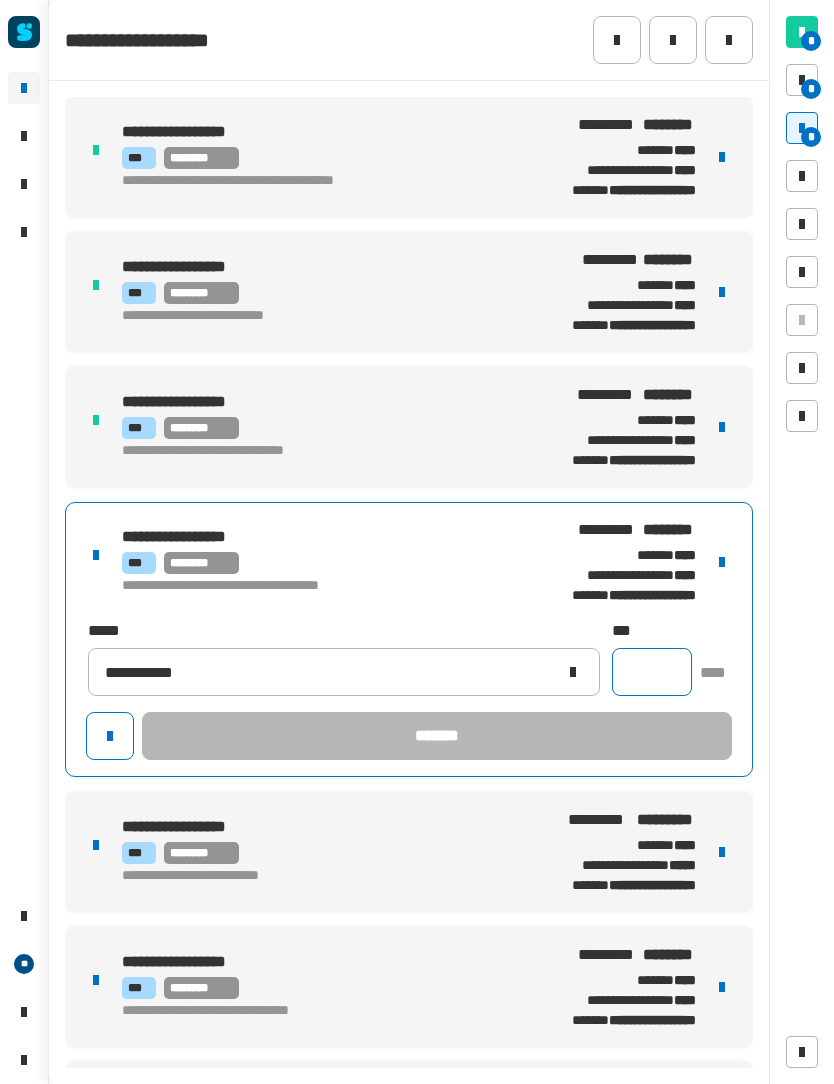 click 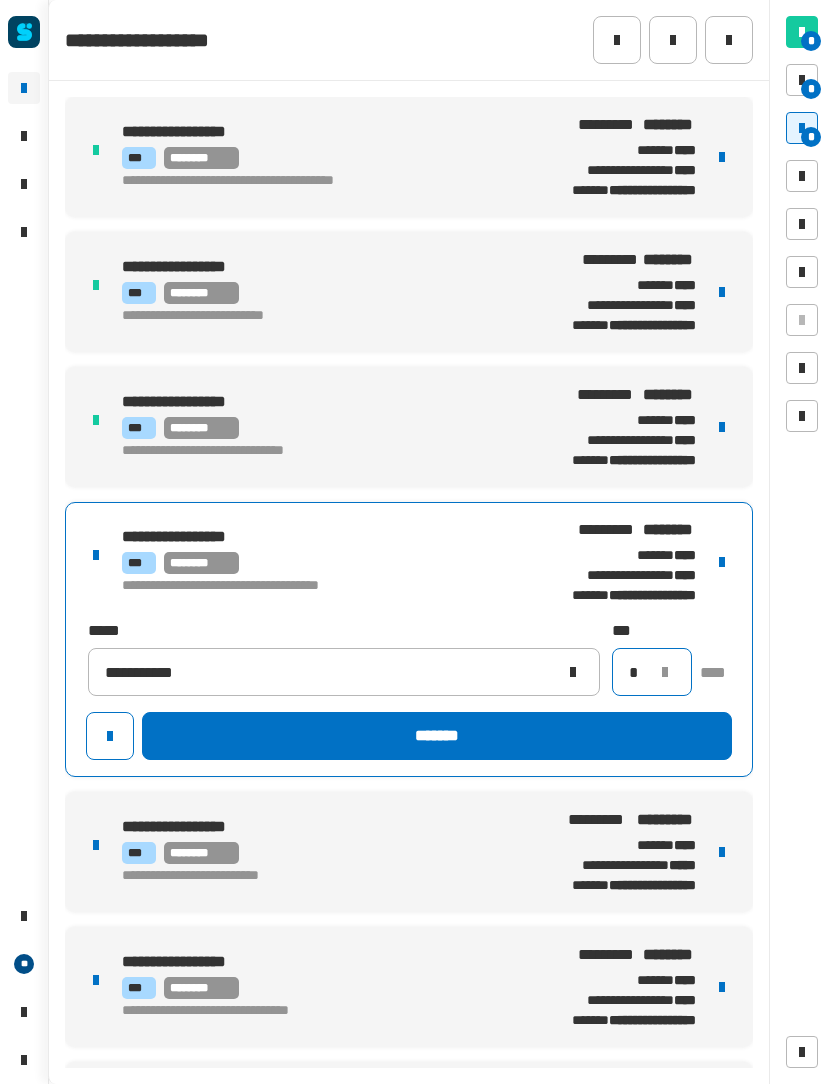 type on "*" 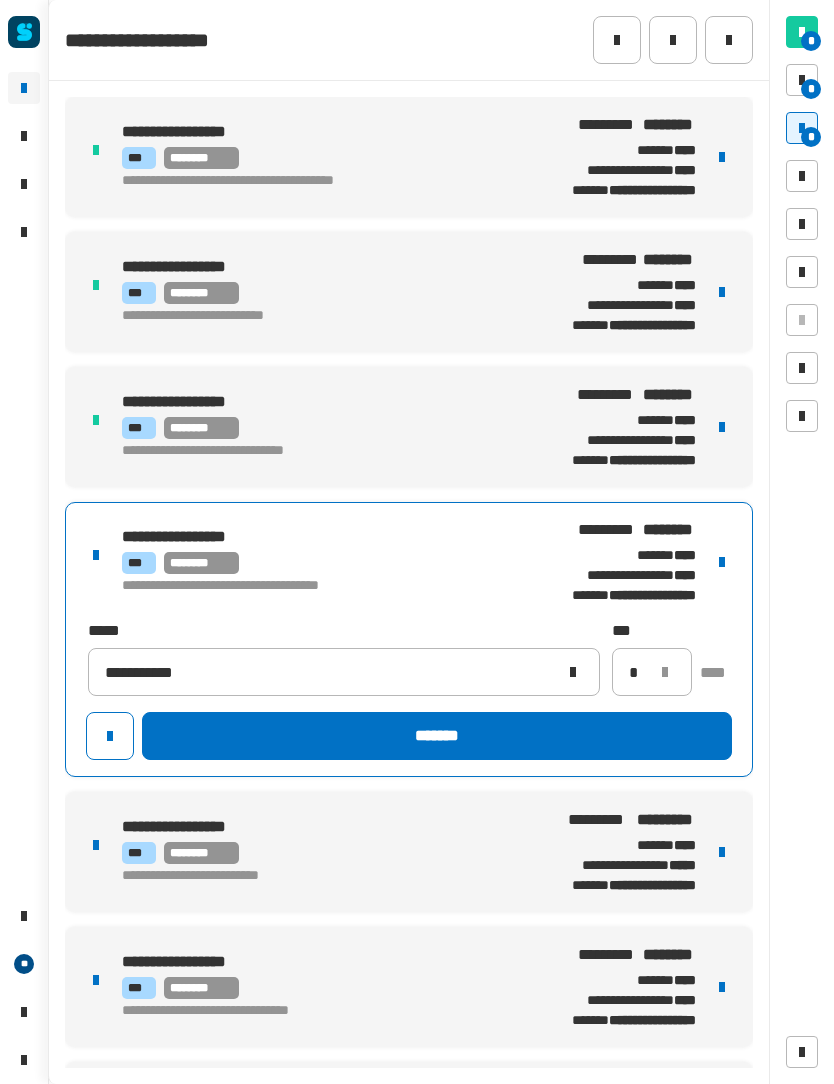 click on "*******" 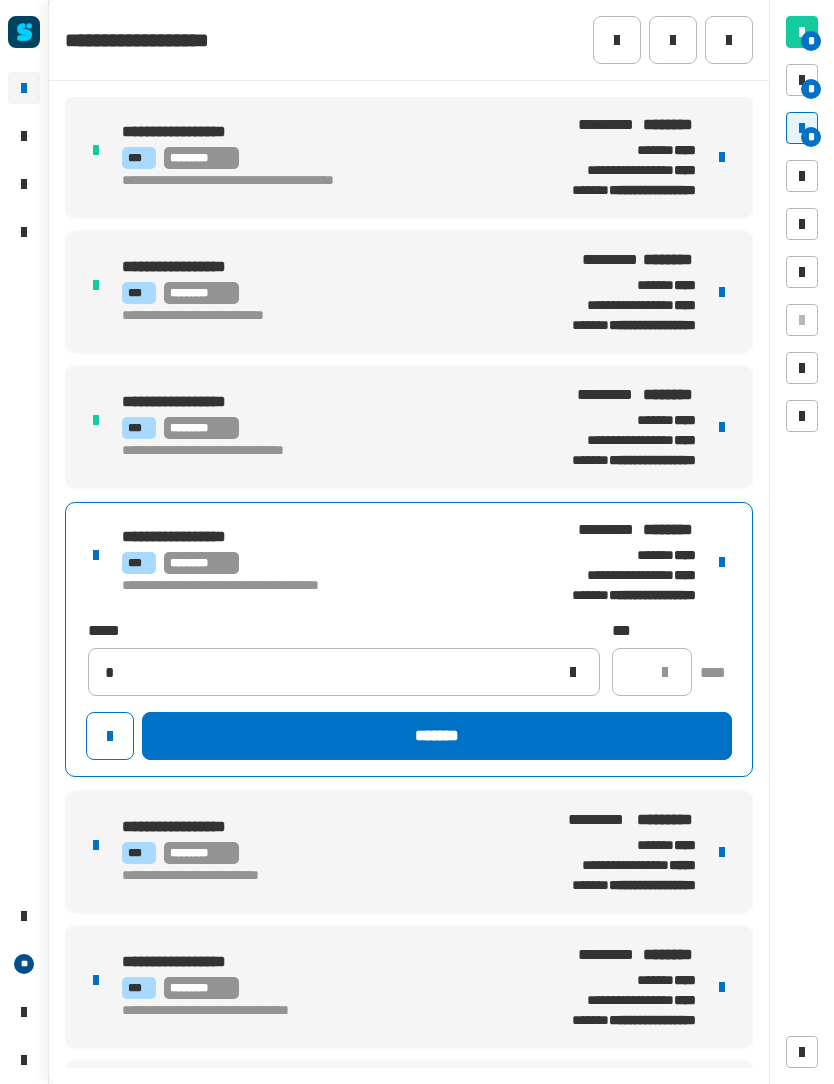 type 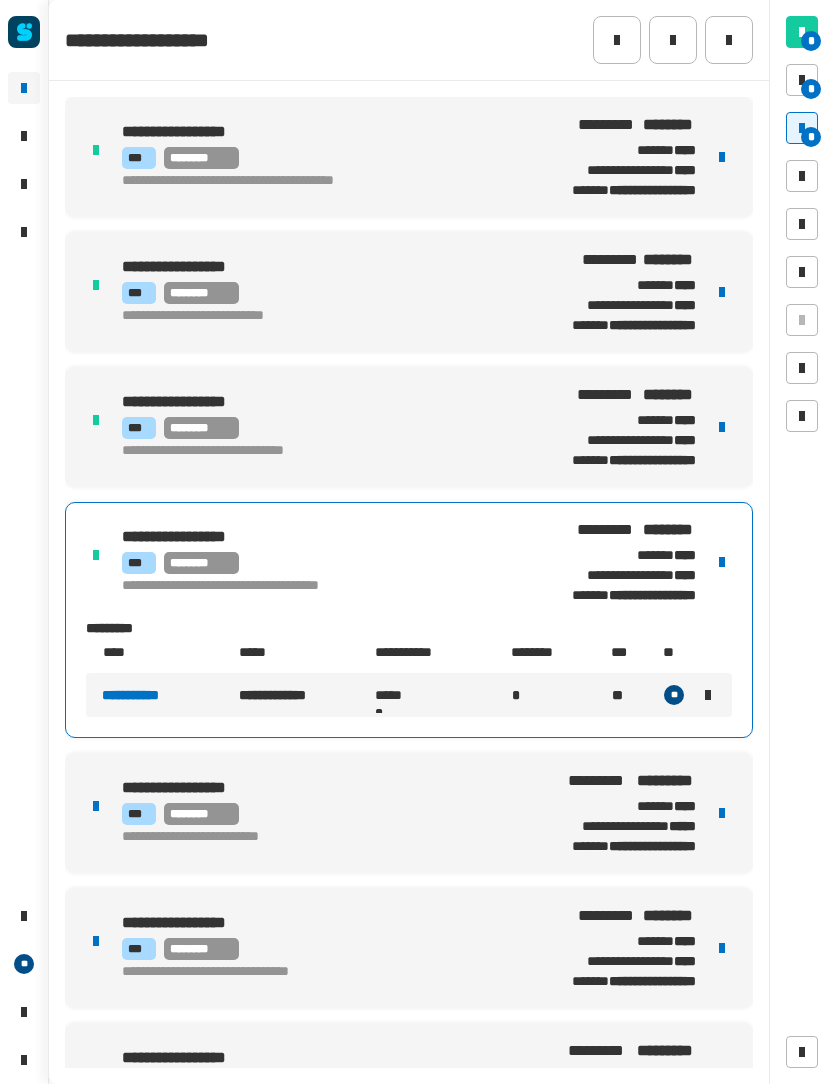 click on "**********" at bounding box center [409, 813] 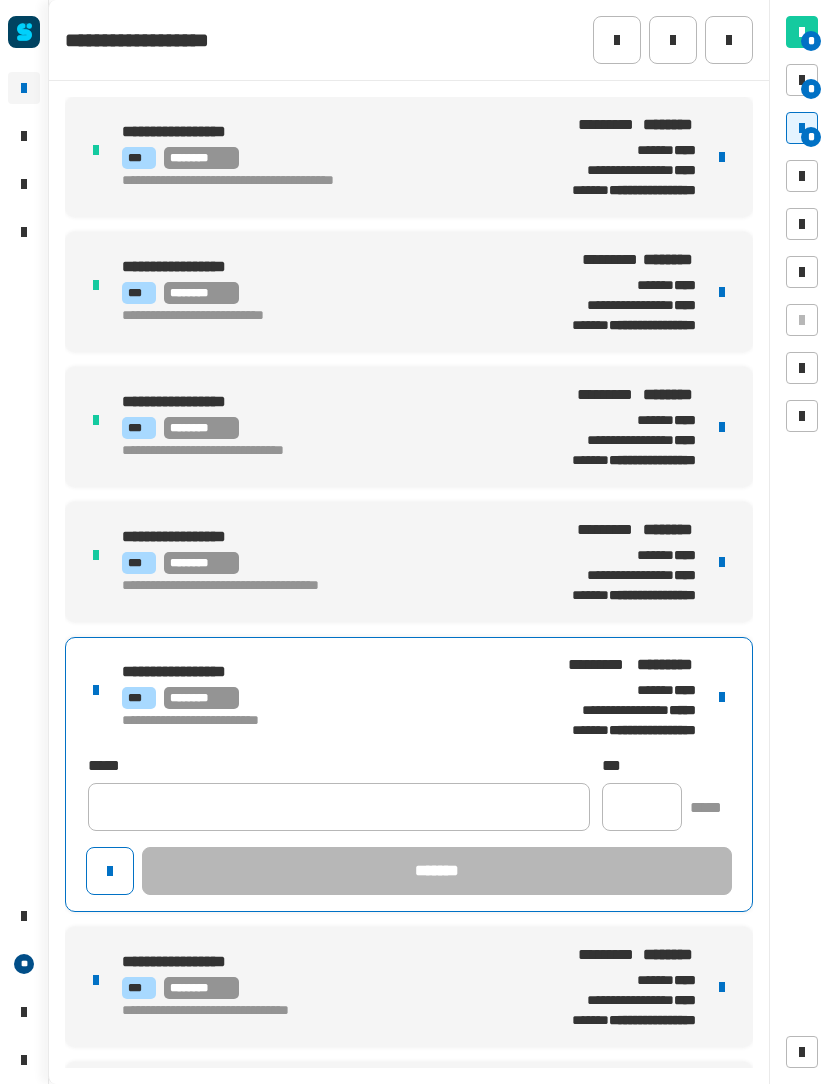 click at bounding box center (722, 697) 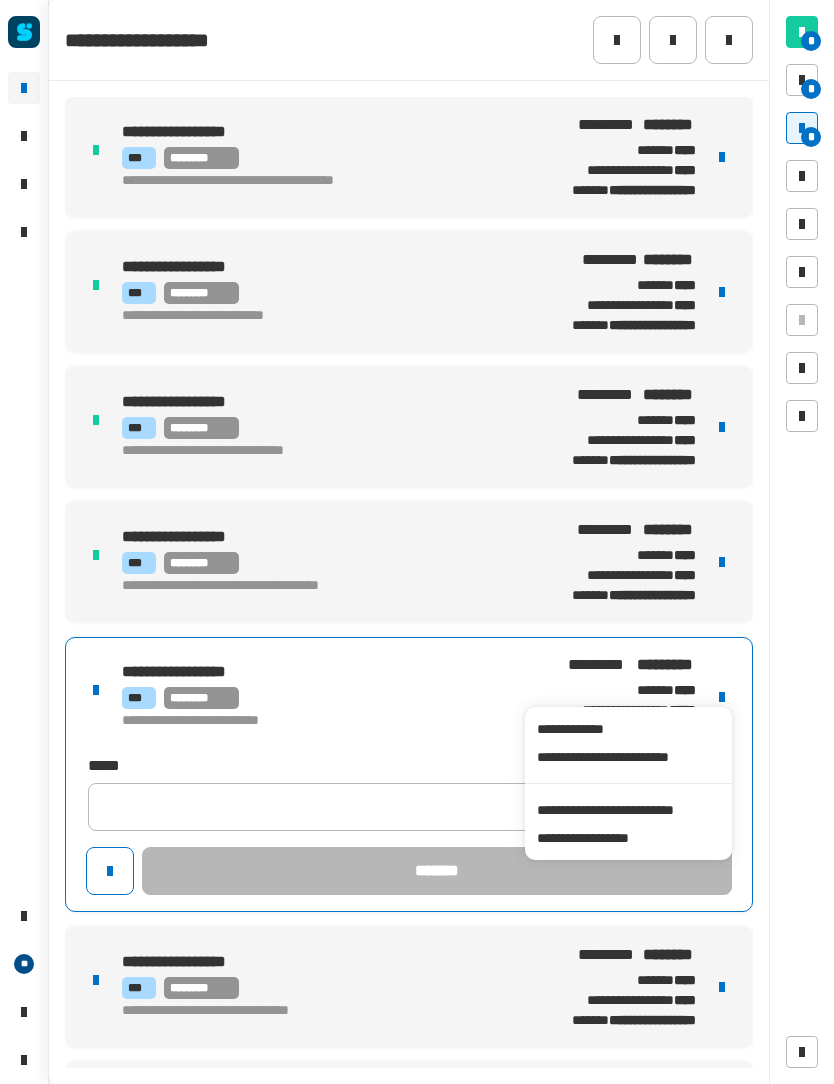 click on "**********" at bounding box center [628, 810] 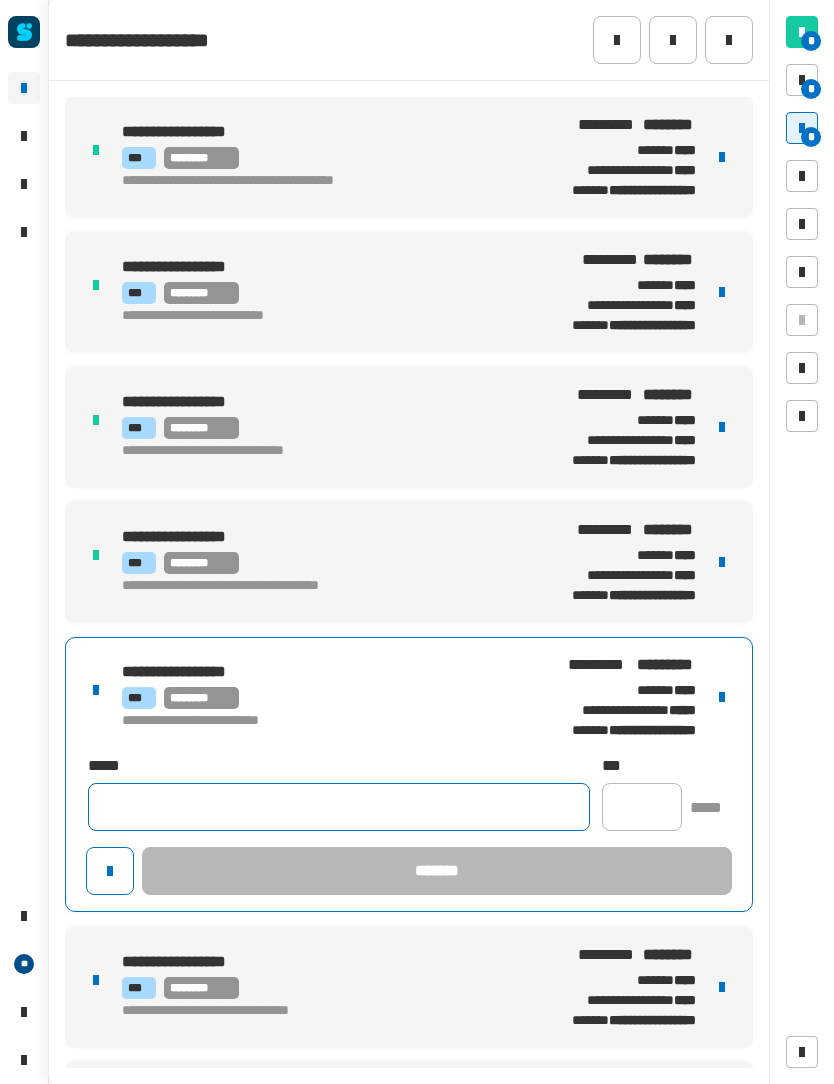 click 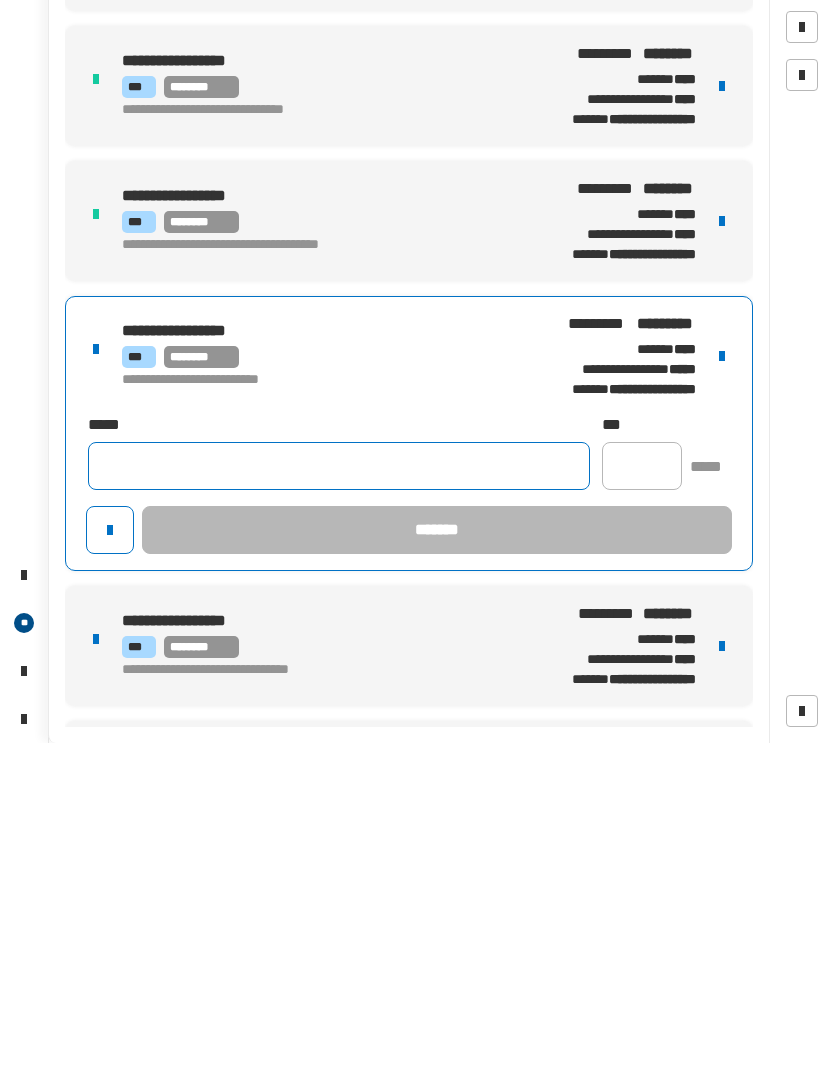 click 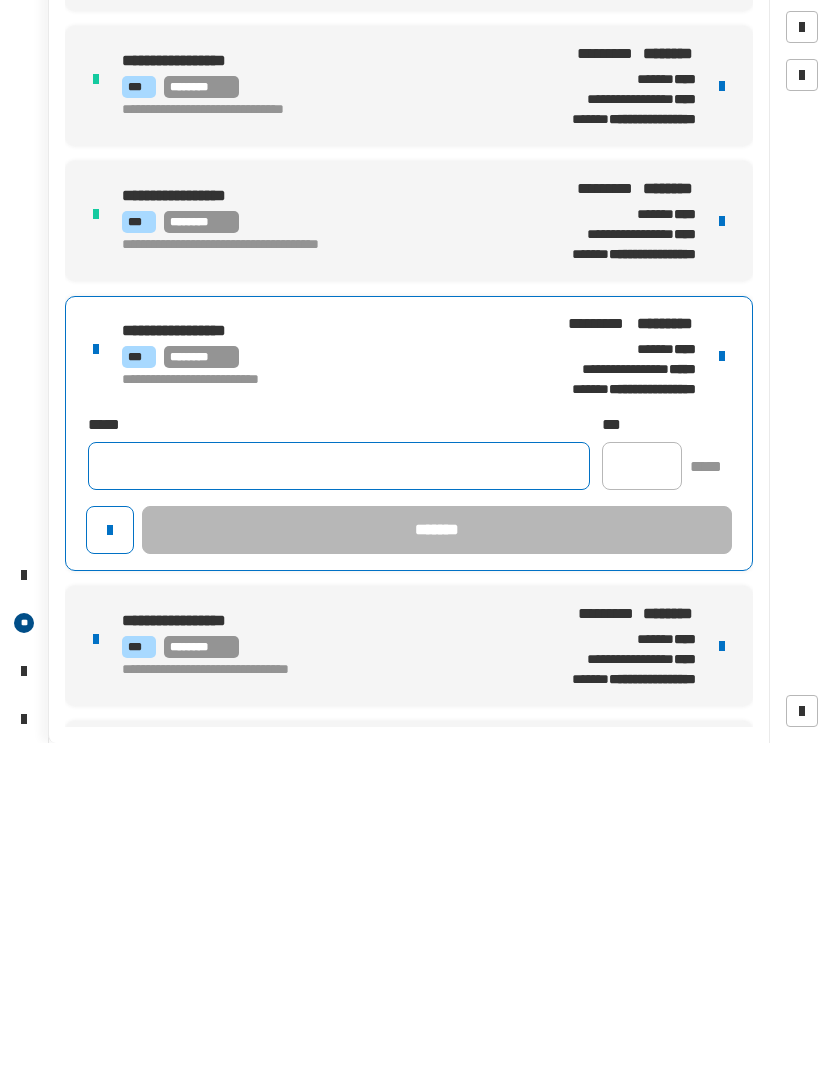 paste on "**********" 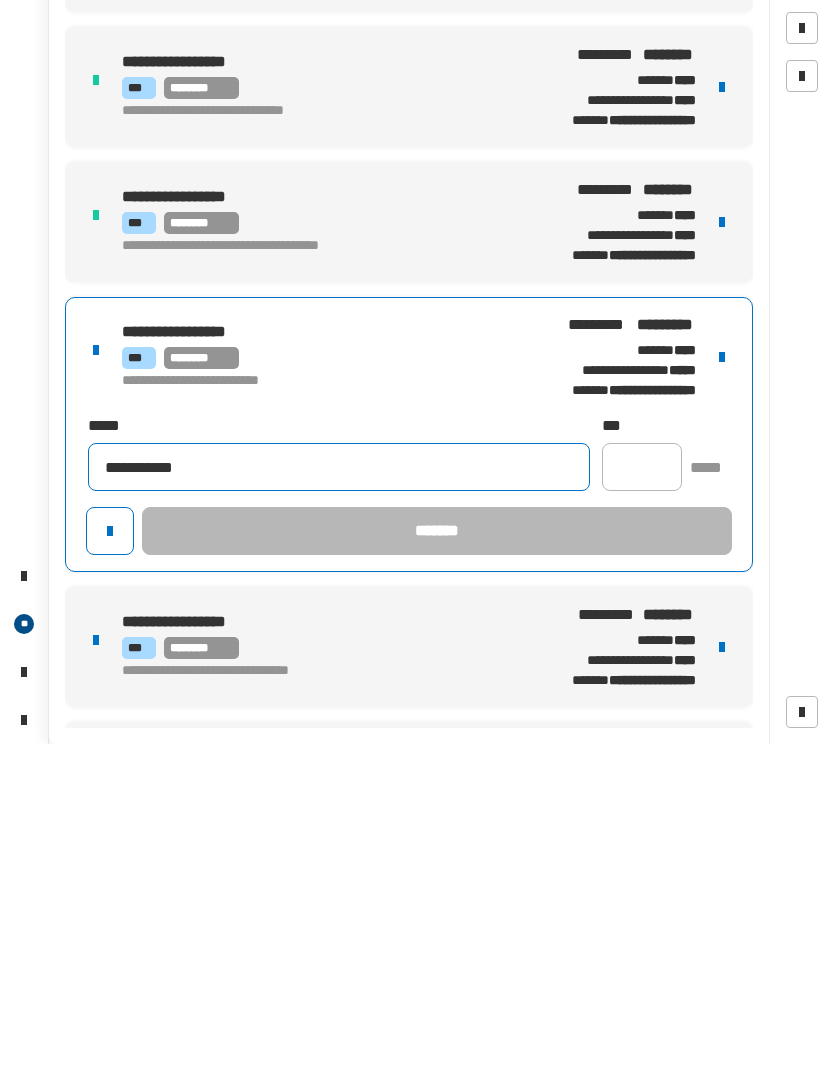 type on "**********" 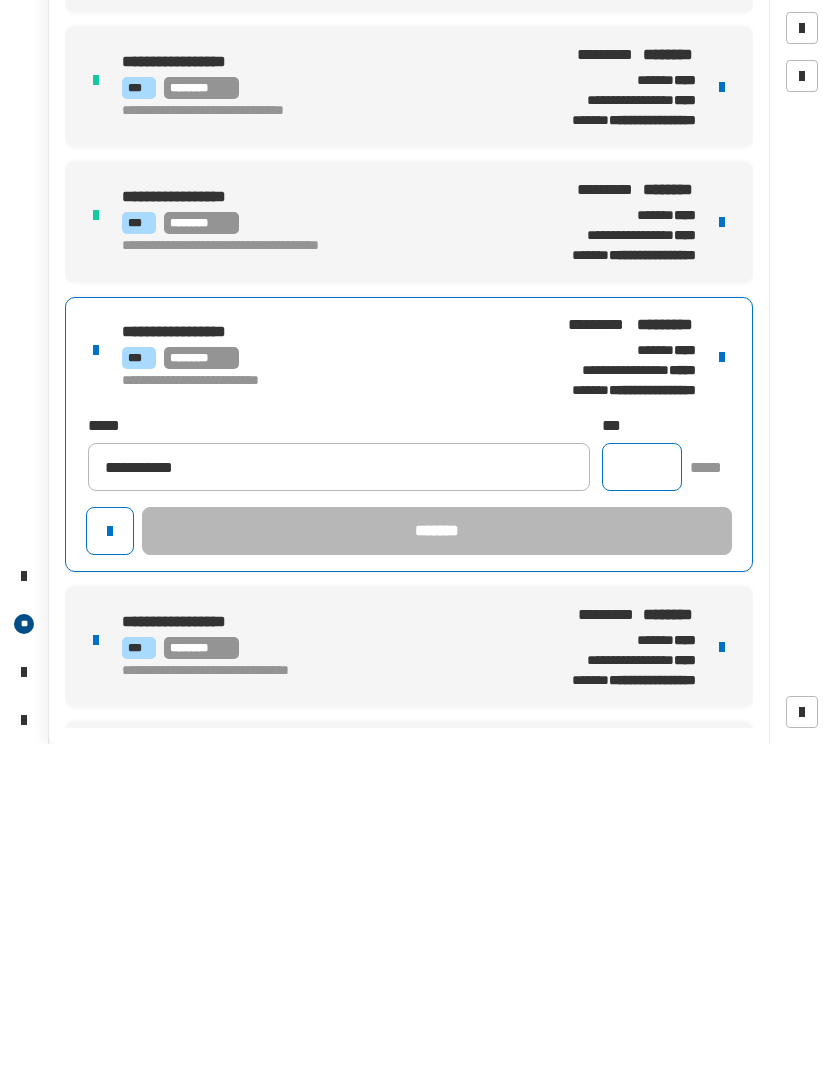 click 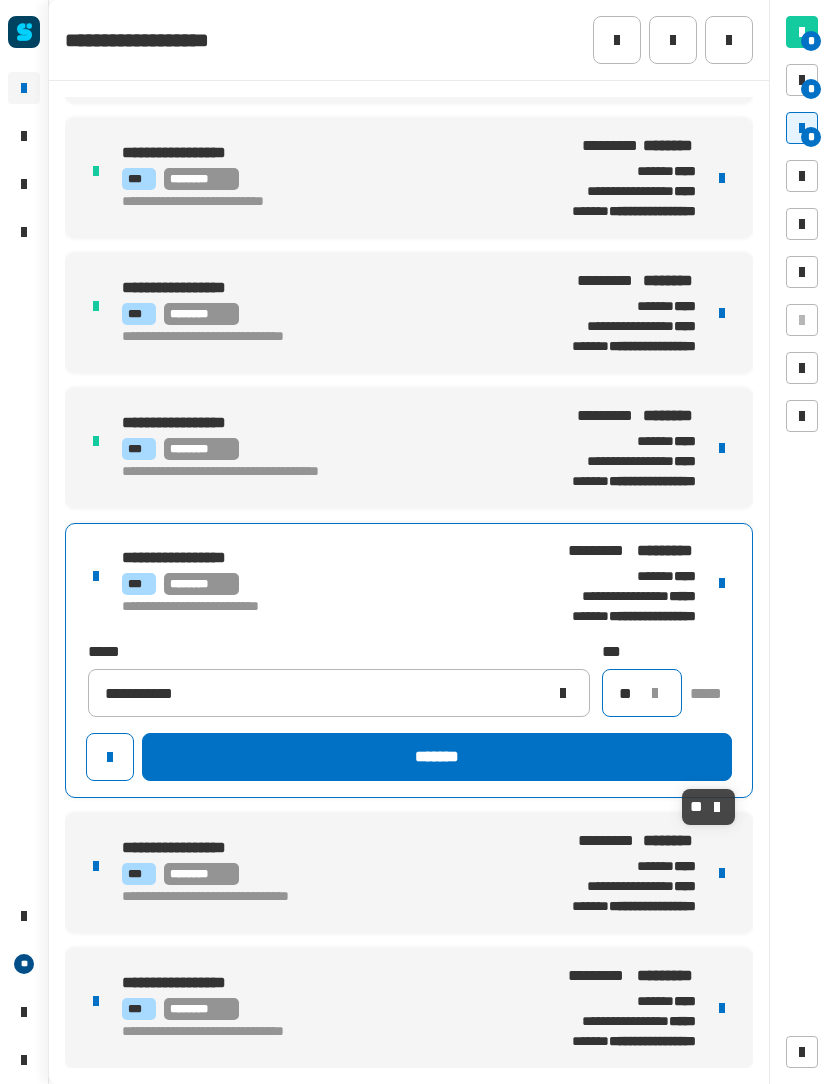 scroll, scrollTop: 114, scrollLeft: 0, axis: vertical 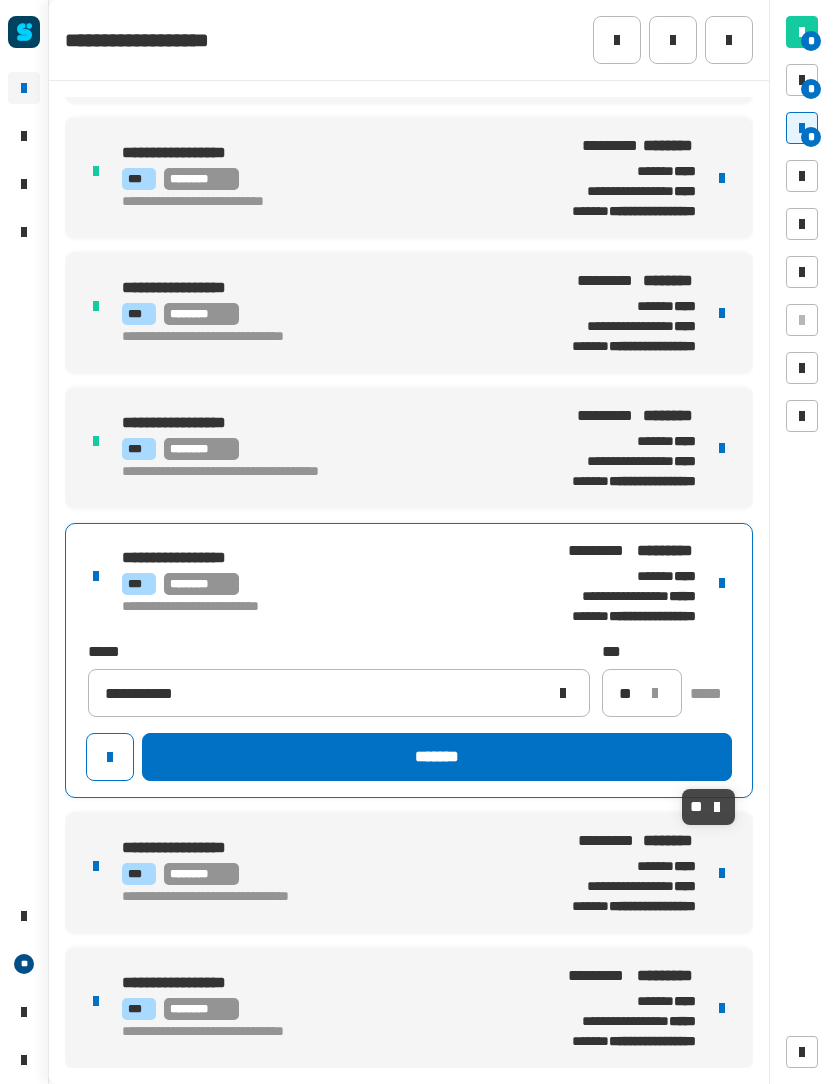 click on "*******" 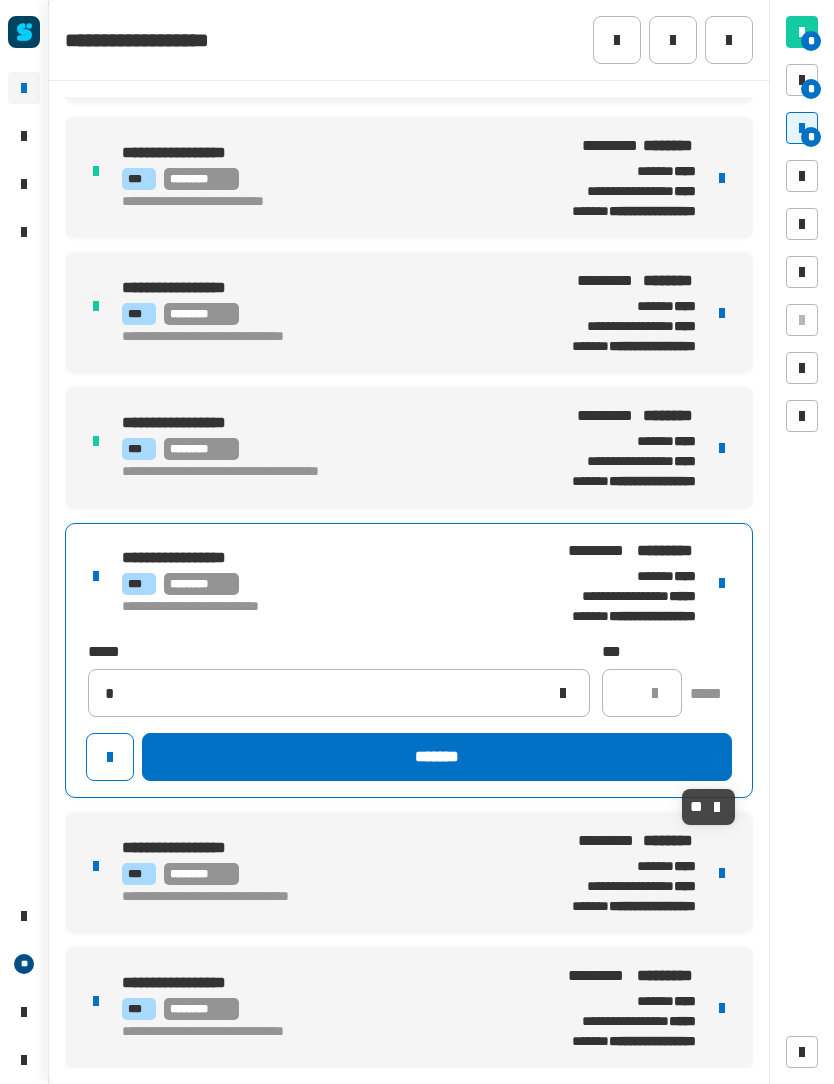 type 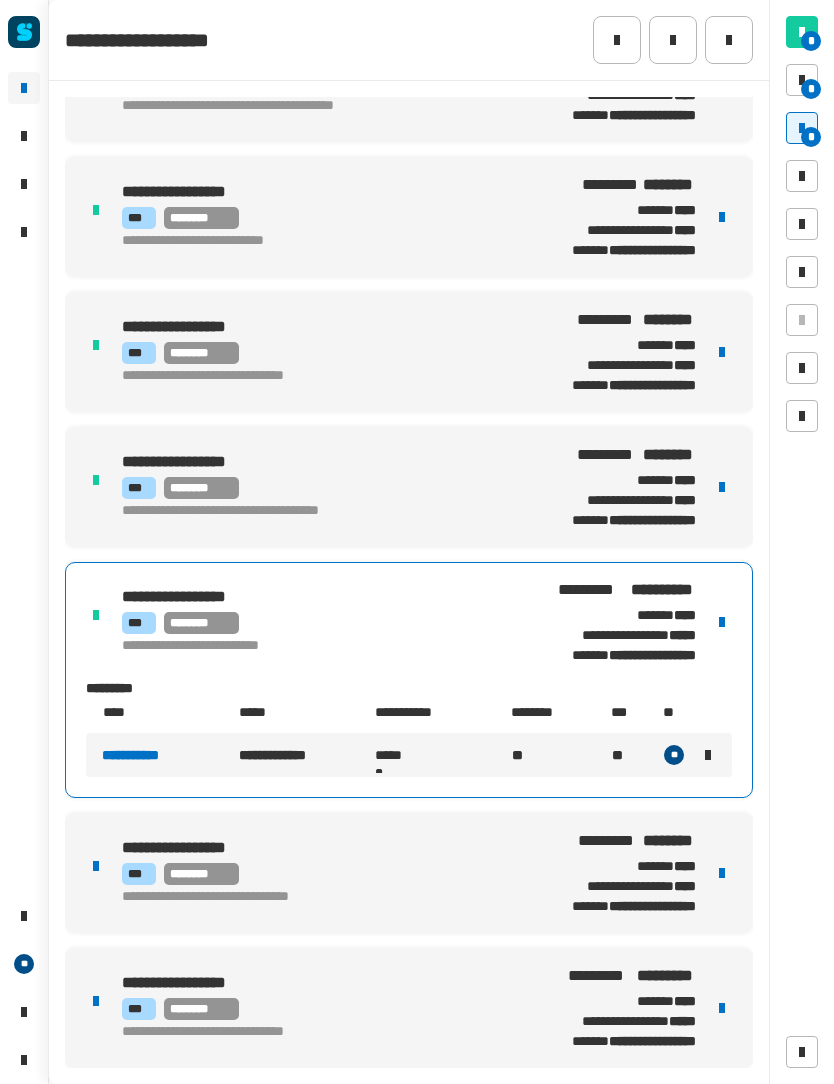 scroll, scrollTop: 75, scrollLeft: 0, axis: vertical 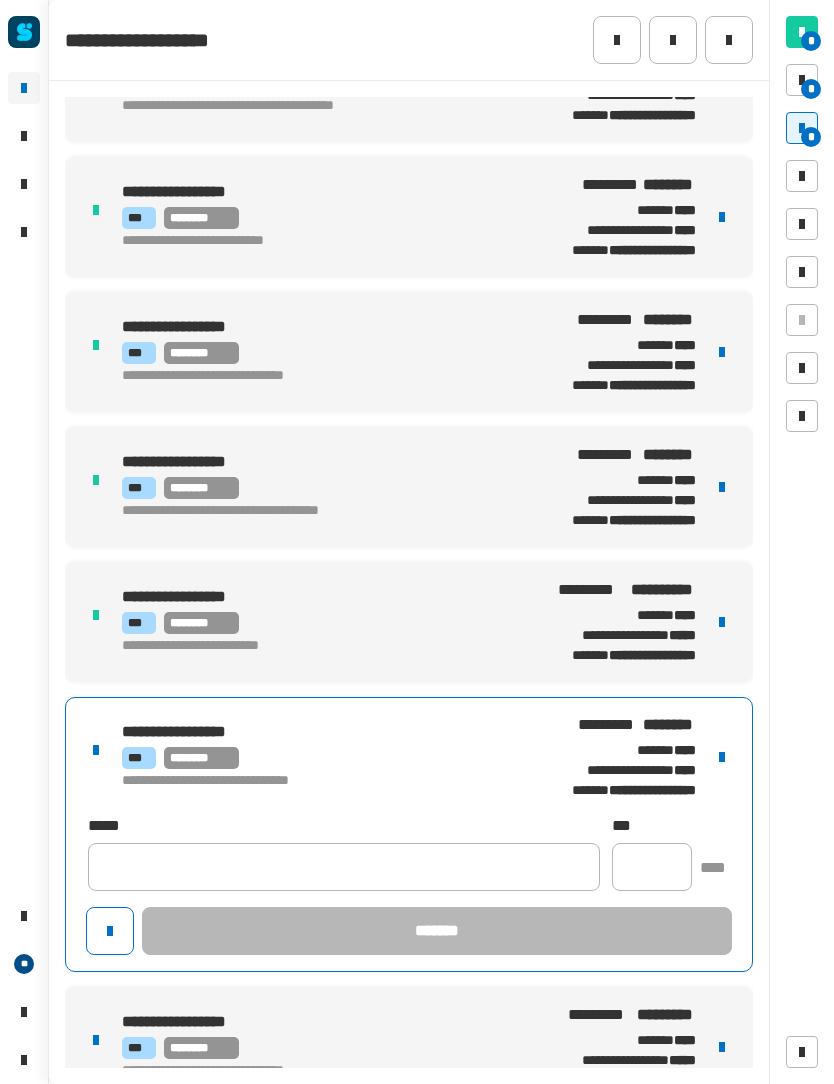click at bounding box center (722, 757) 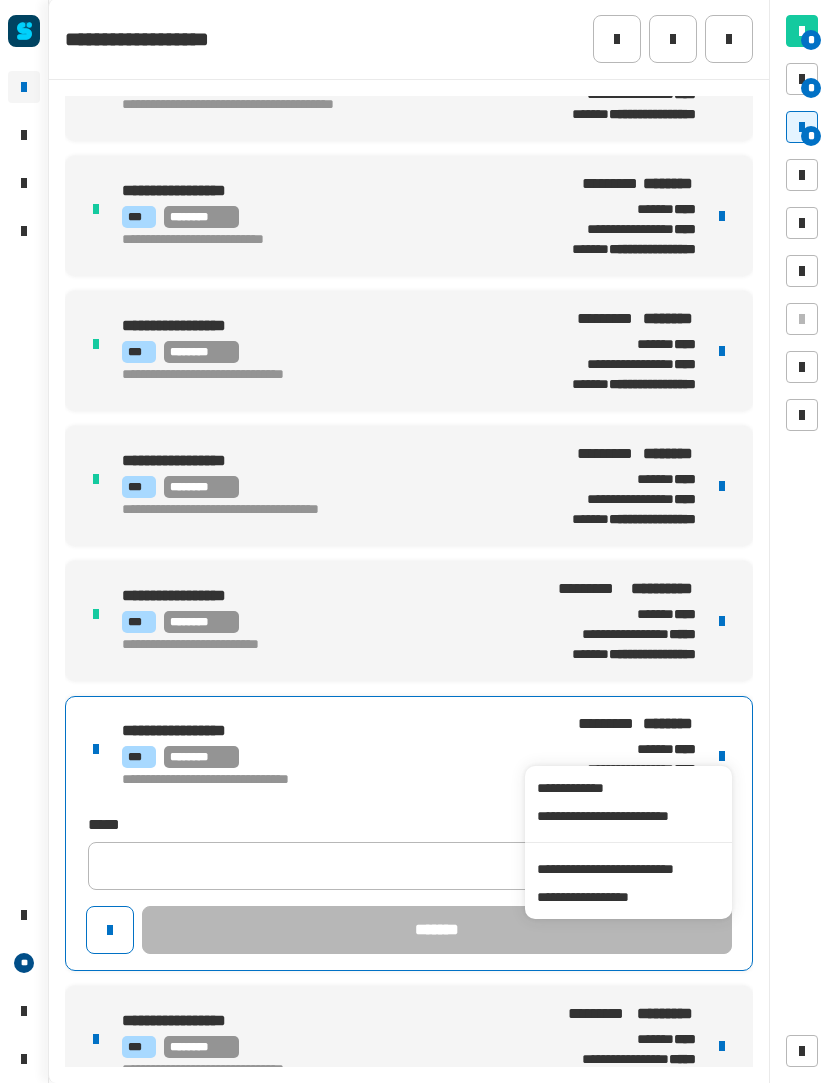 click on "**********" at bounding box center [628, 870] 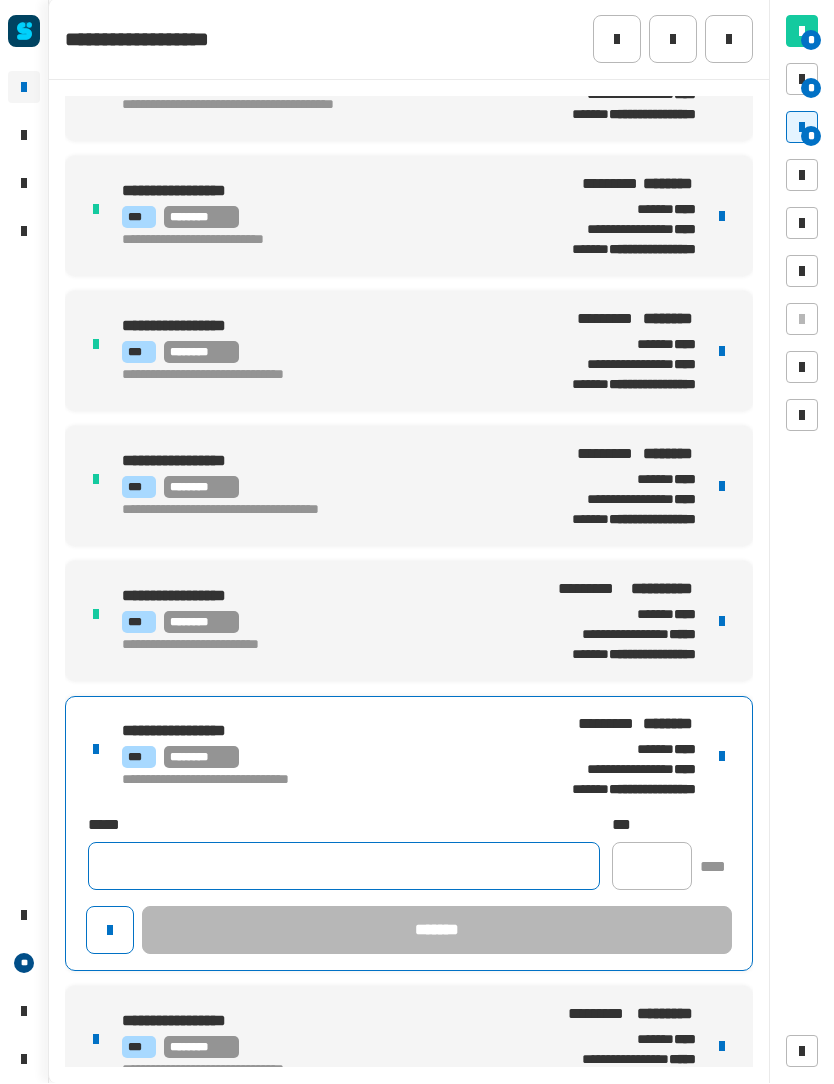 click 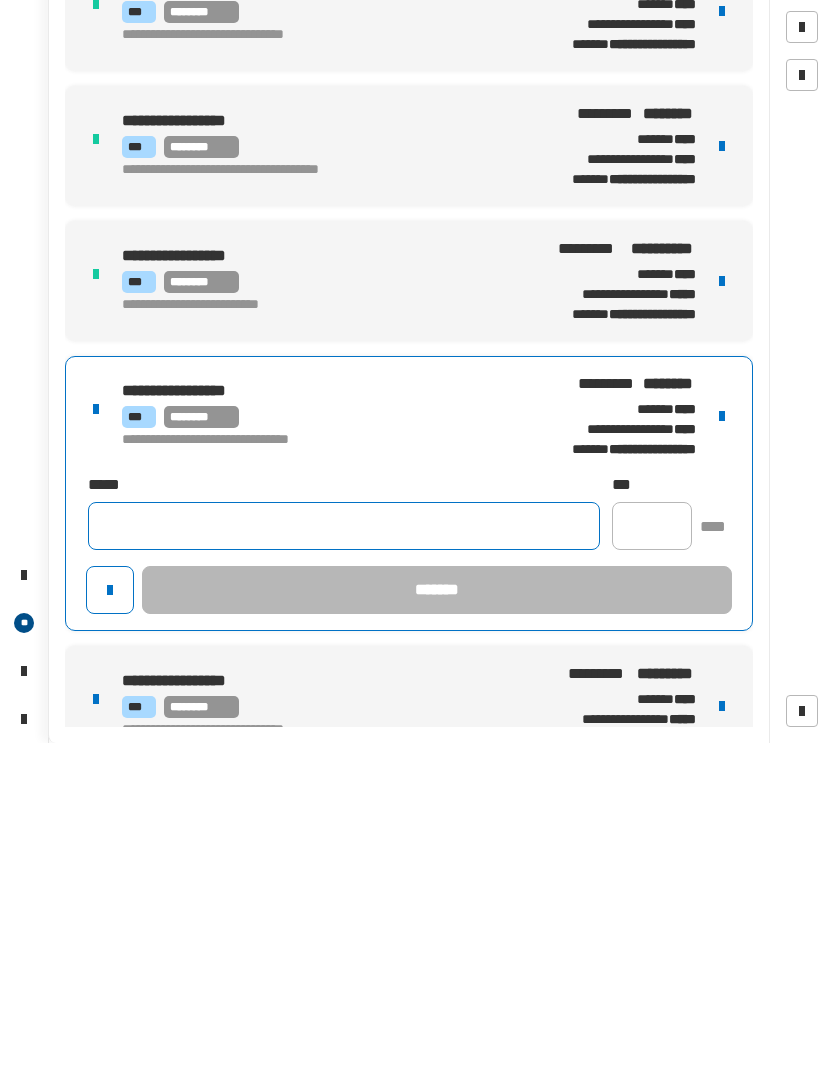click 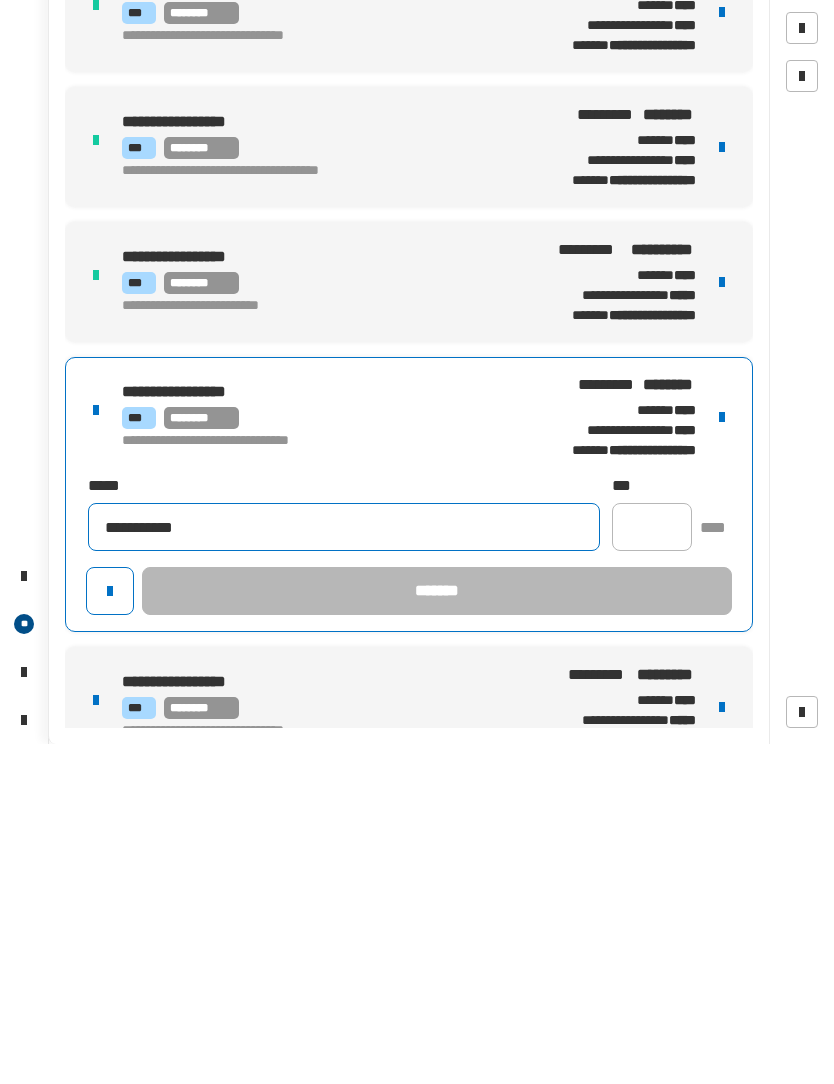 type on "**********" 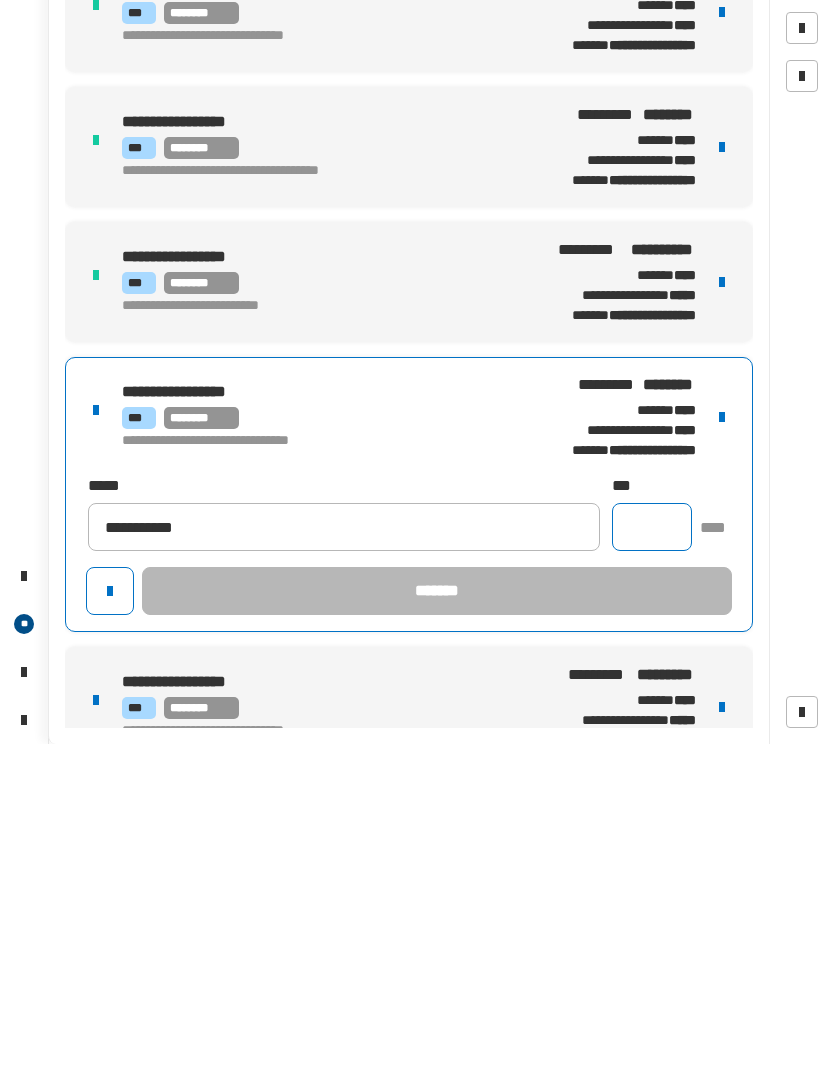click 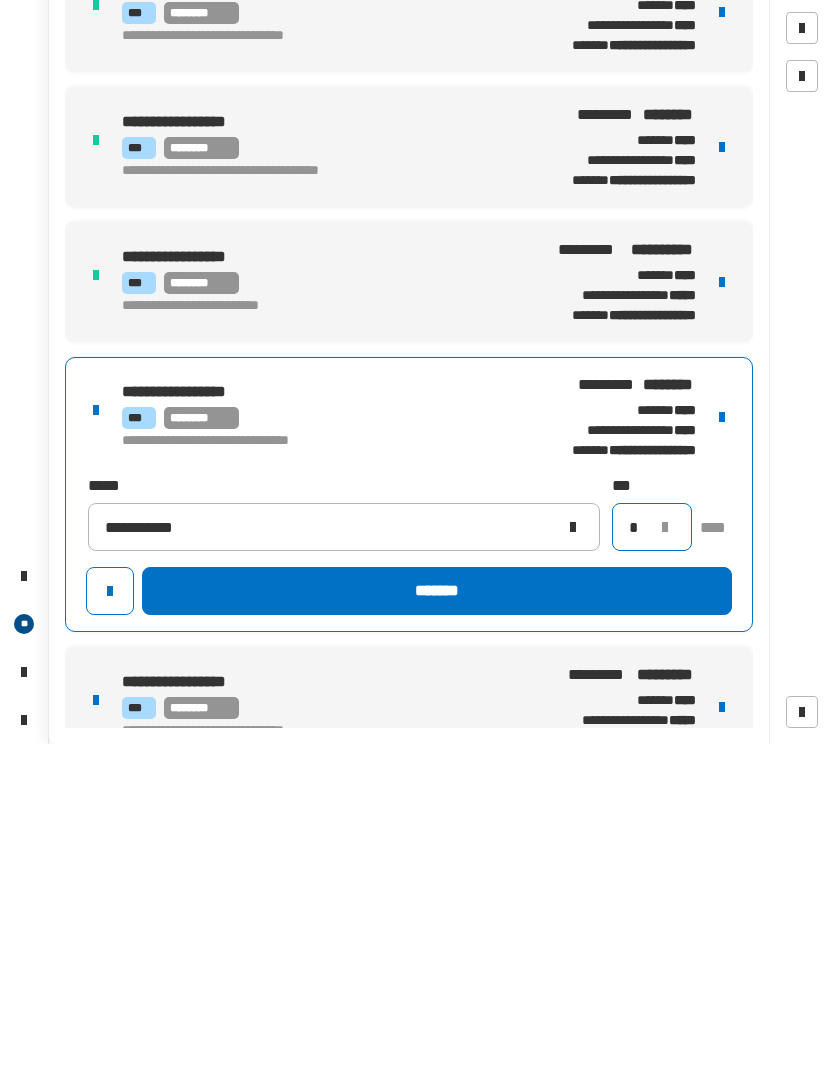 type on "*" 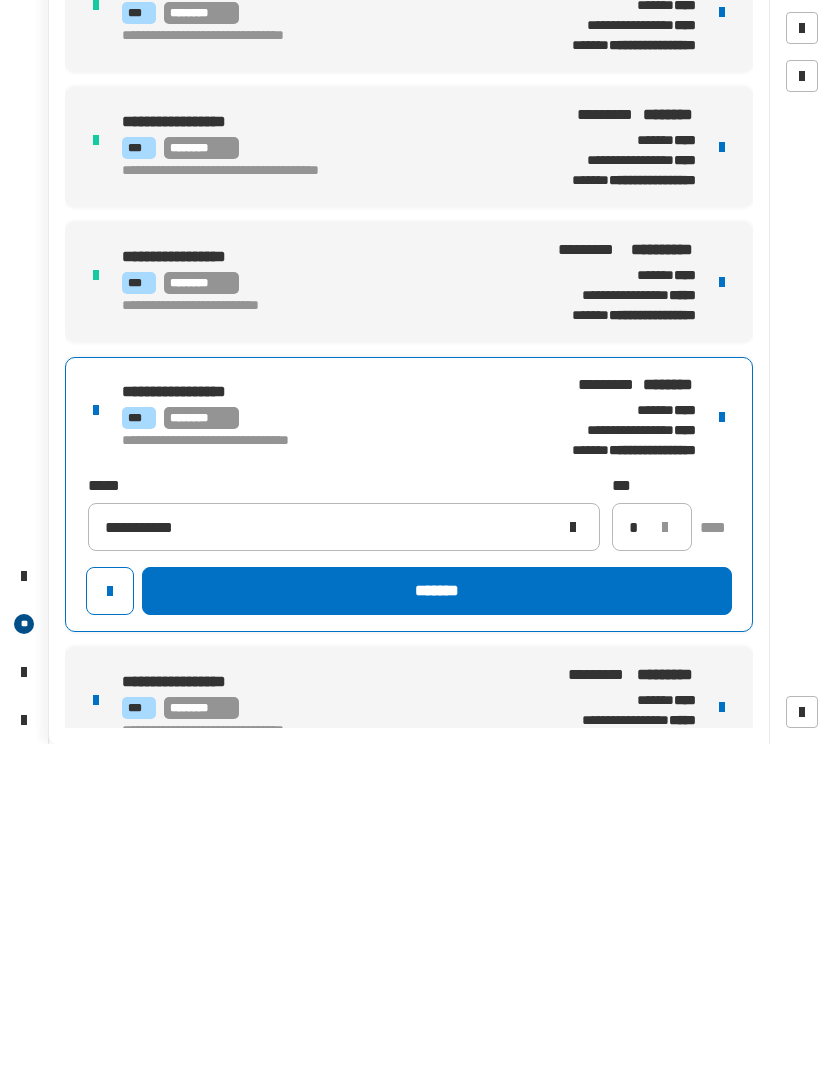 click on "*******" 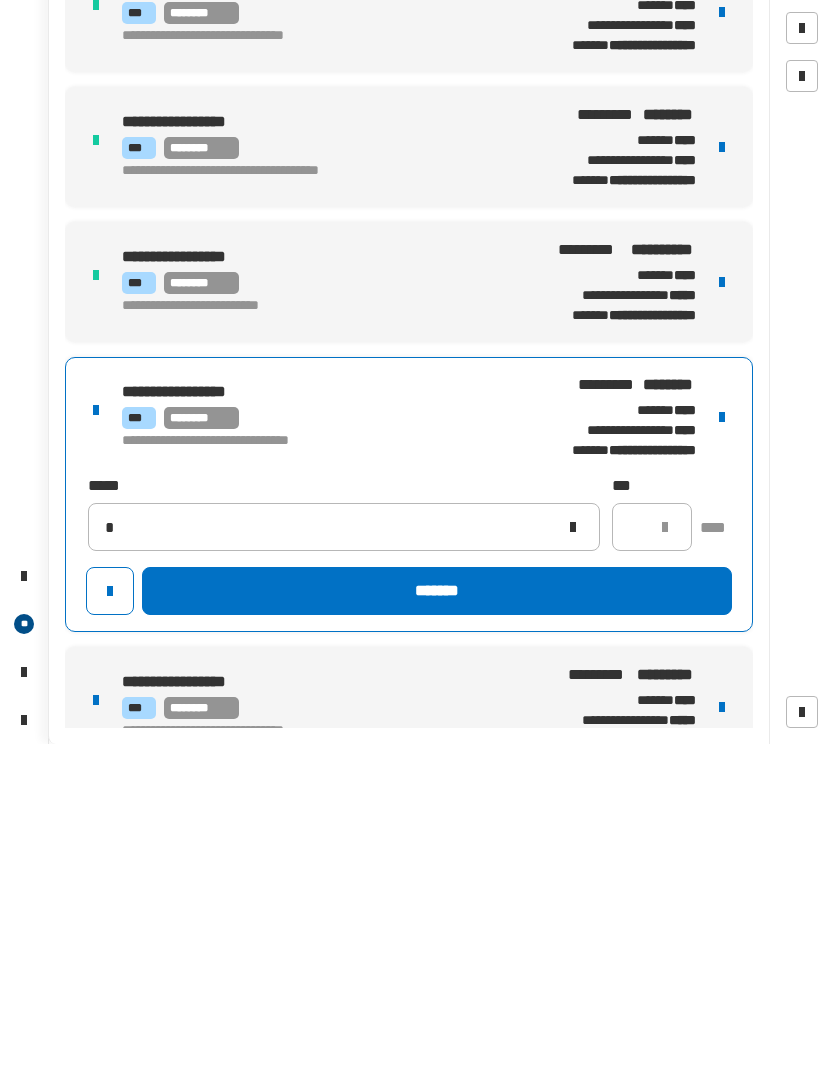 type 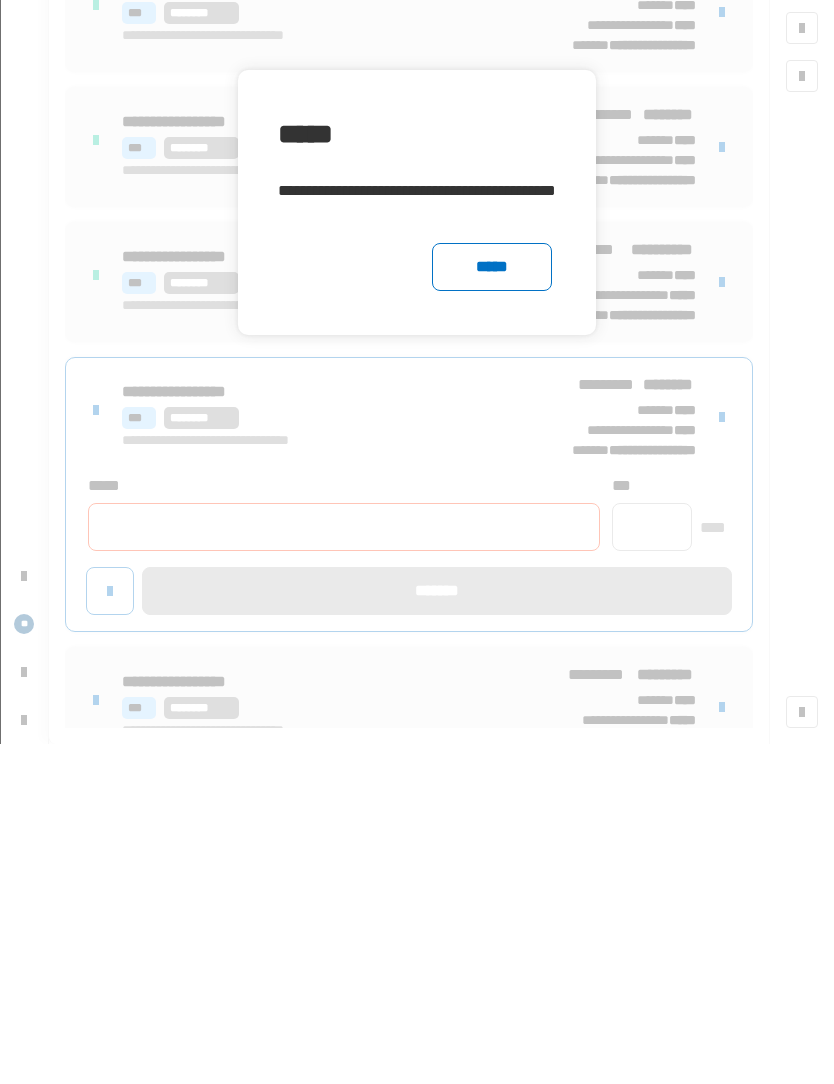 click 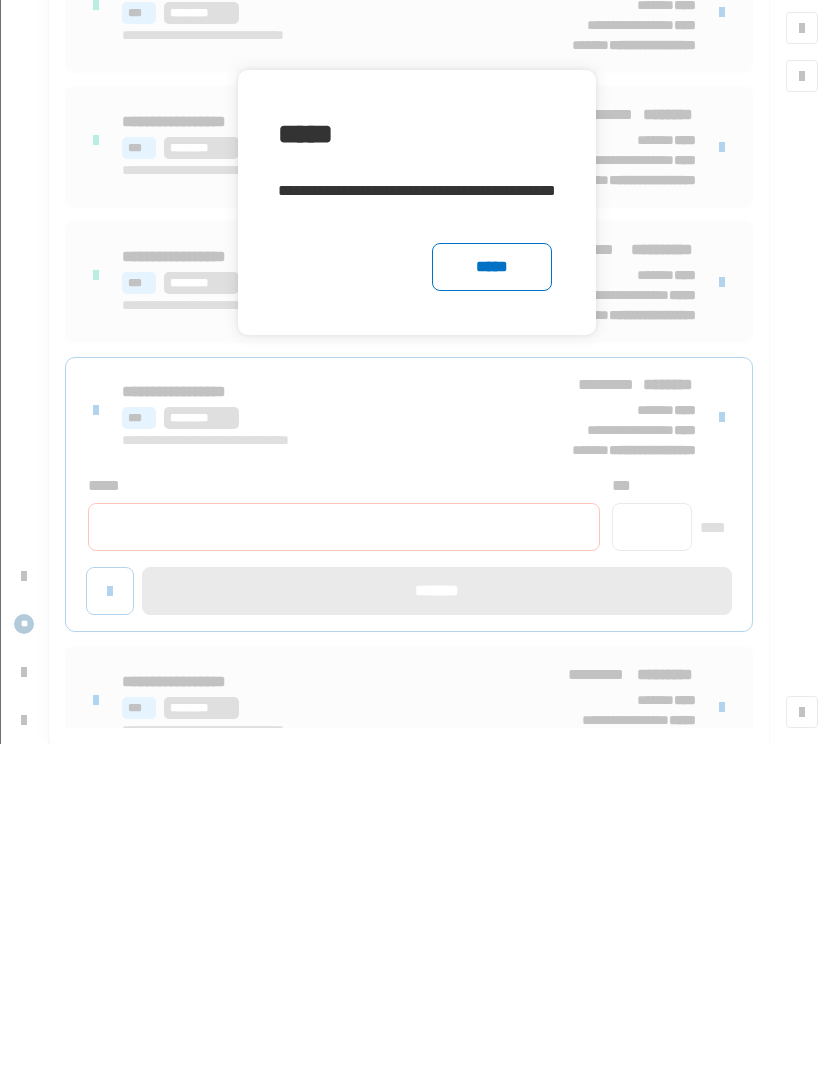 click 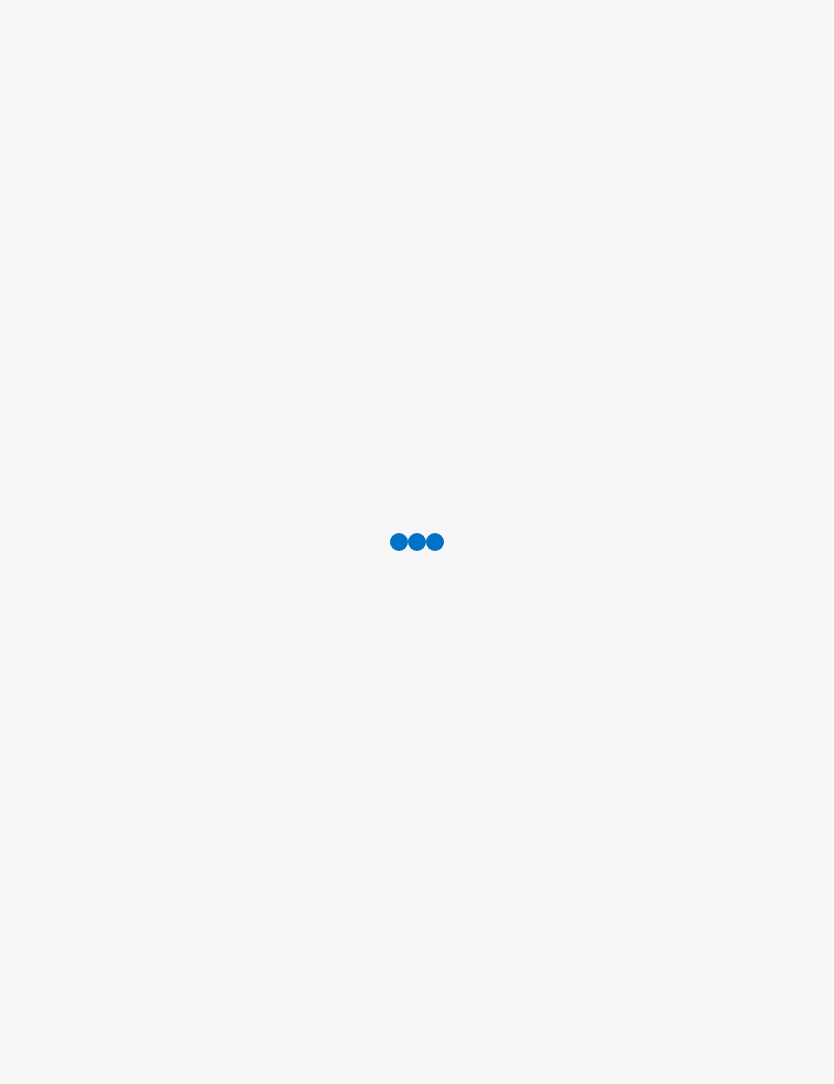 scroll, scrollTop: 0, scrollLeft: 0, axis: both 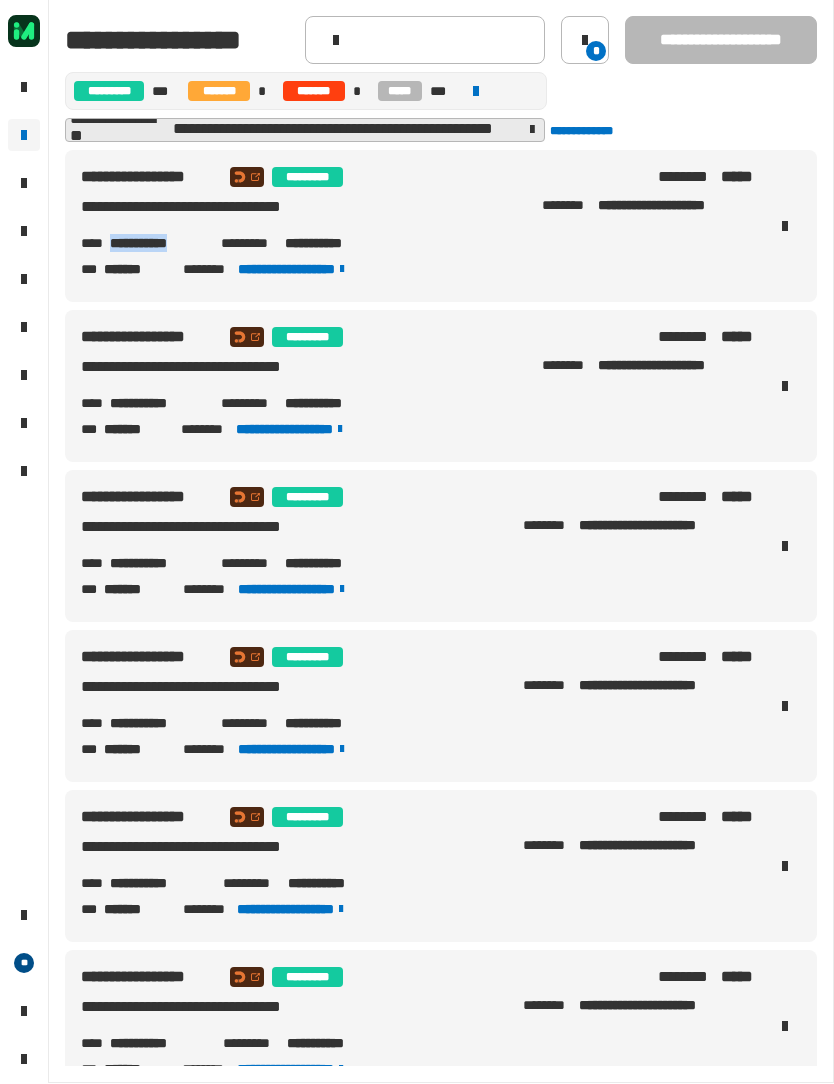 click on "**********" at bounding box center [441, 387] 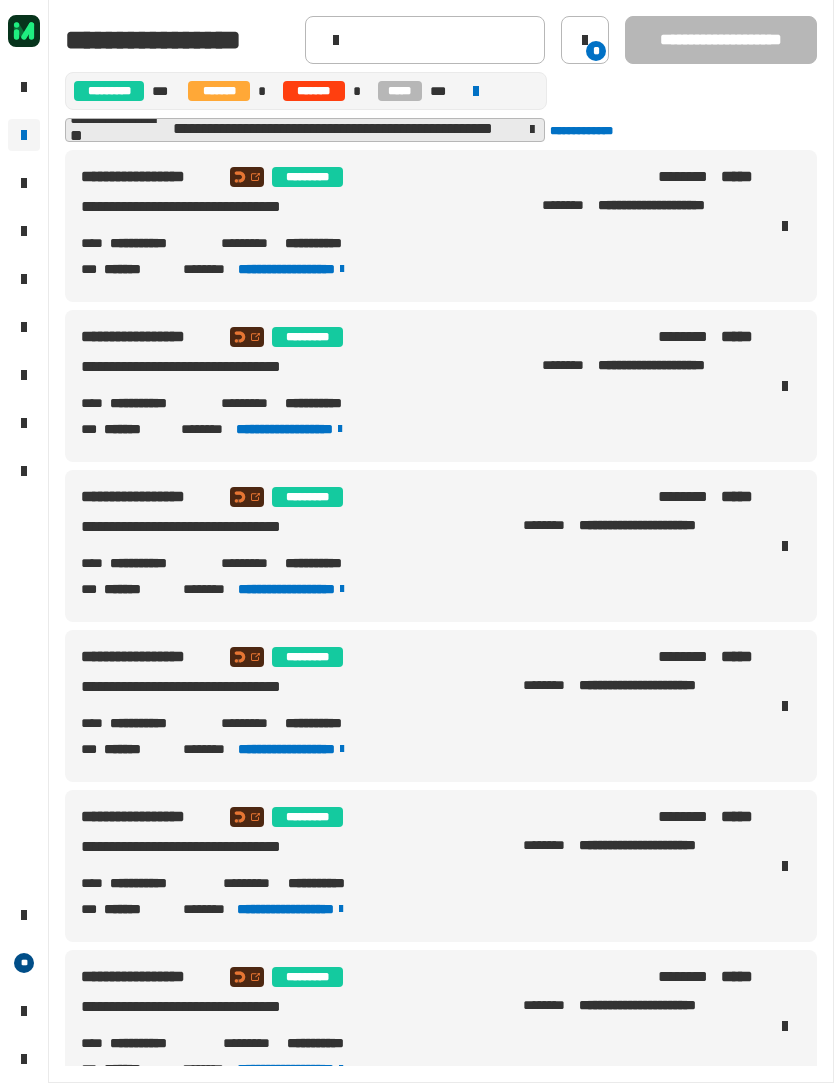 click on "**********" at bounding box center (417, 270) 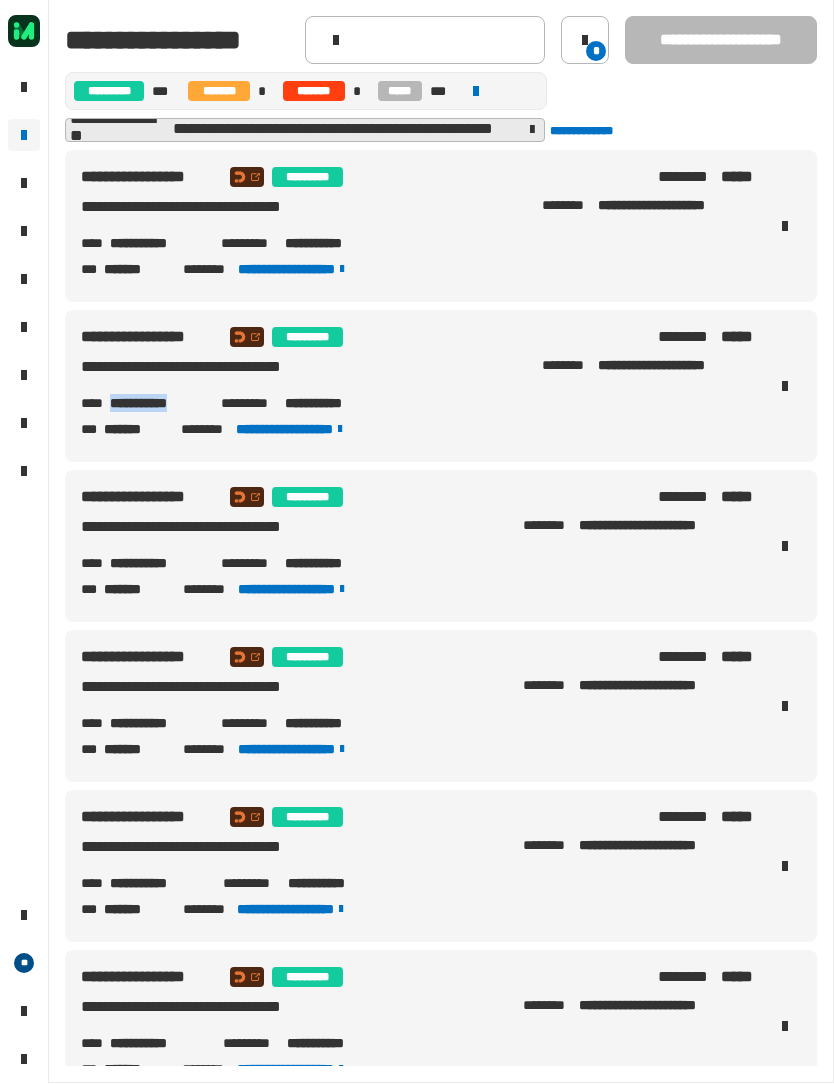 copy on "**********" 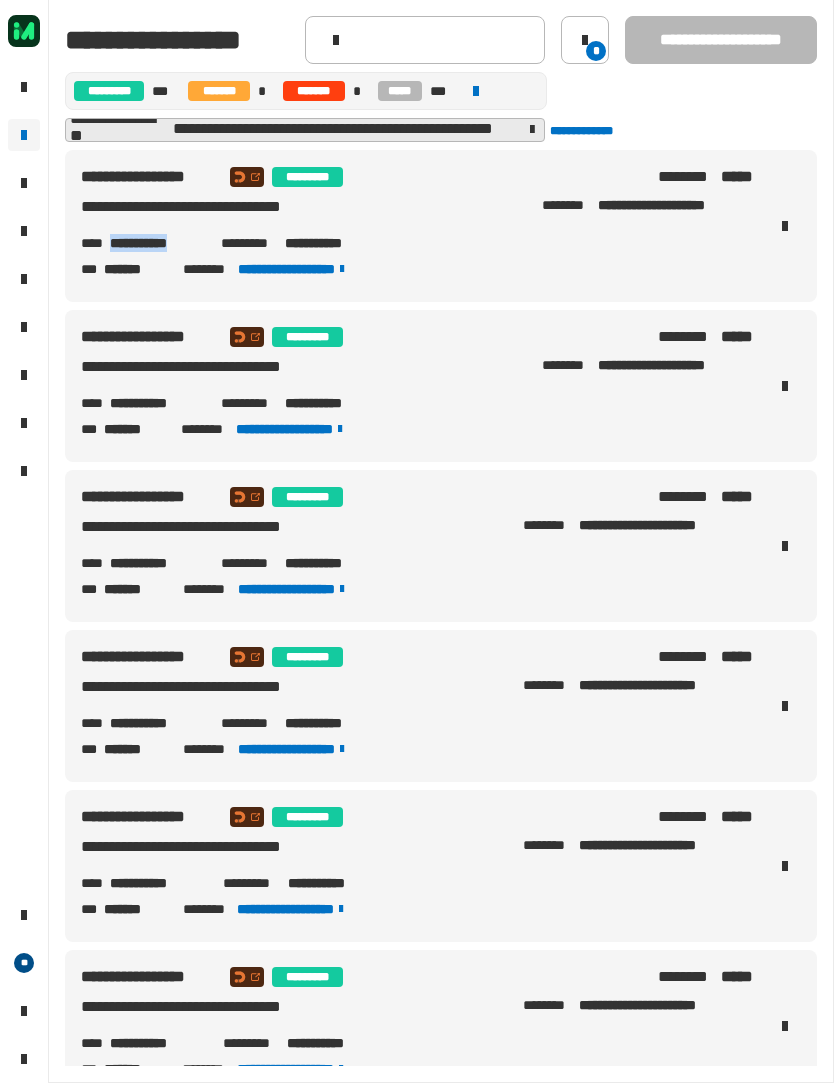 copy on "**********" 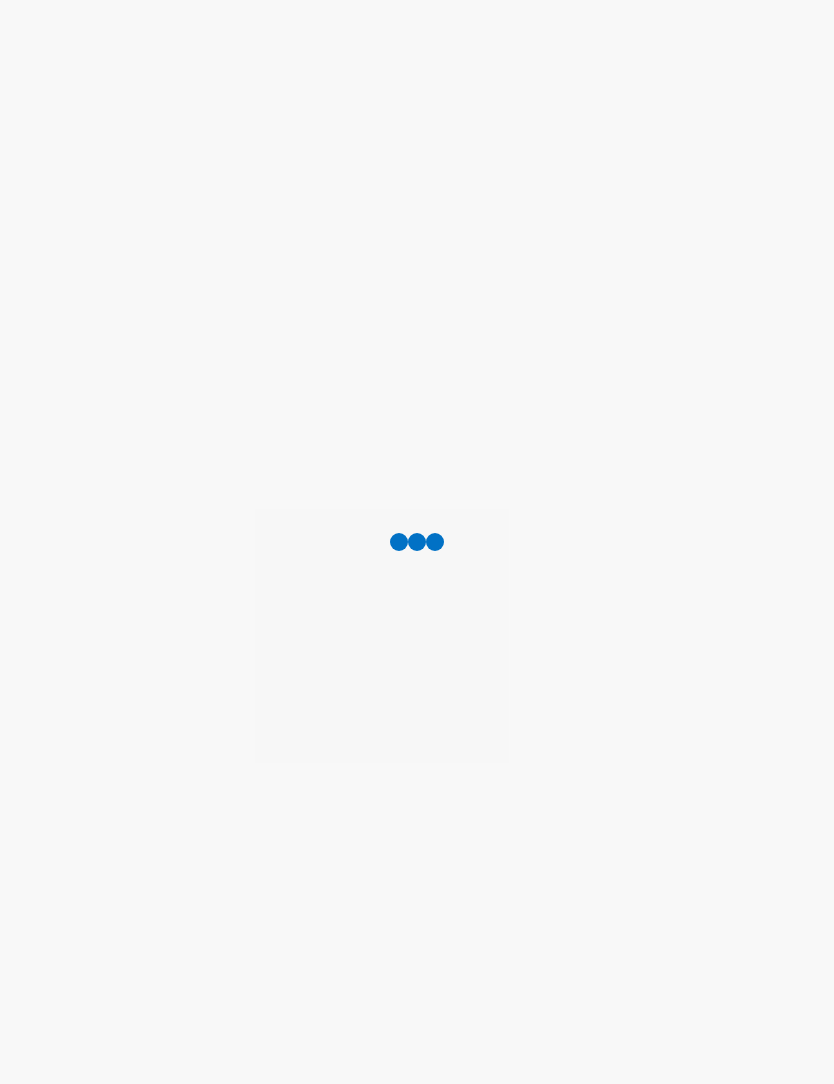 scroll, scrollTop: 0, scrollLeft: 0, axis: both 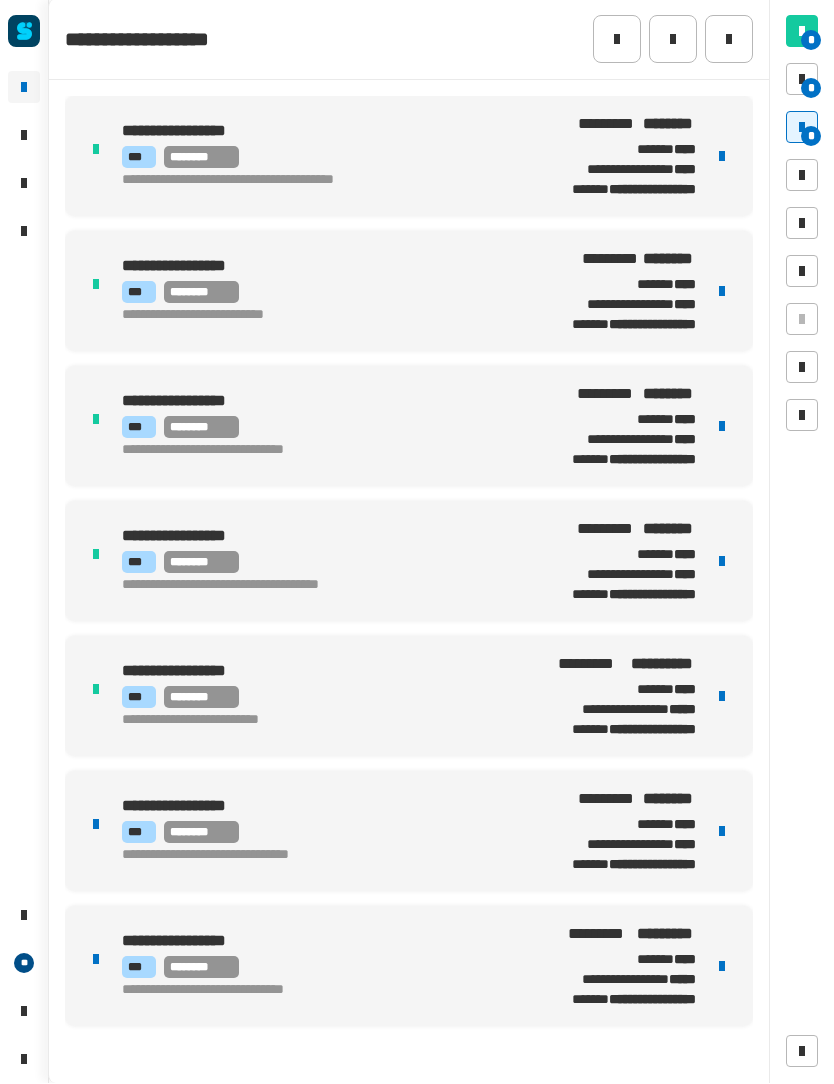 click on "*** ********" at bounding box center [321, 833] 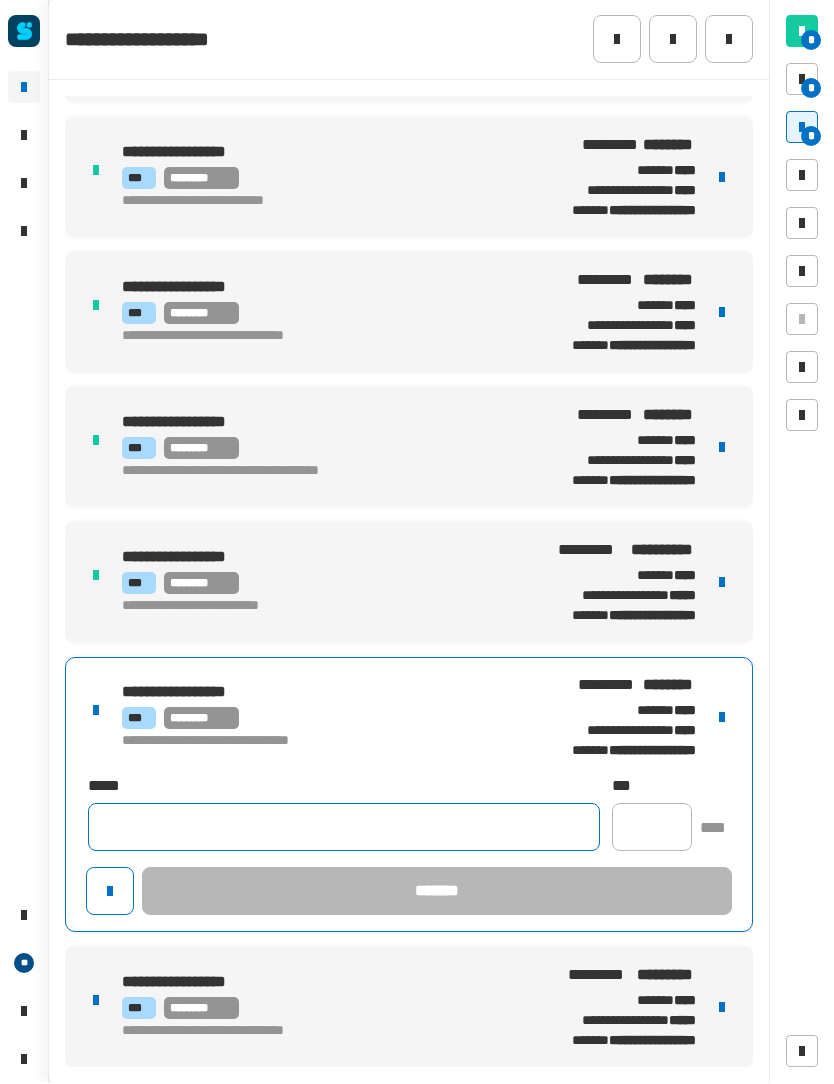 click 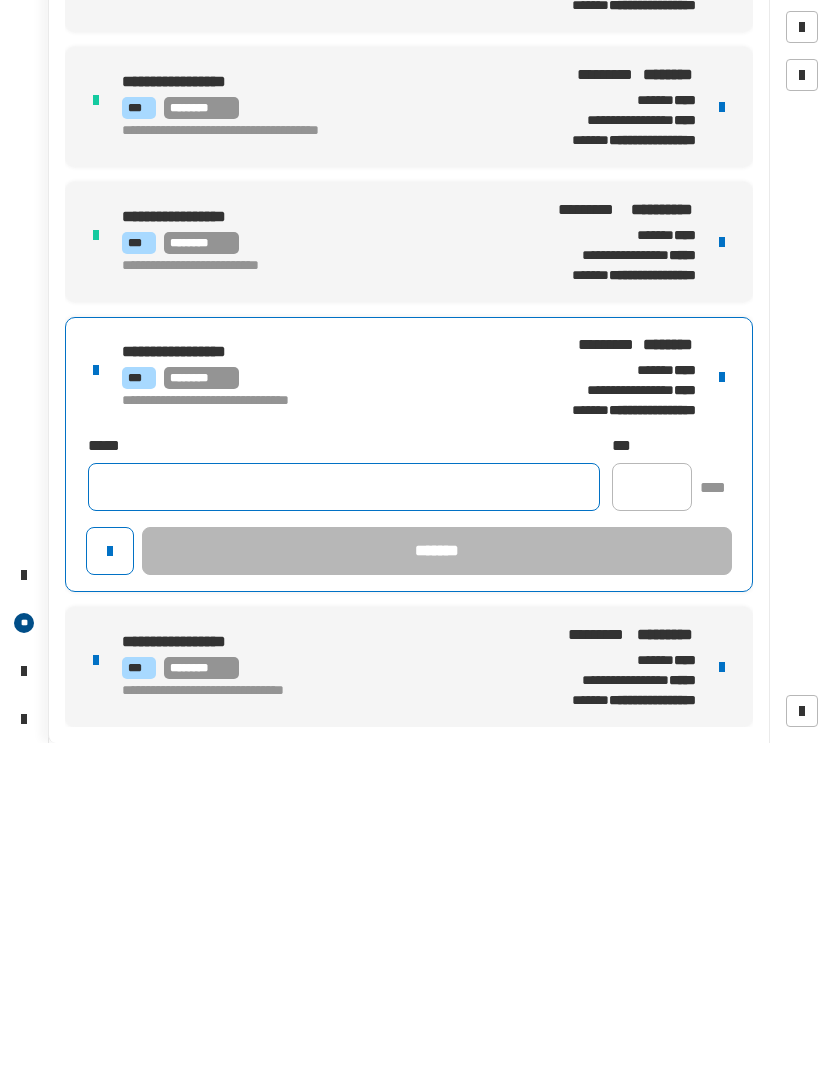 click 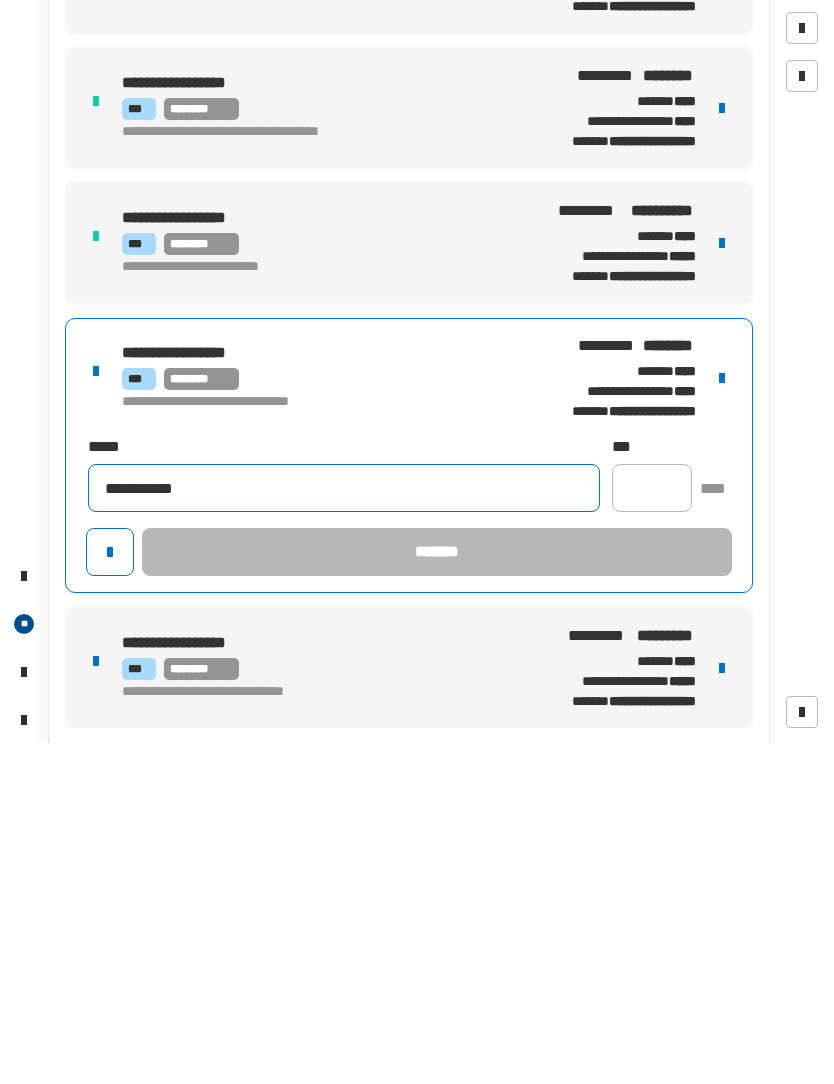 type on "**********" 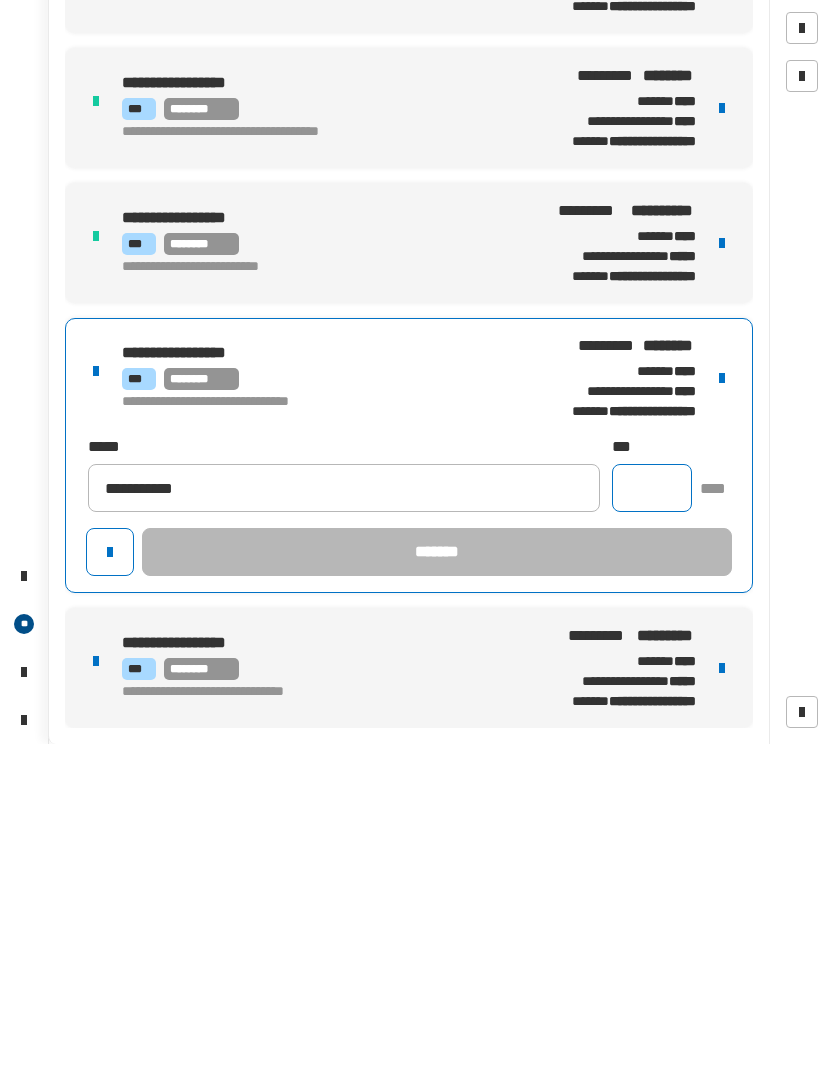 click 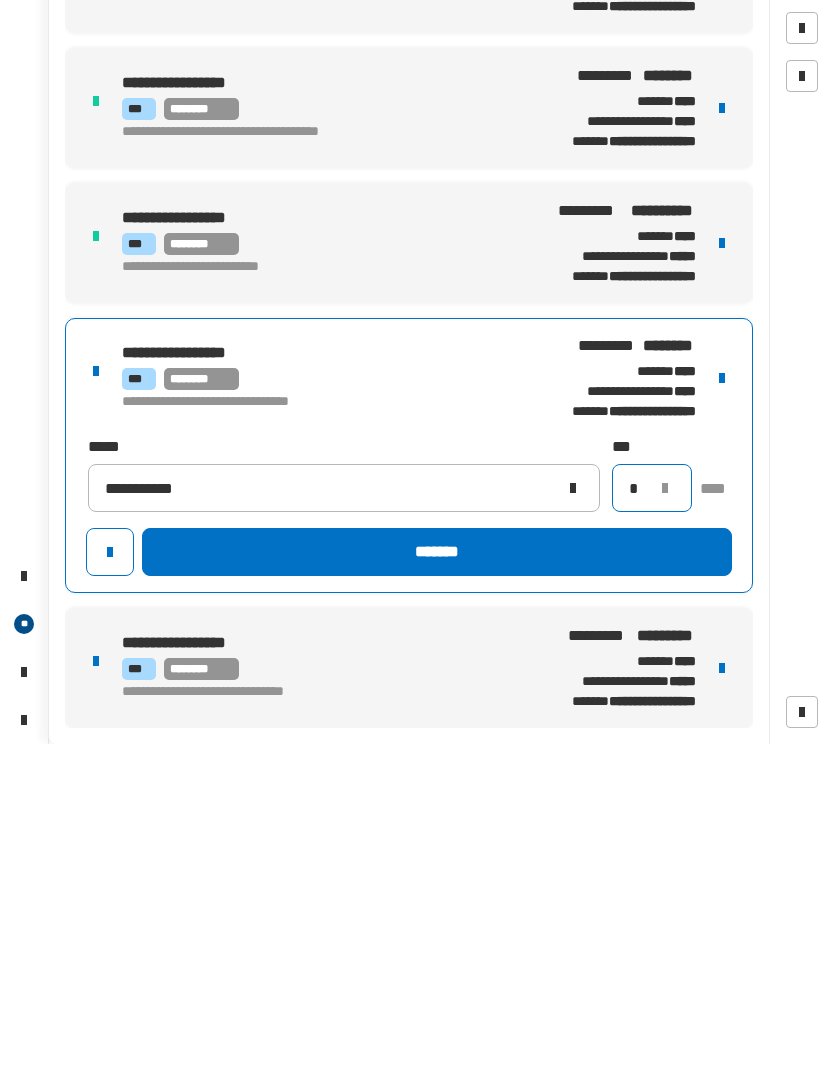type on "*" 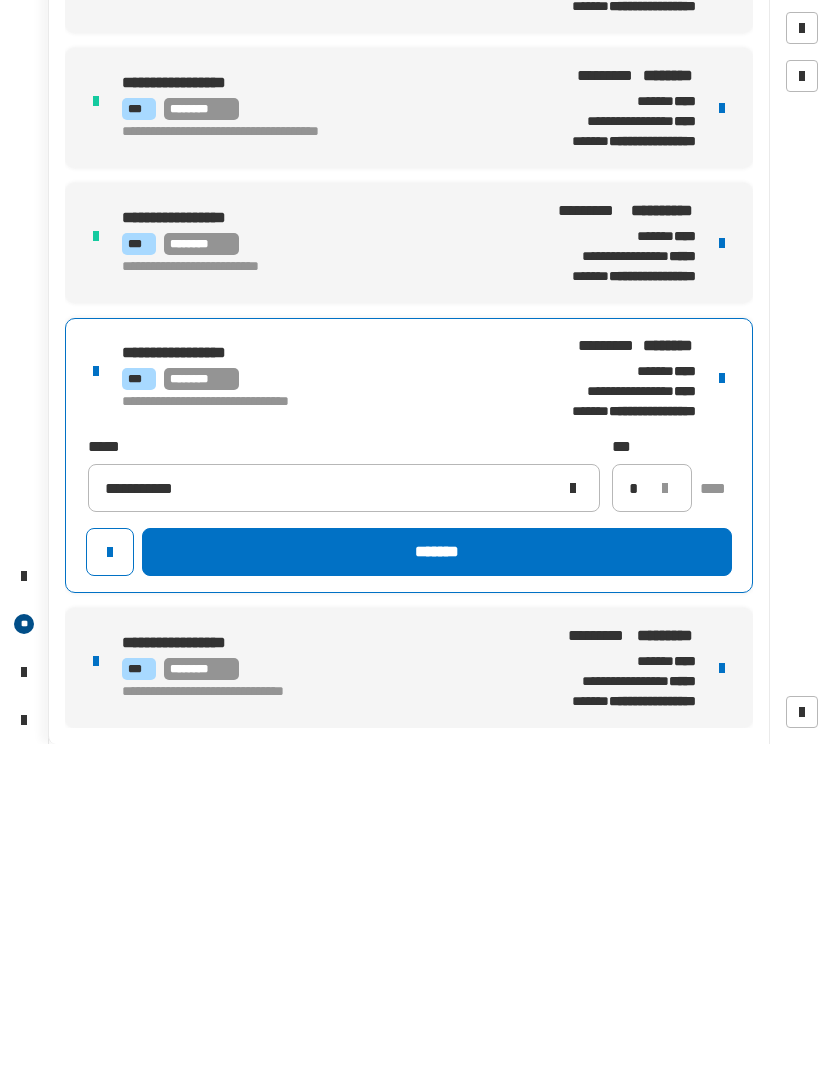 click on "*******" 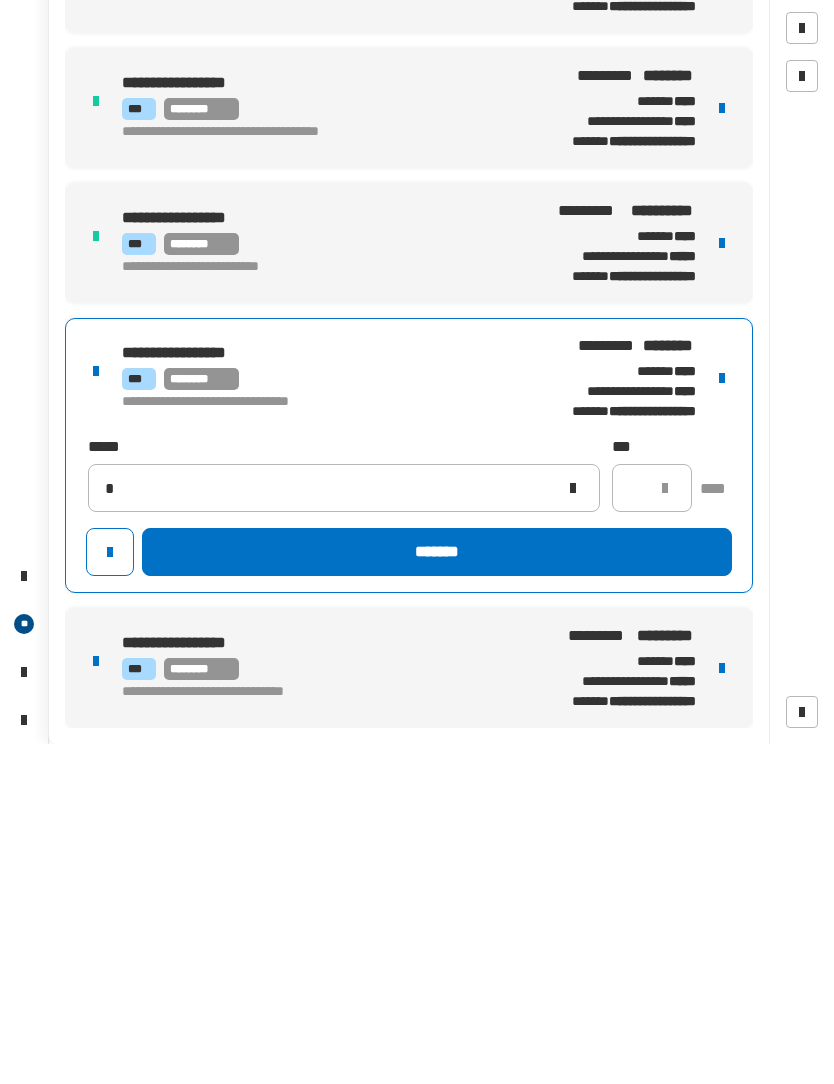 type 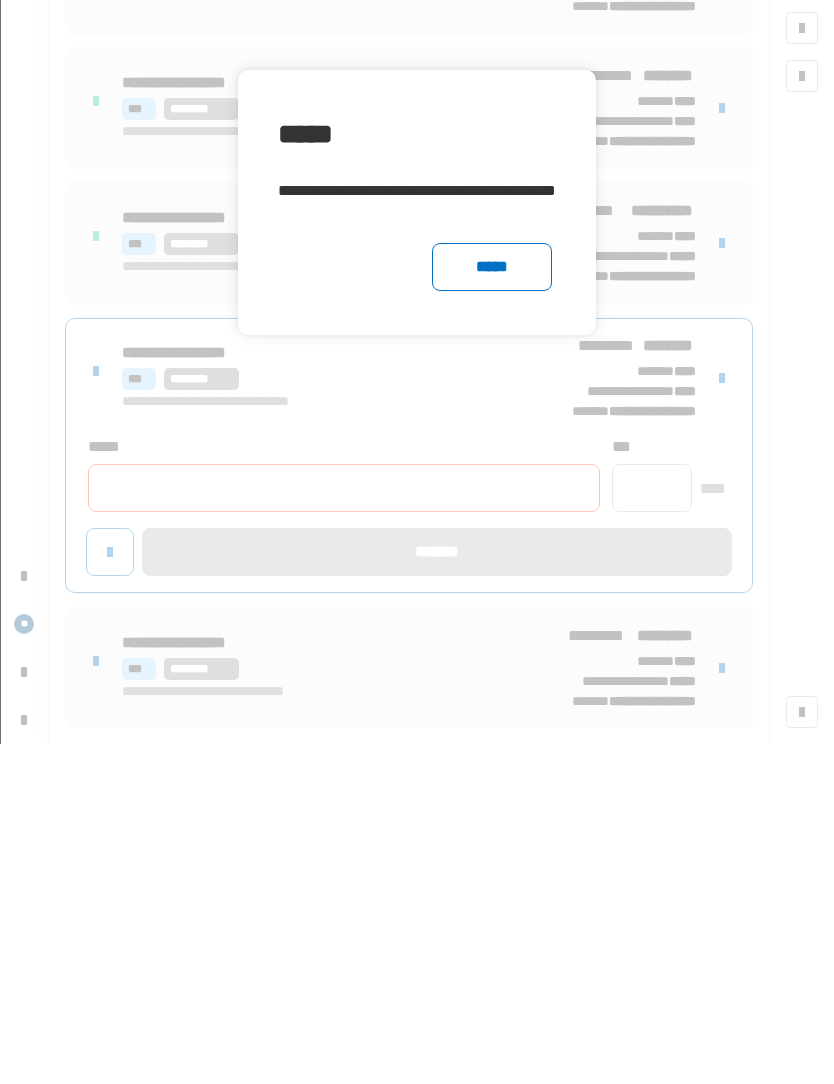 click 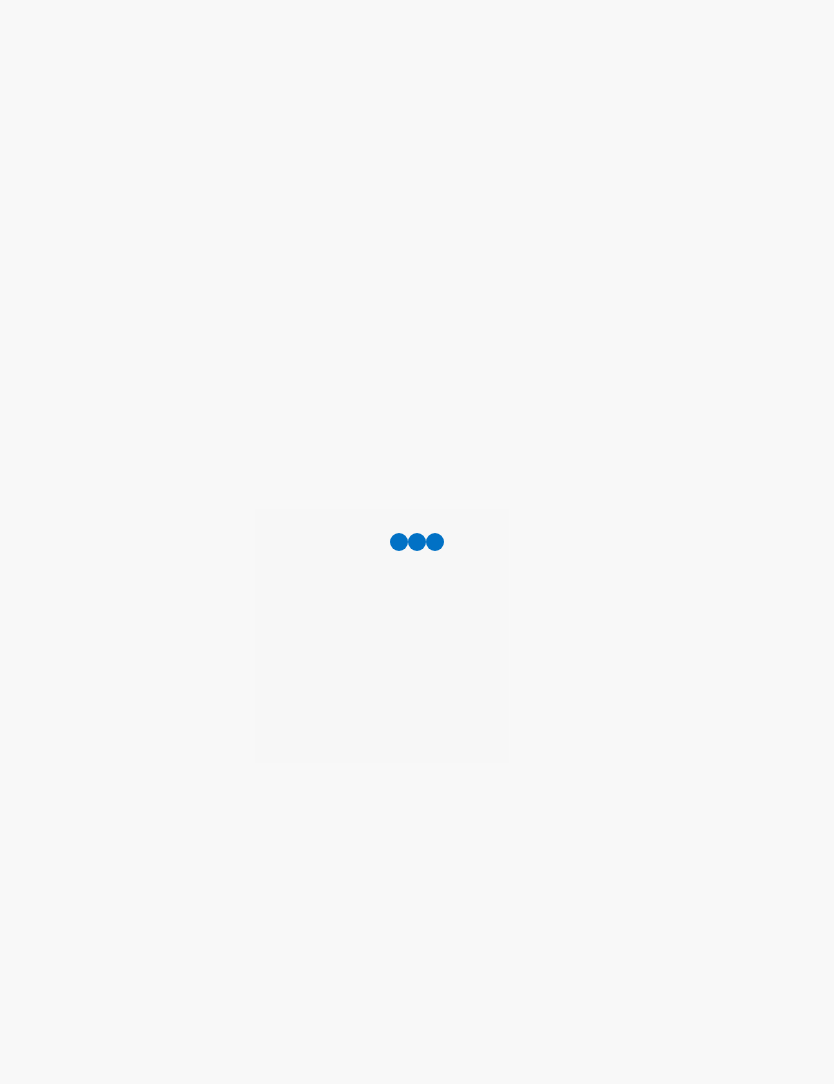 scroll, scrollTop: 0, scrollLeft: 0, axis: both 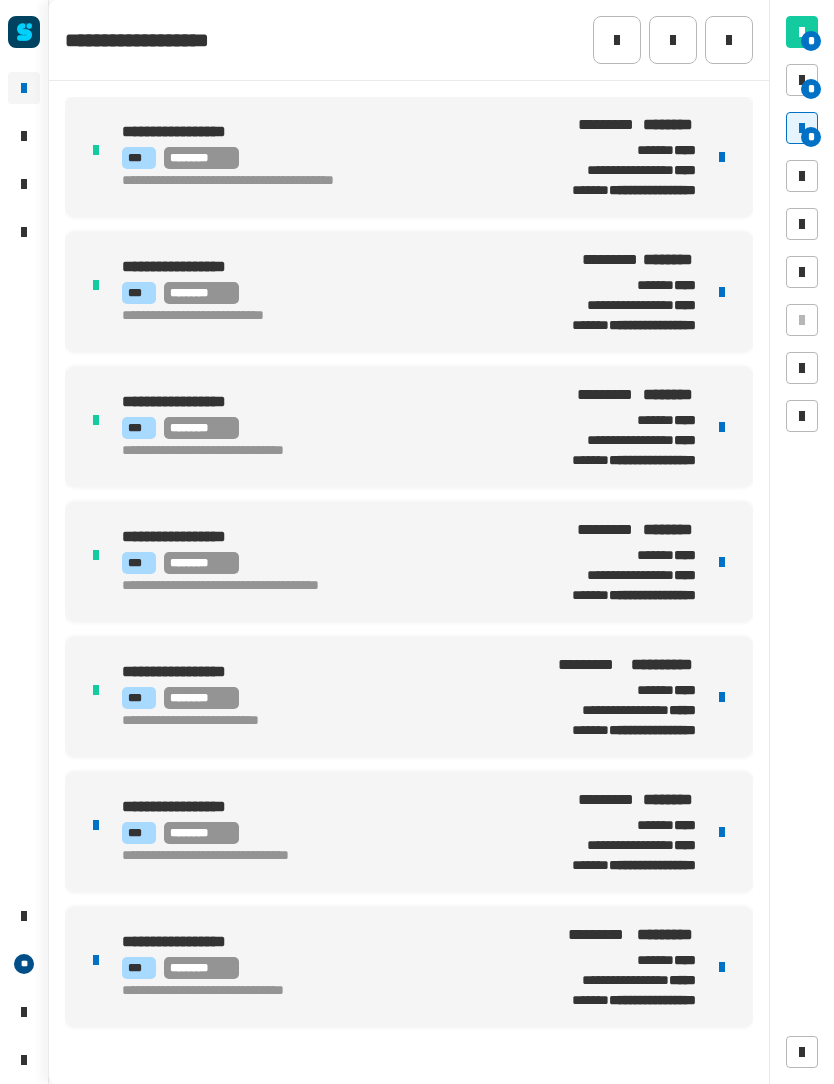 click on "**********" at bounding box center (616, 832) 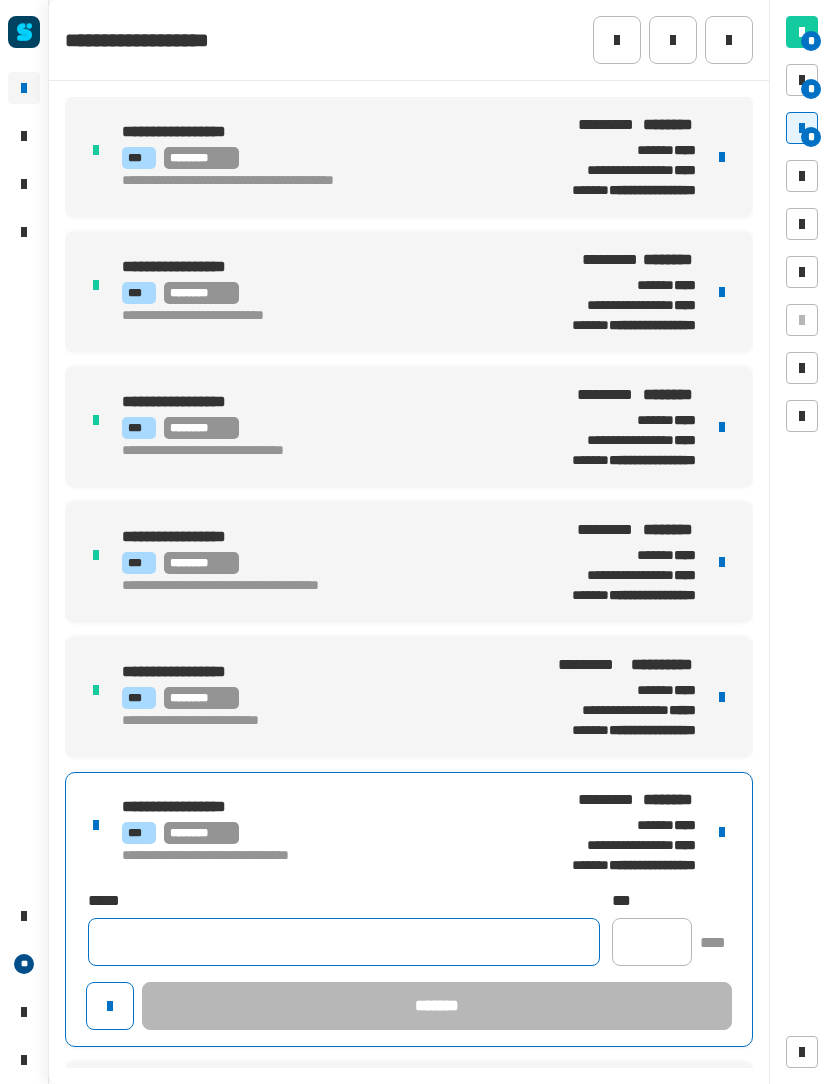click 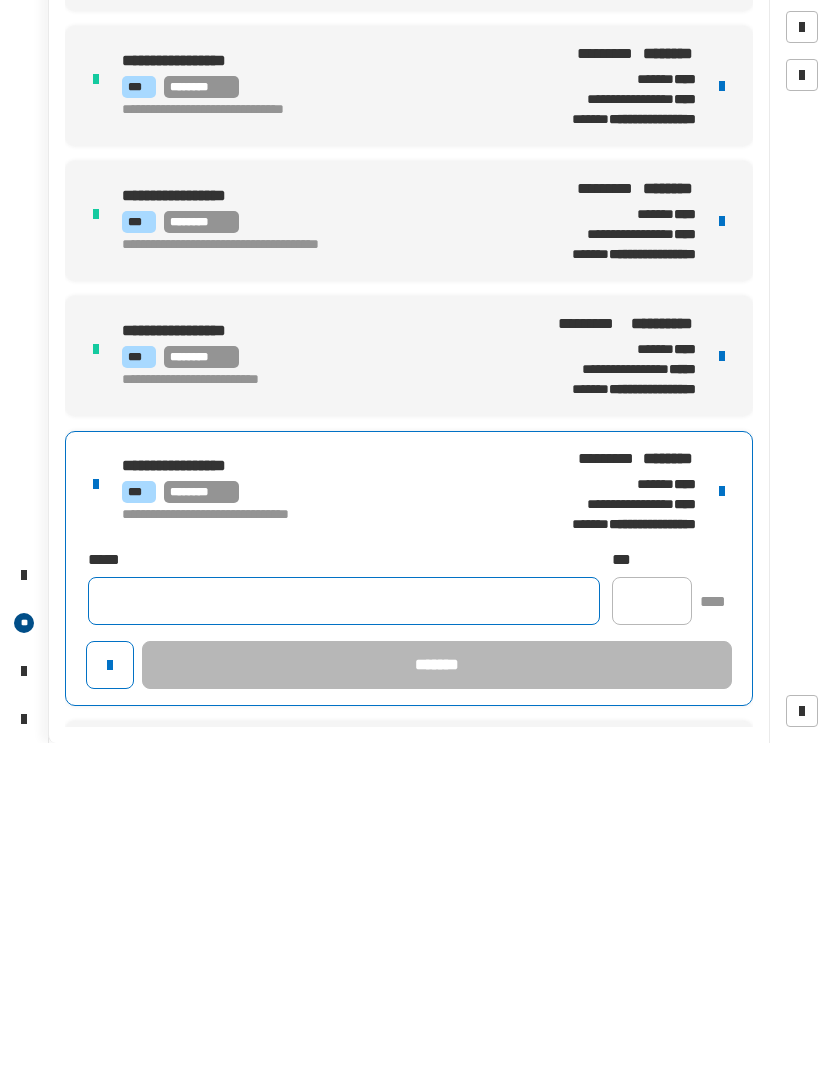 click 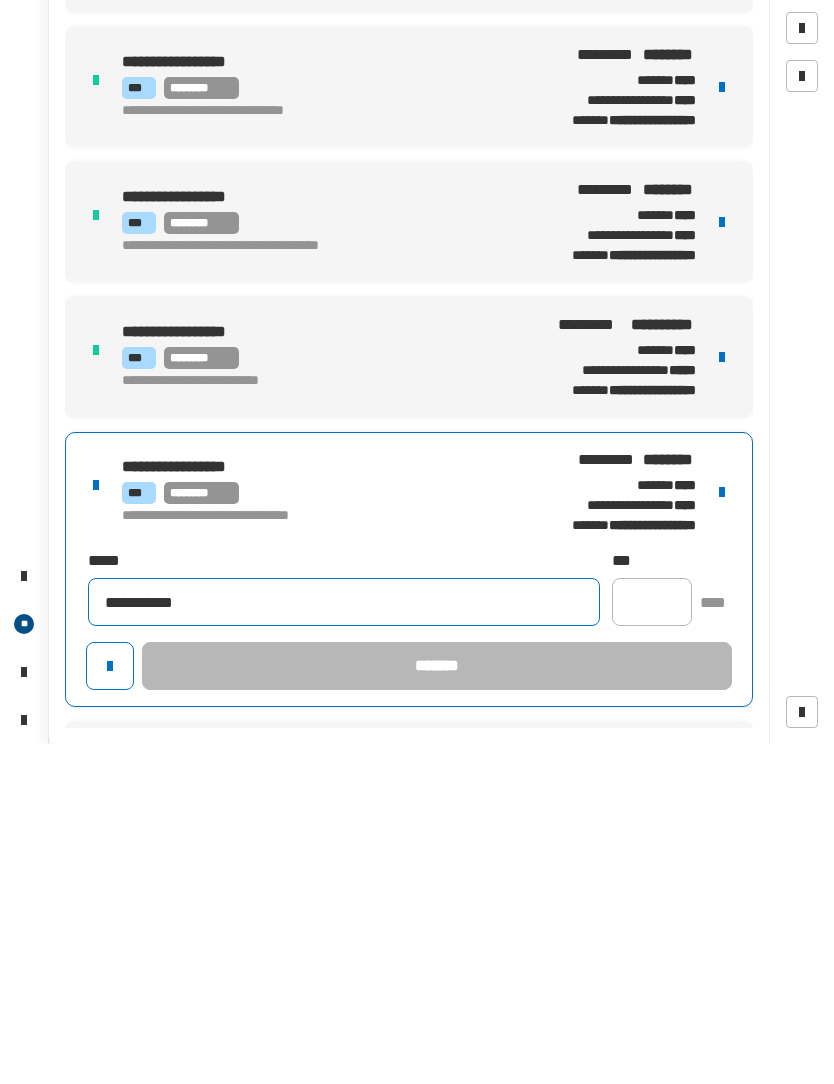 type on "**********" 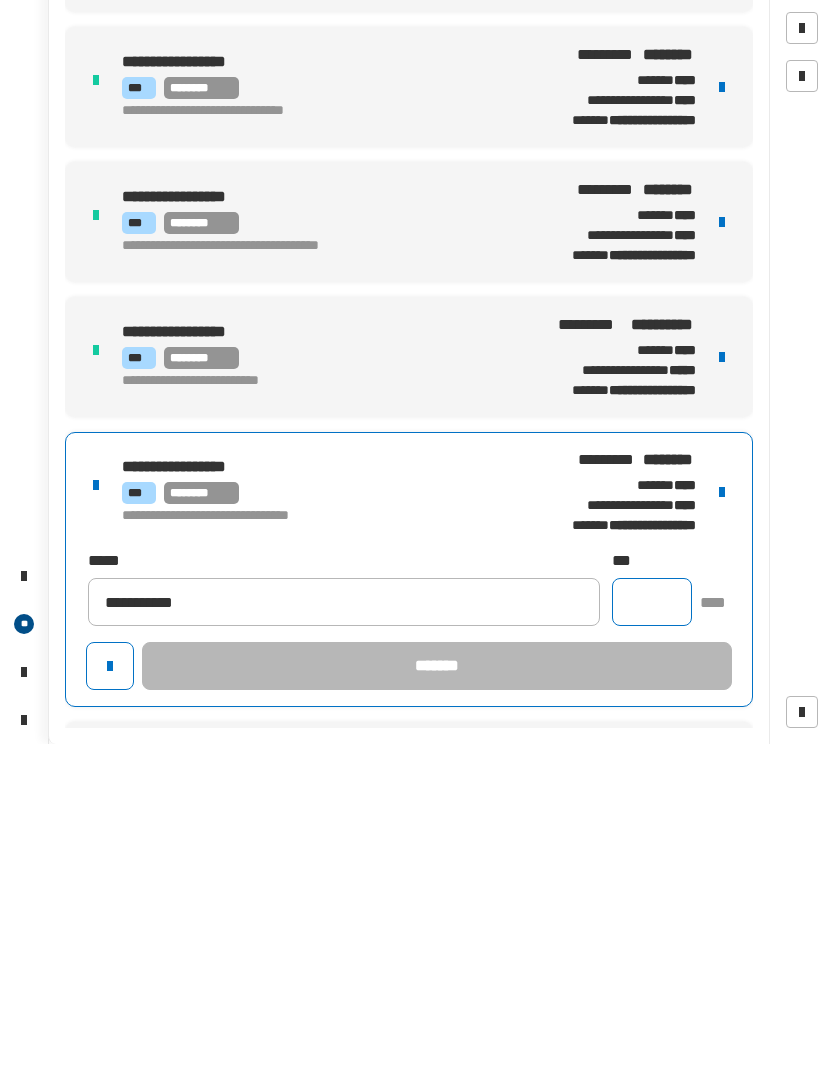 click 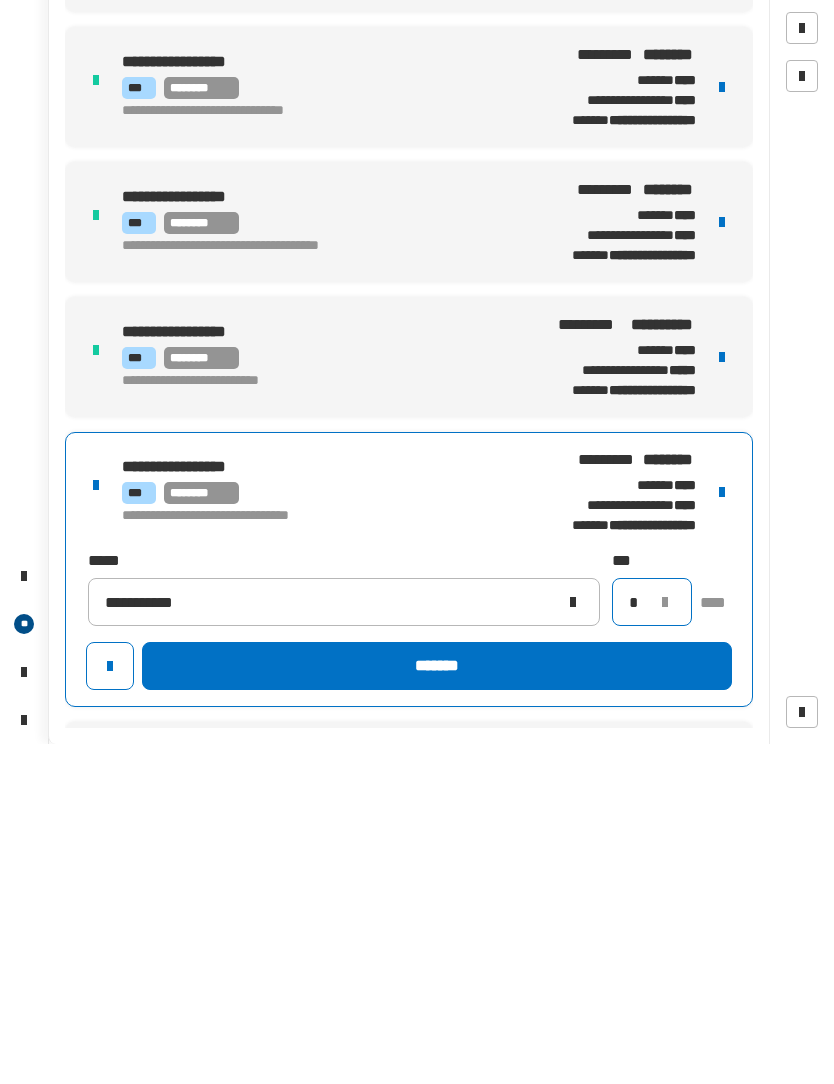type on "*" 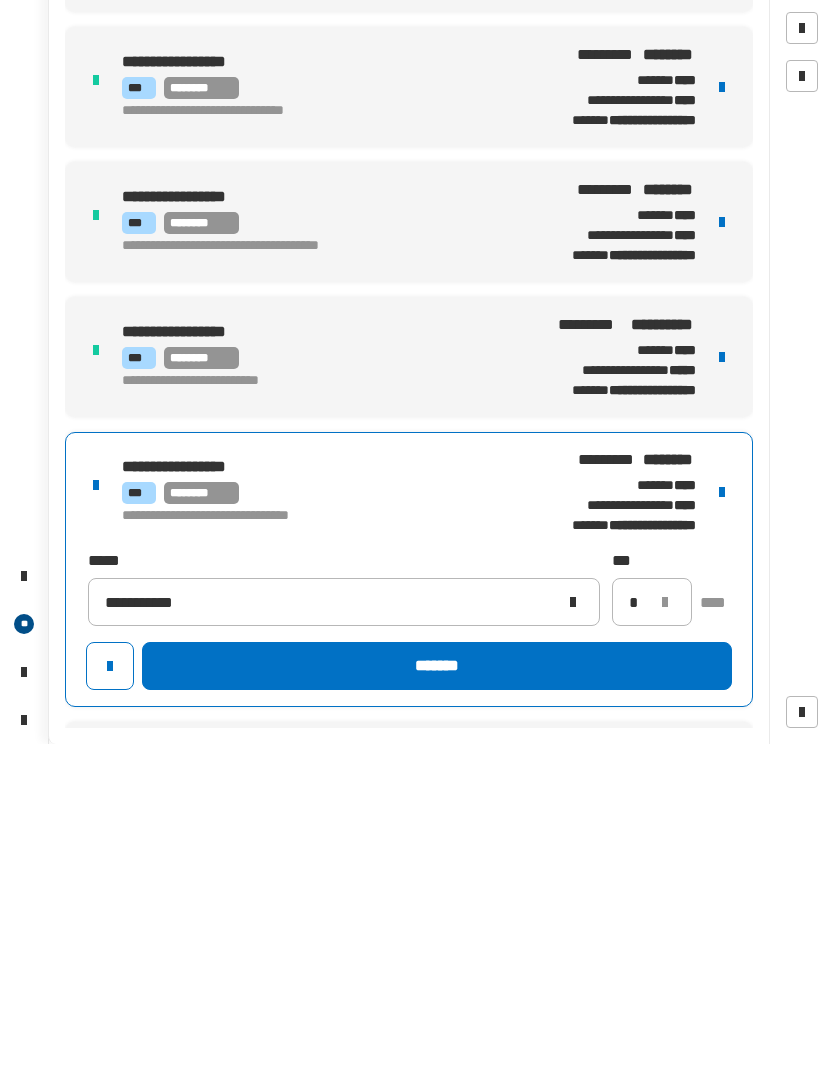 click on "*******" 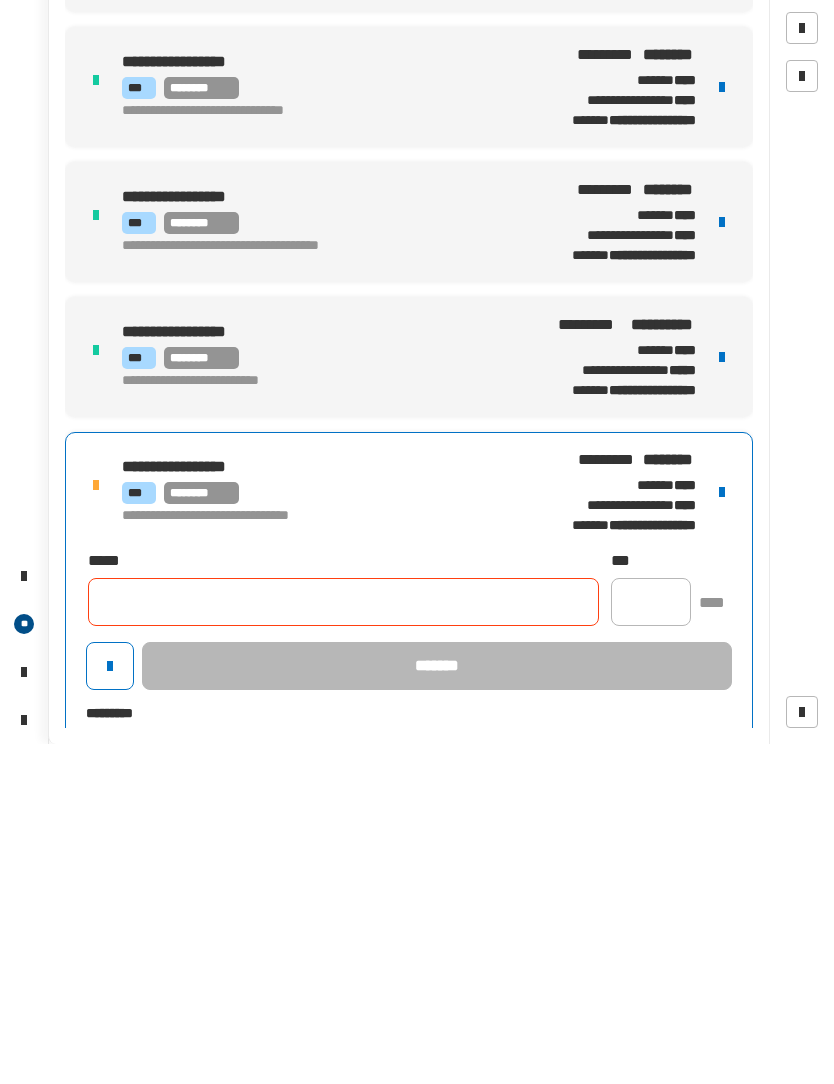 click 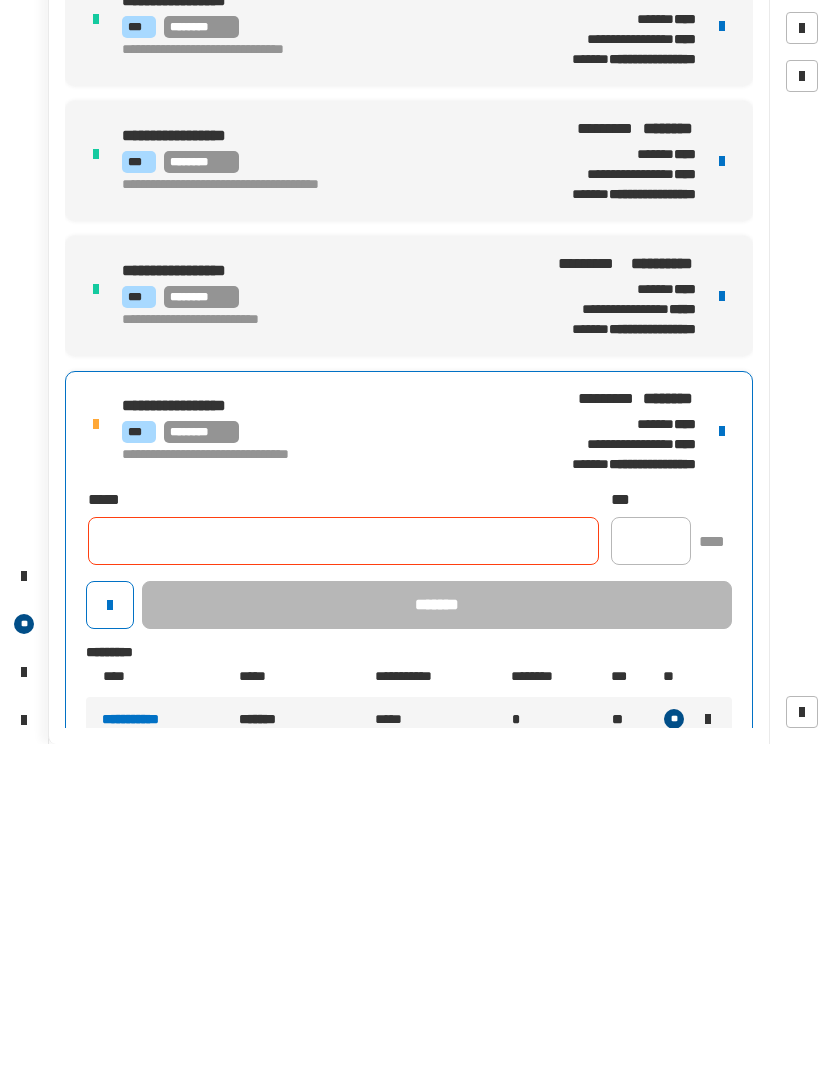 scroll, scrollTop: 134, scrollLeft: 0, axis: vertical 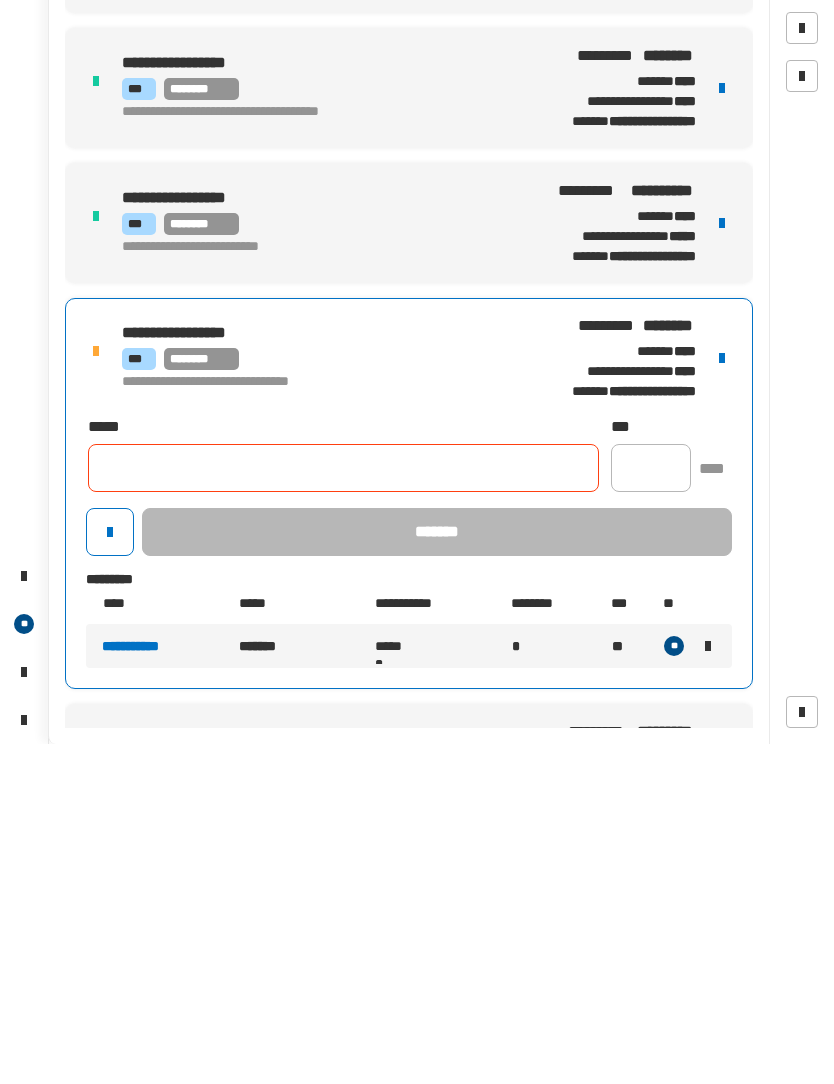 click 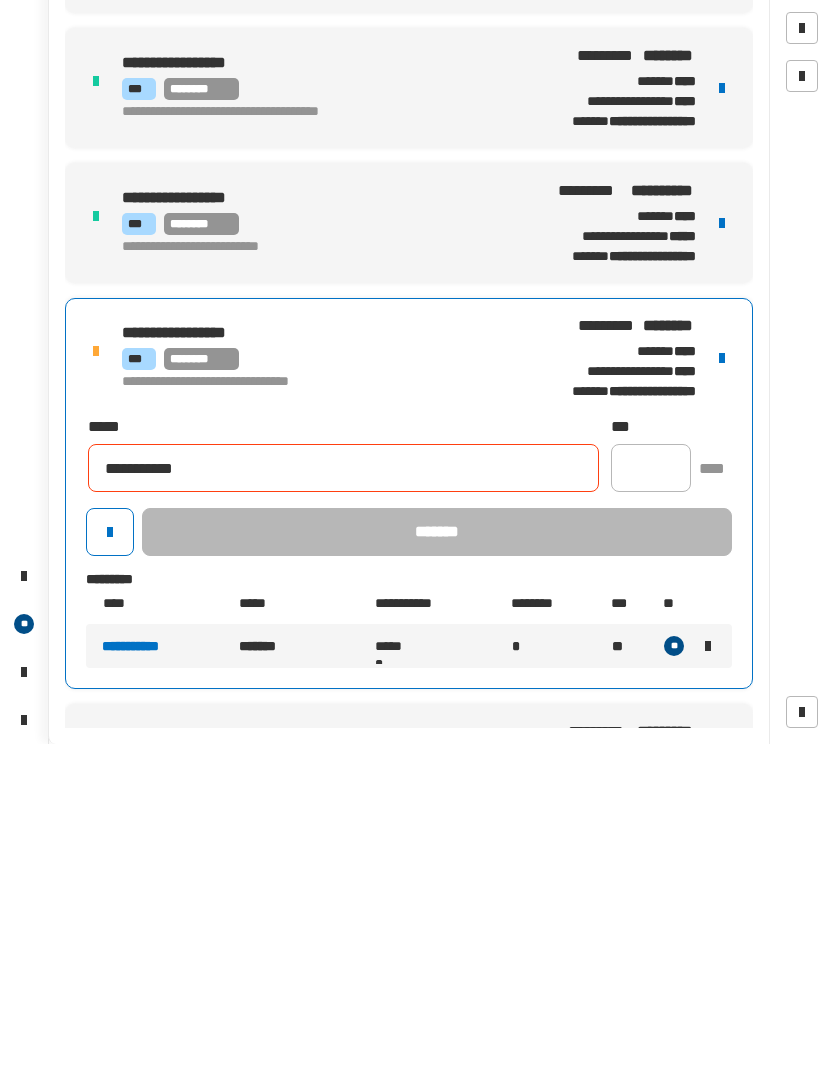 type on "**********" 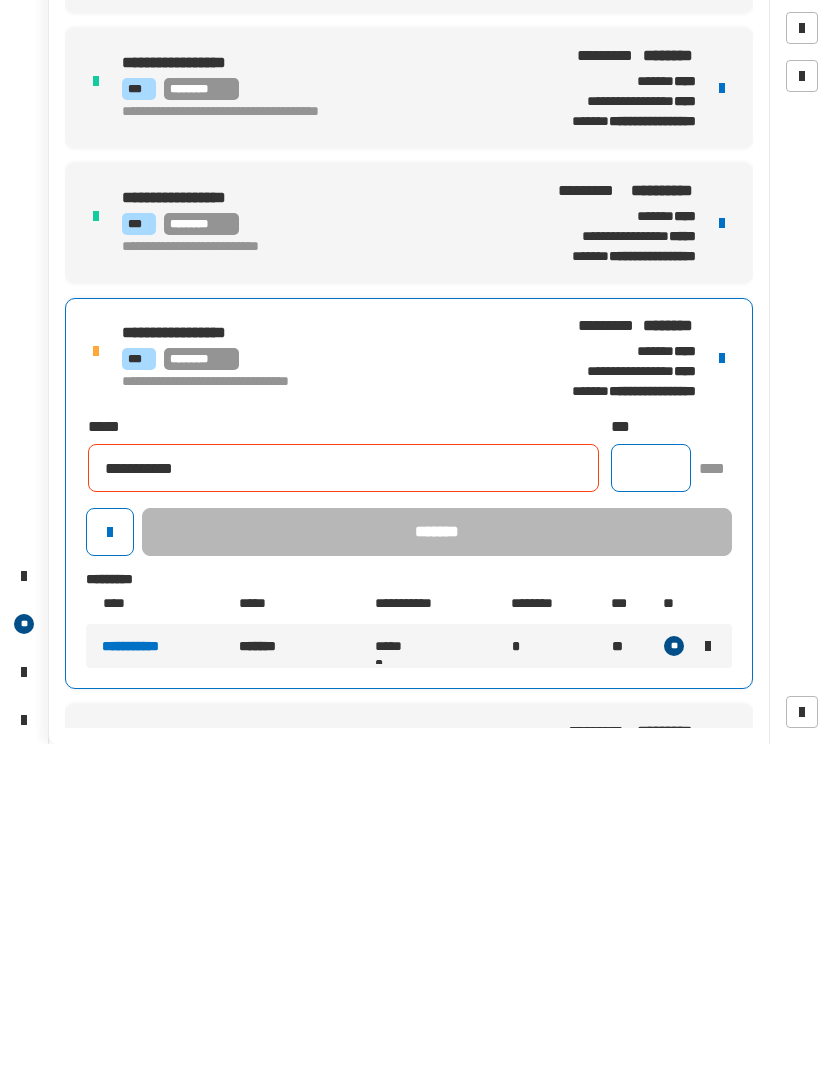 click 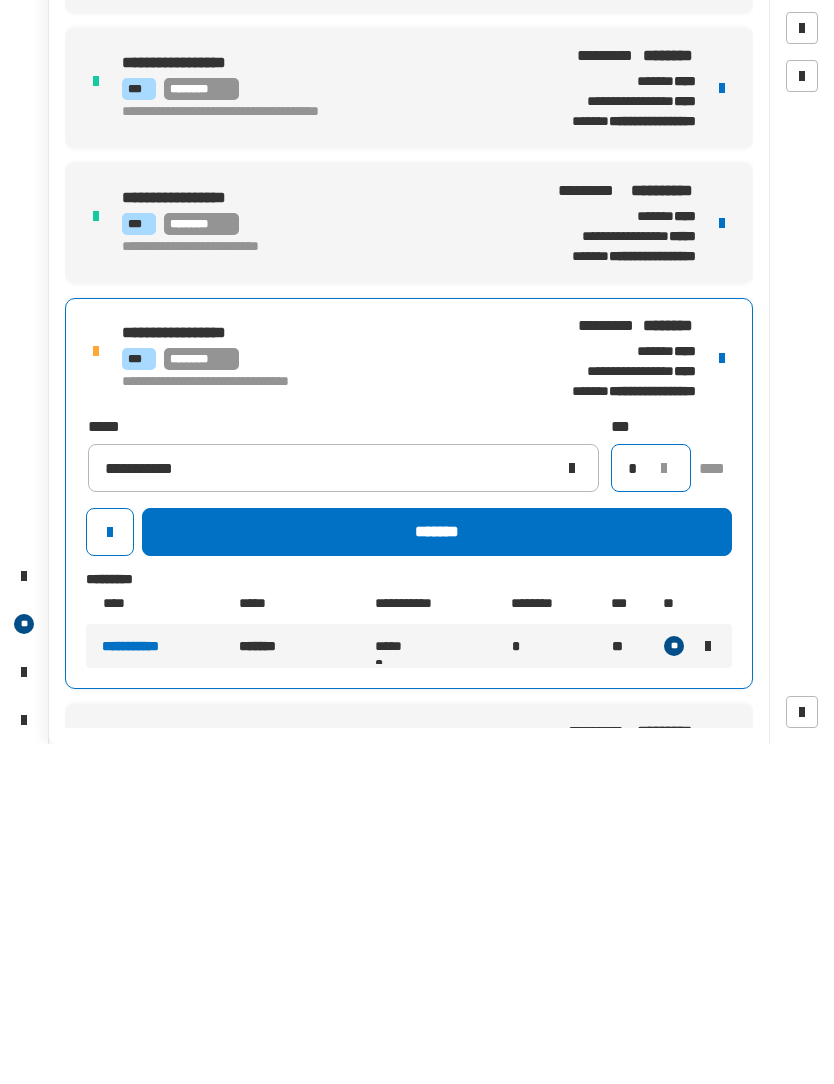 type on "*" 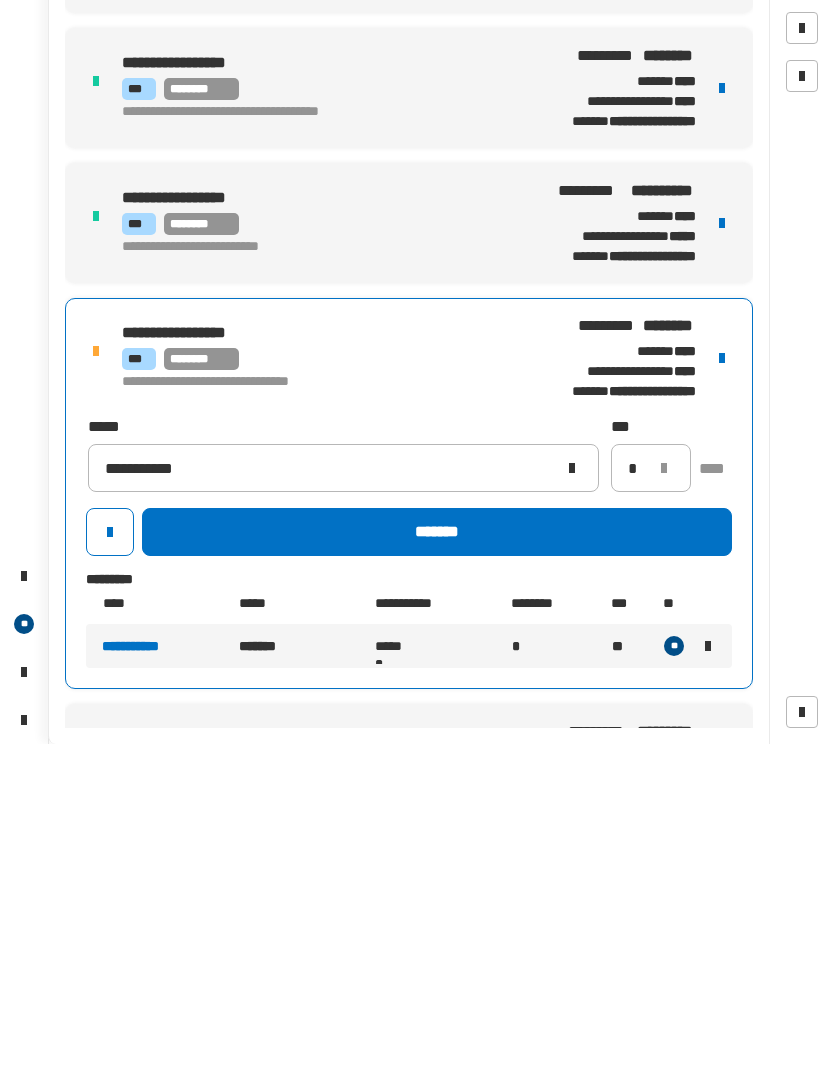 click on "*******" 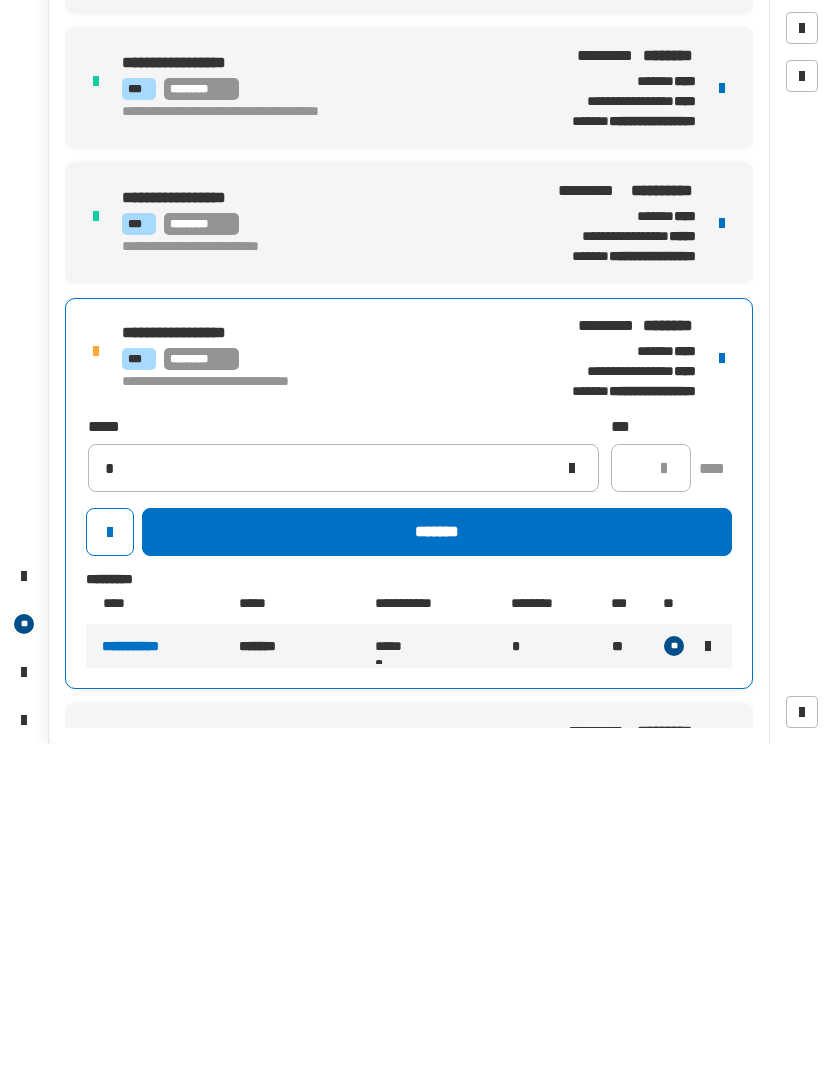 type 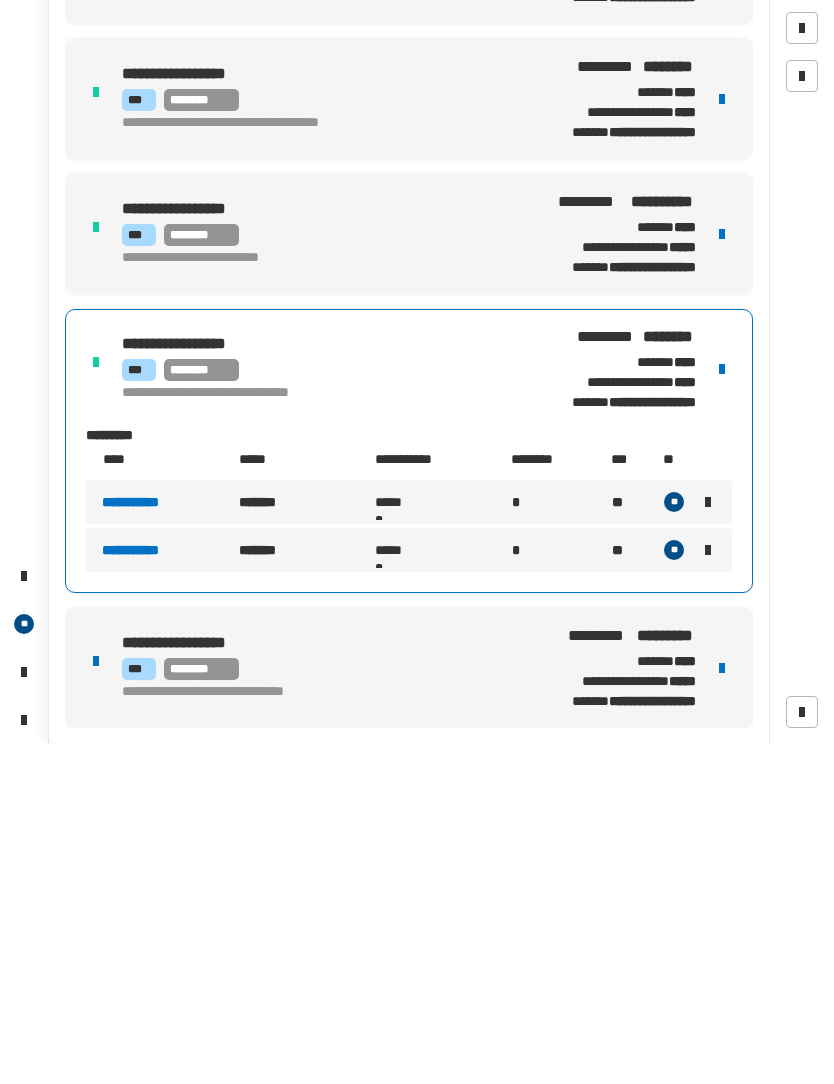 click on "**********" at bounding box center [409, 1008] 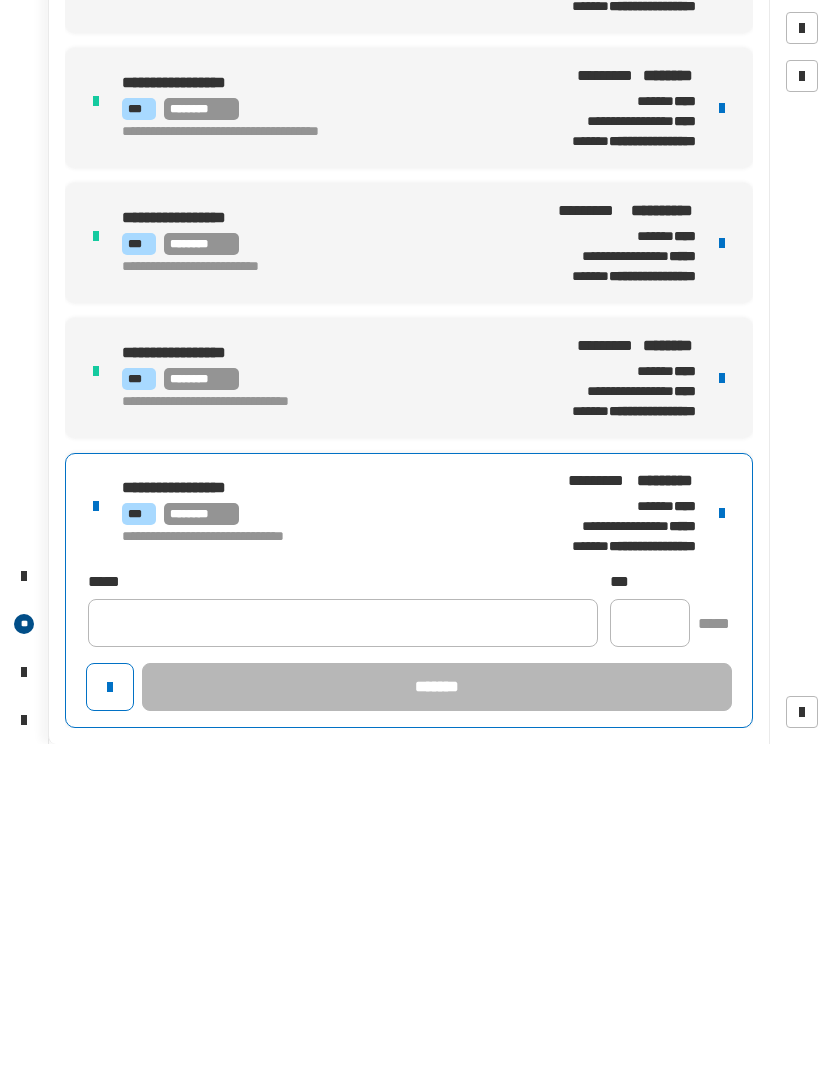 scroll, scrollTop: 114, scrollLeft: 0, axis: vertical 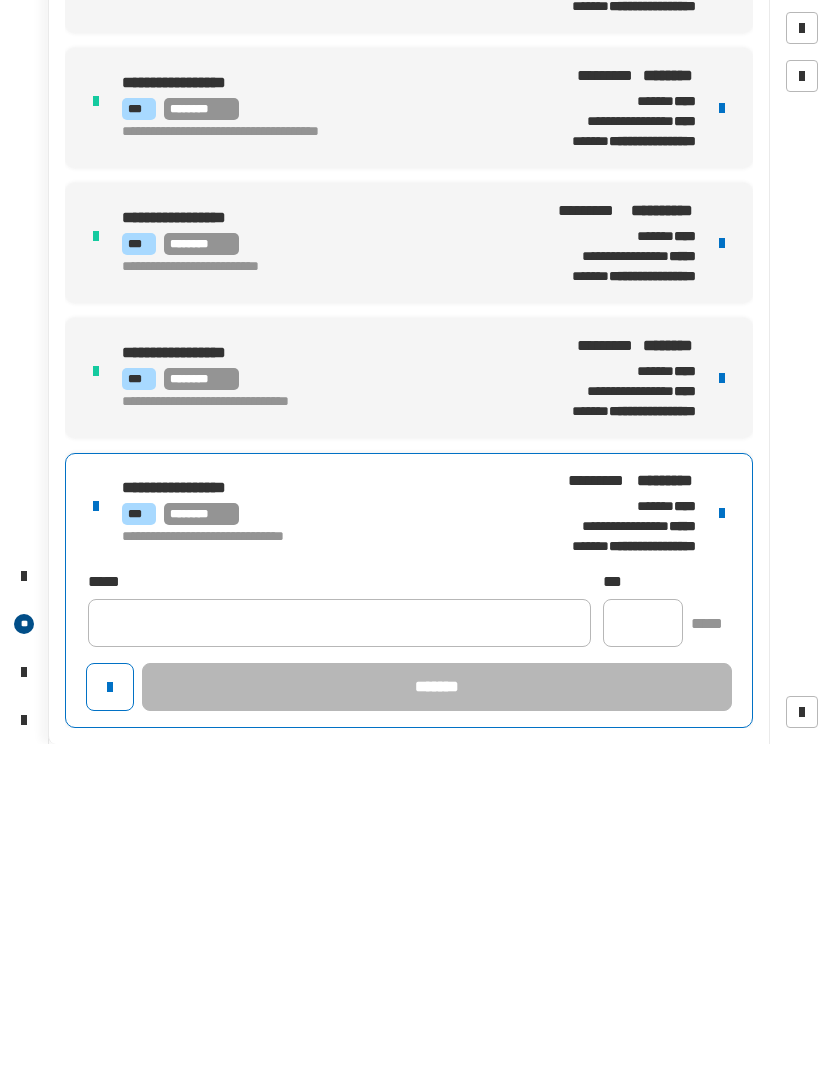 click at bounding box center (722, 853) 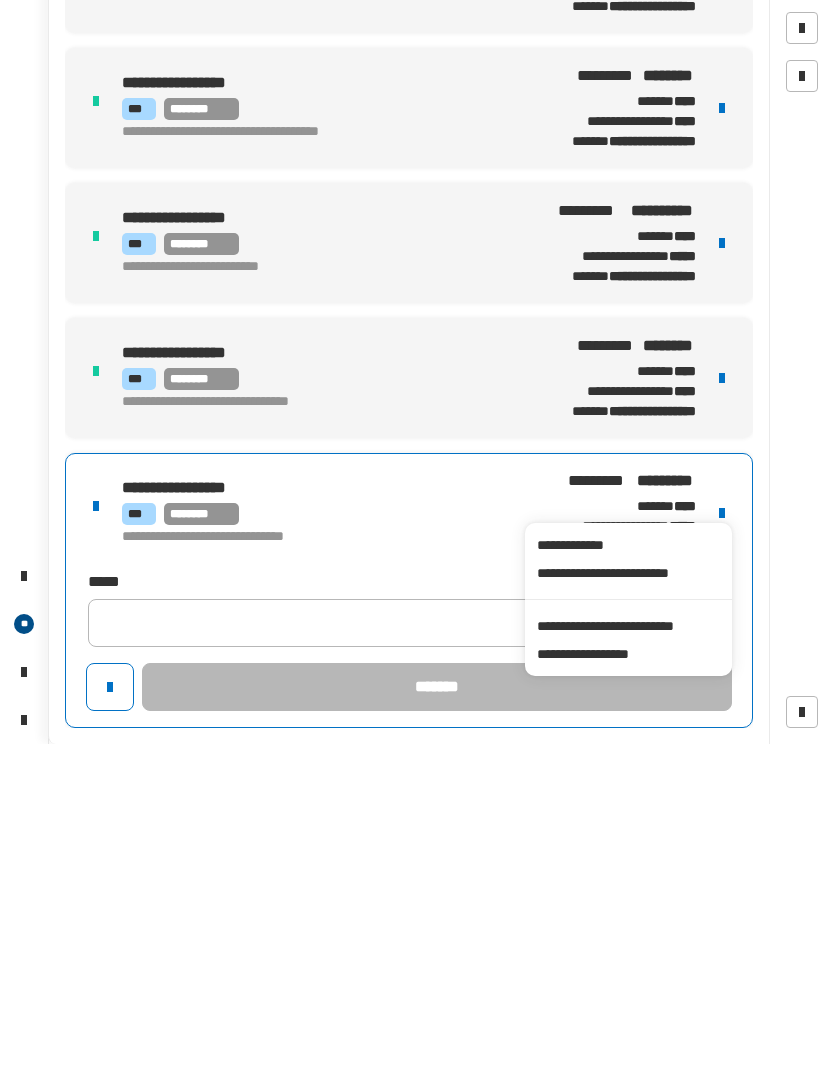 click on "**********" at bounding box center [628, 966] 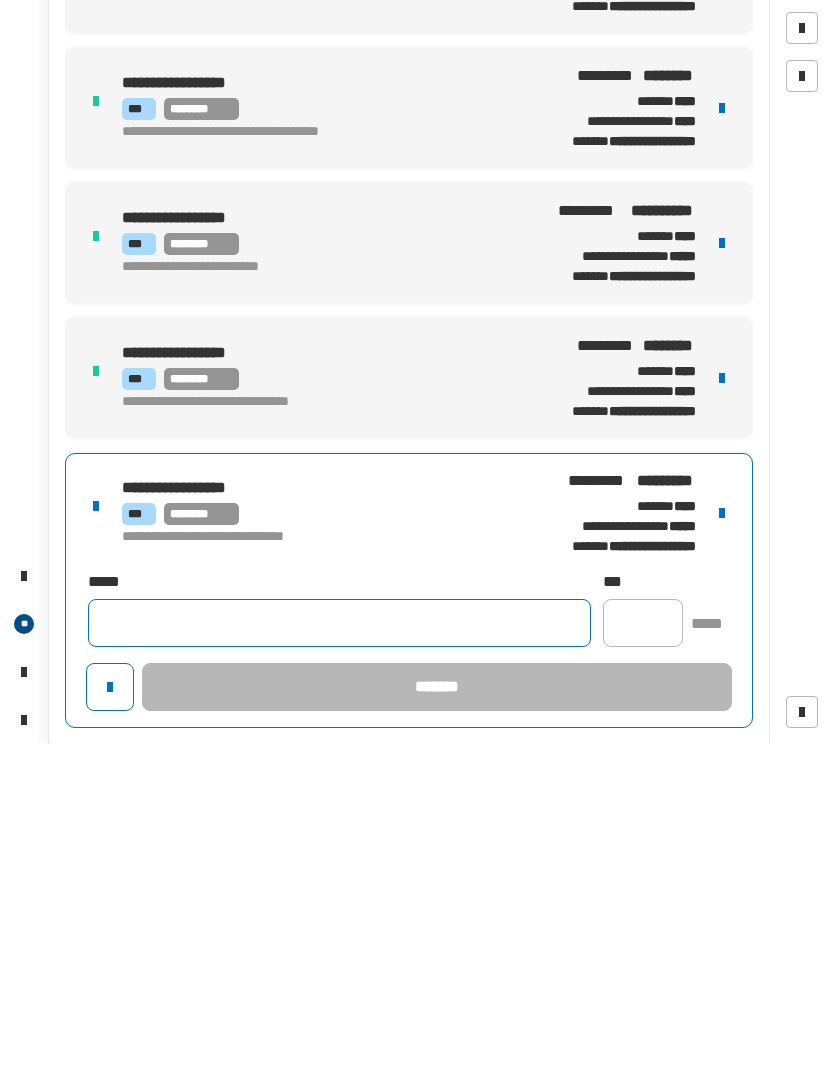 click 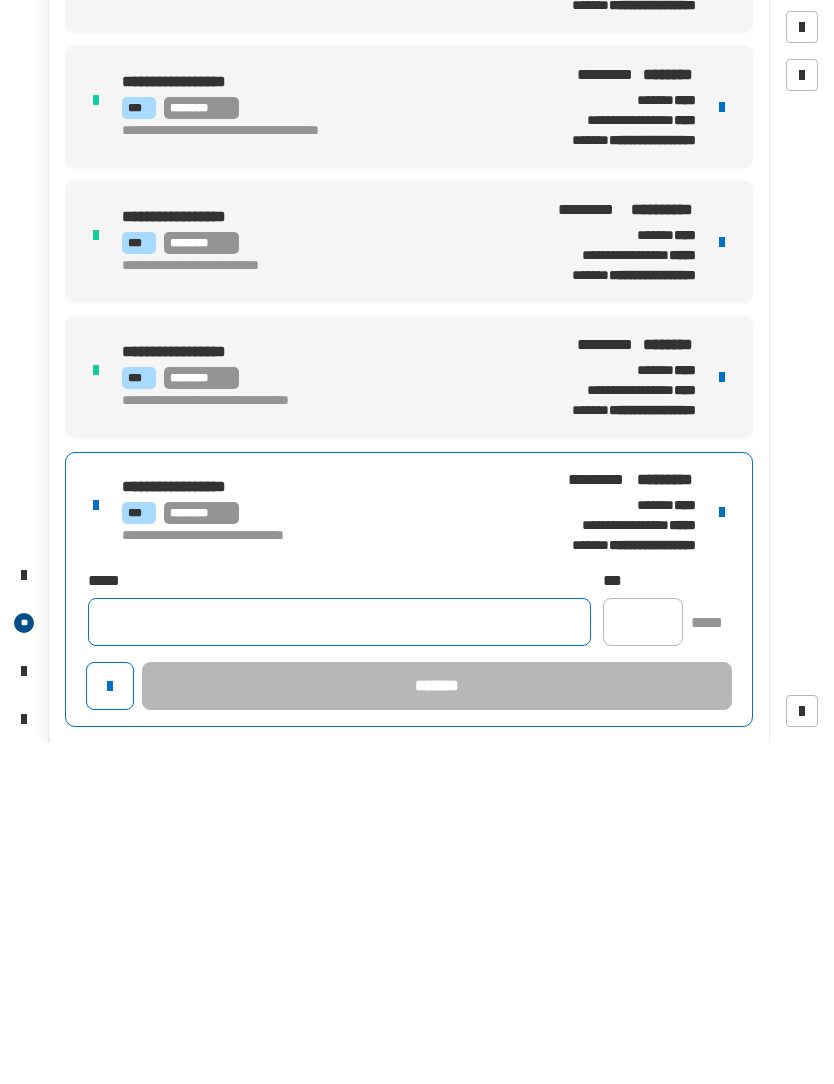 click 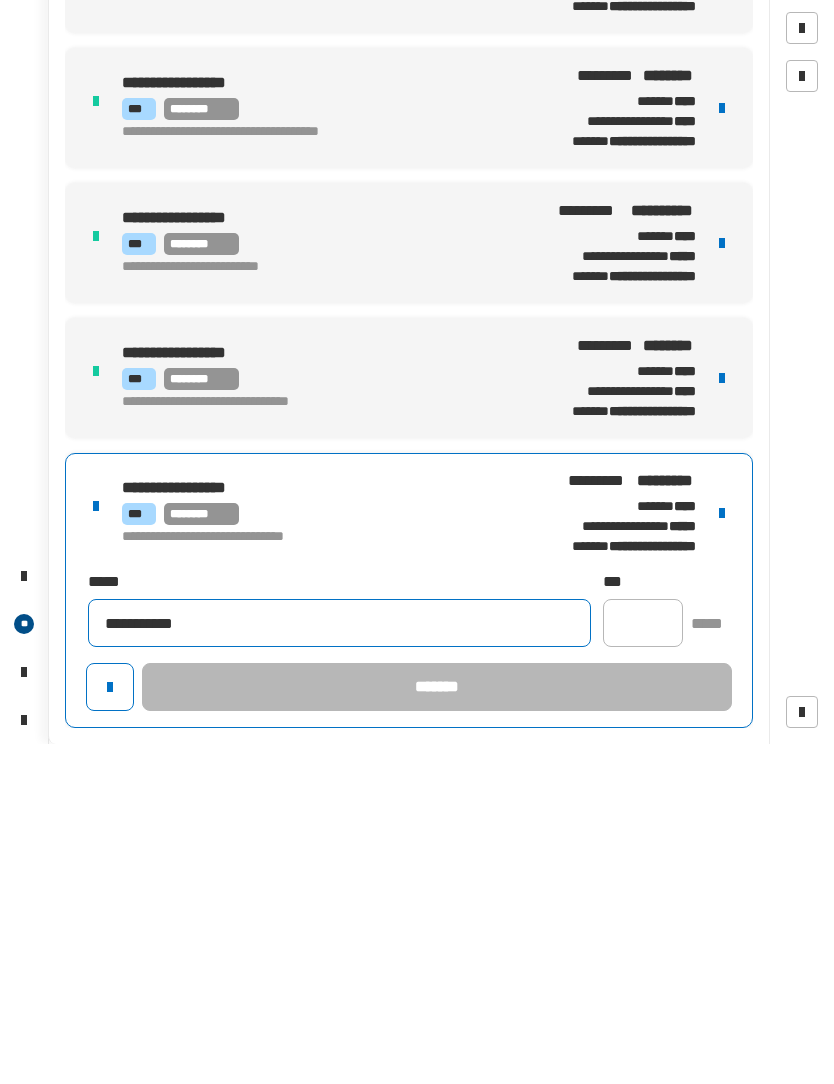 type on "**********" 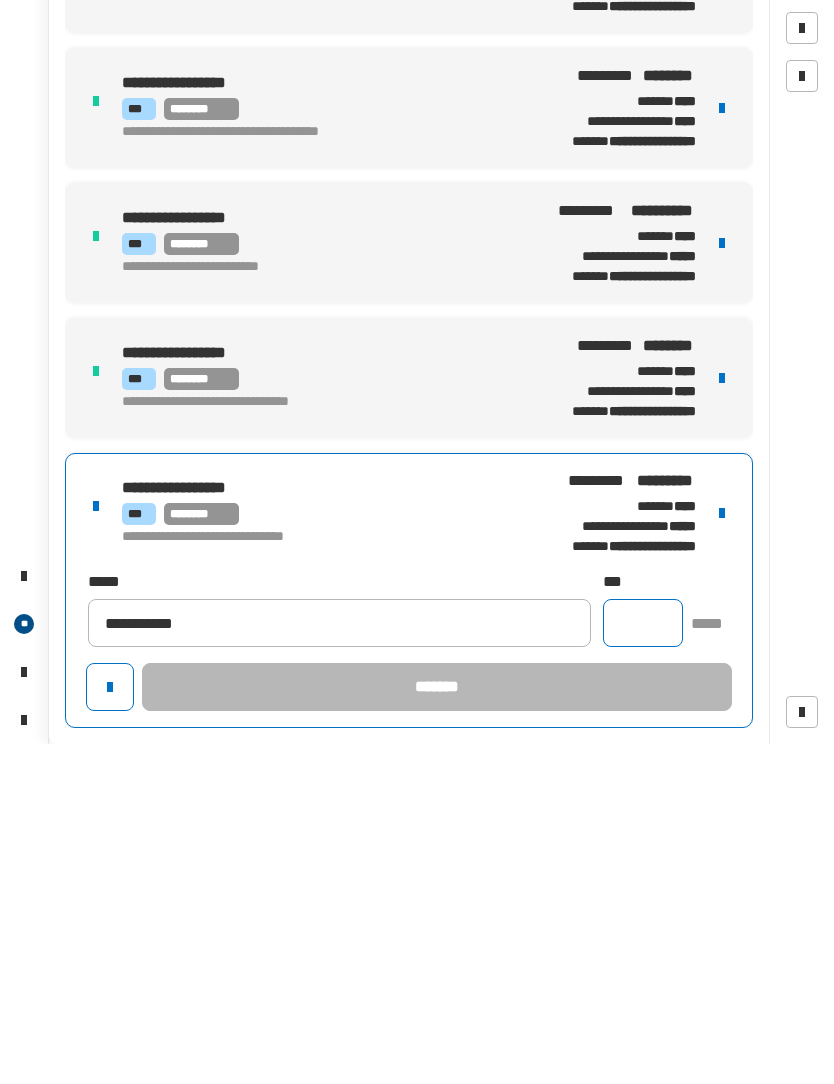 click 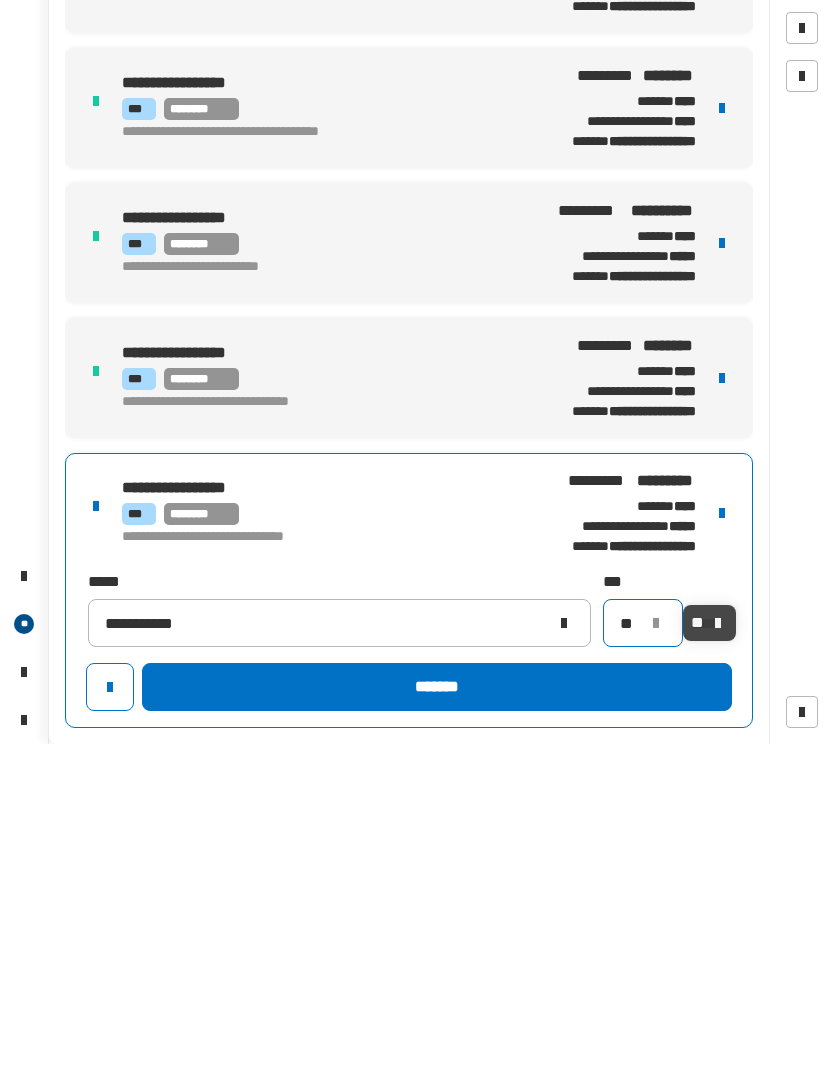 type on "**" 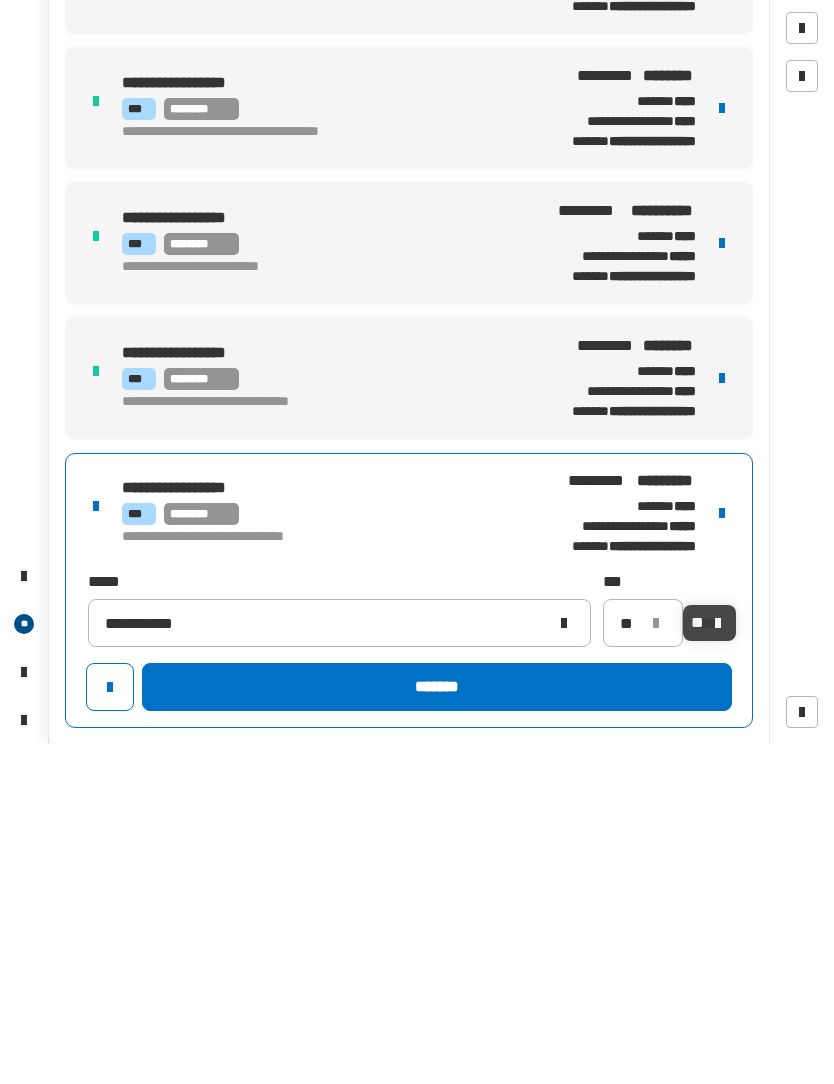 click on "*******" 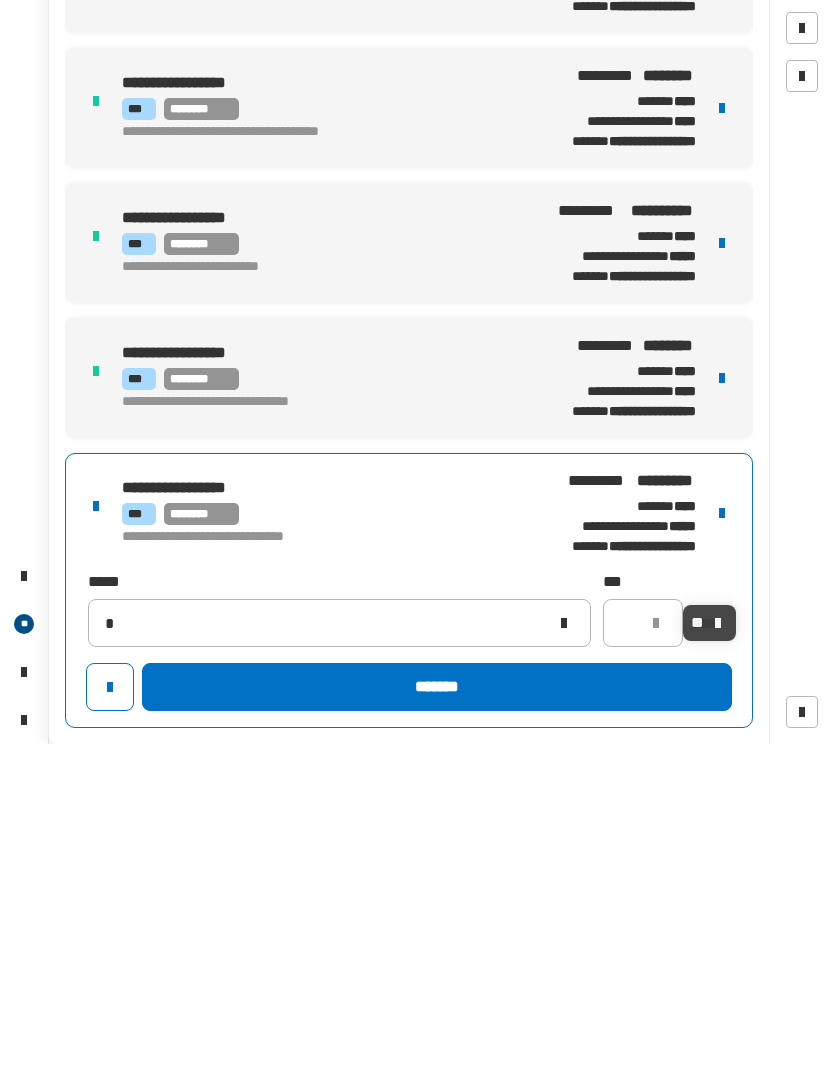 type 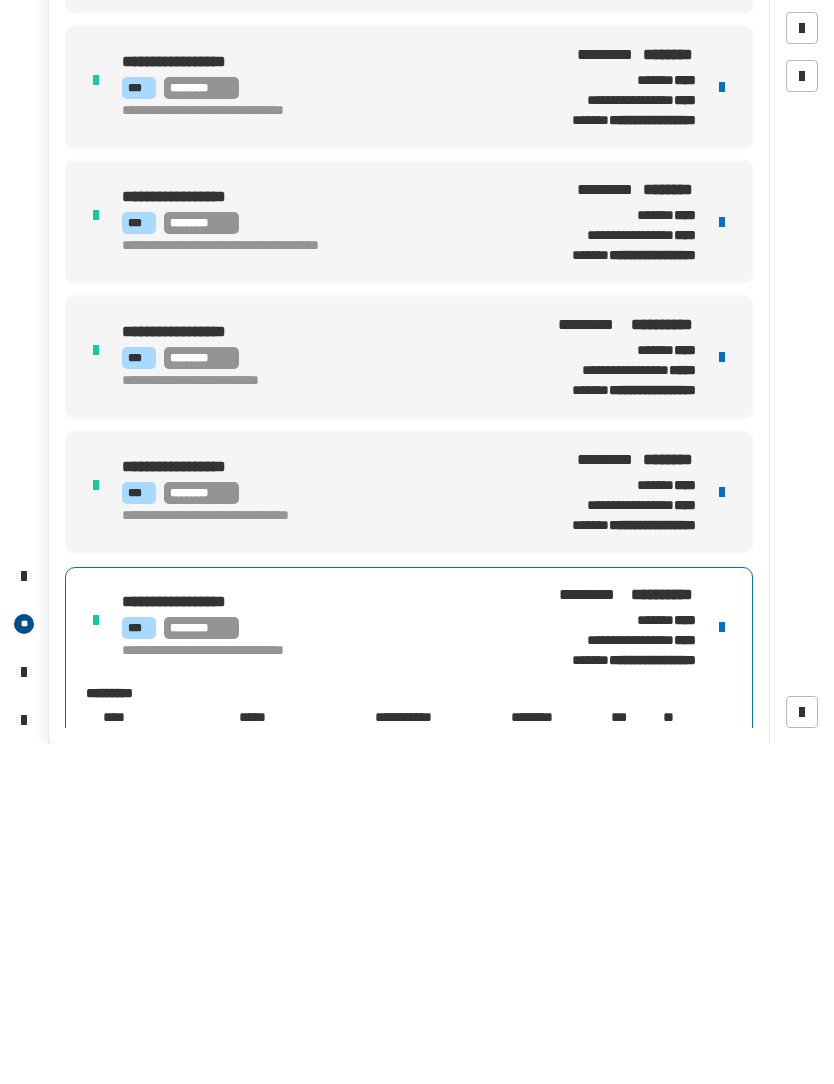 scroll, scrollTop: 0, scrollLeft: 0, axis: both 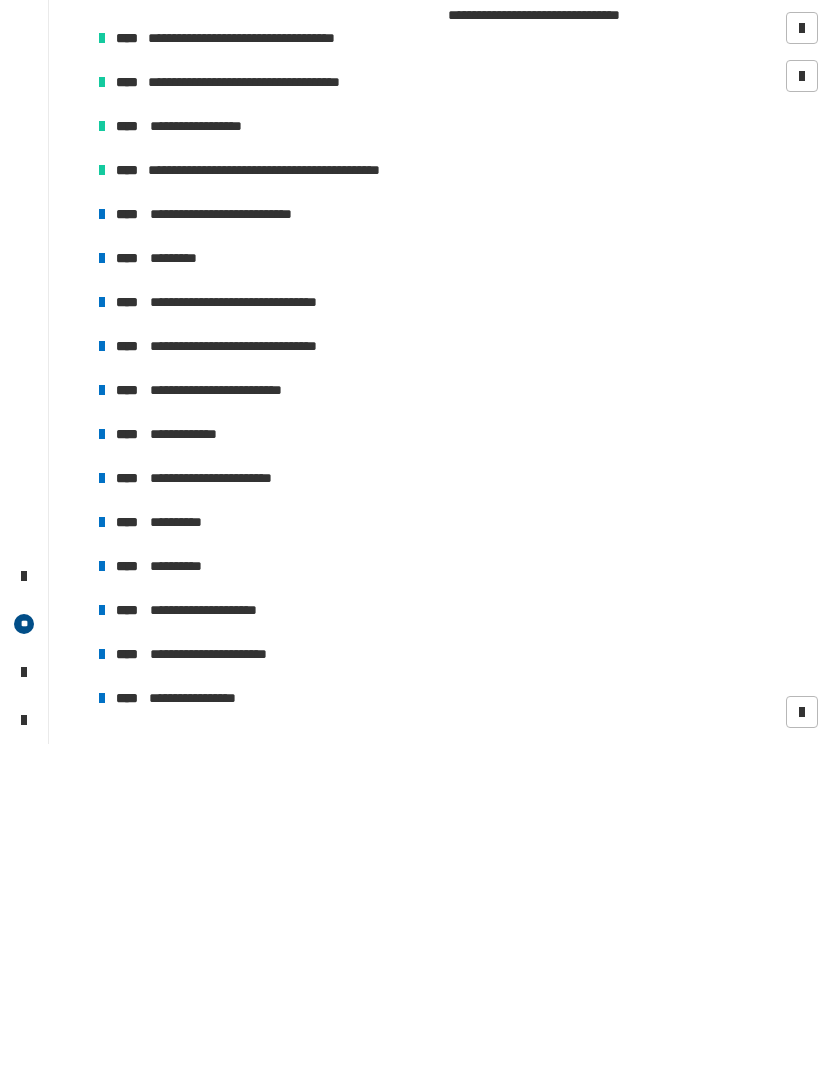 click on "**********" at bounding box center (256, 554) 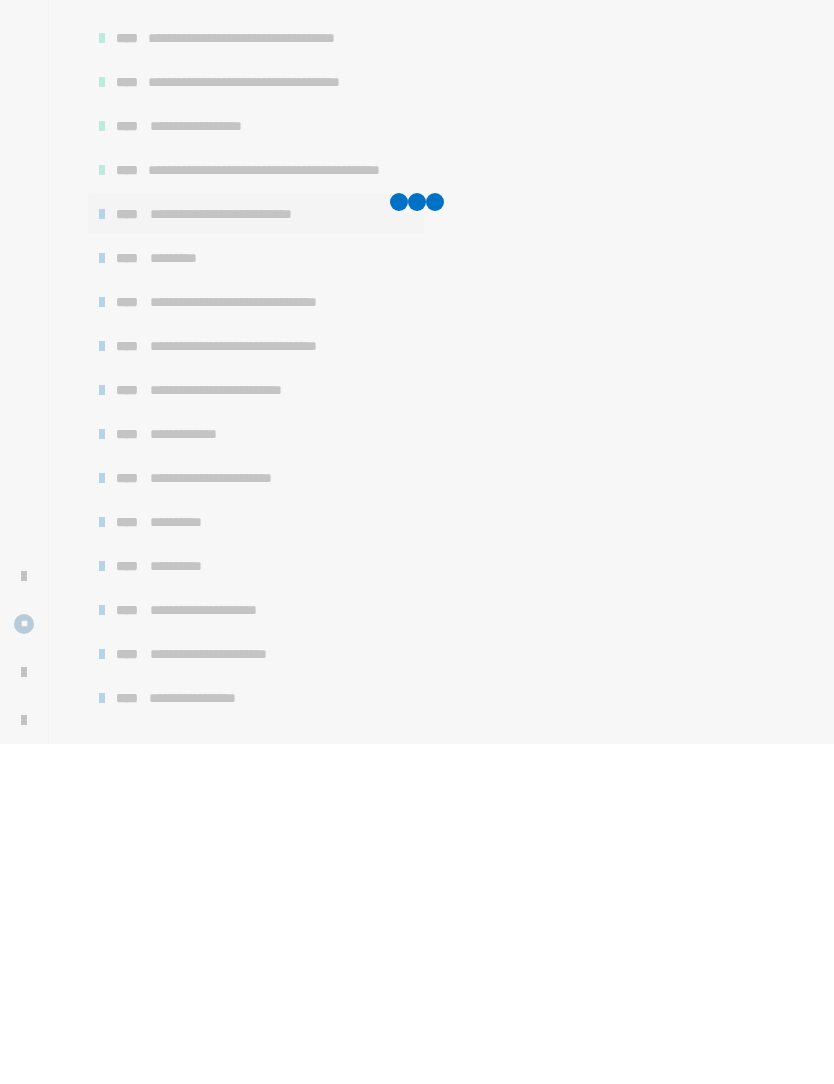 click 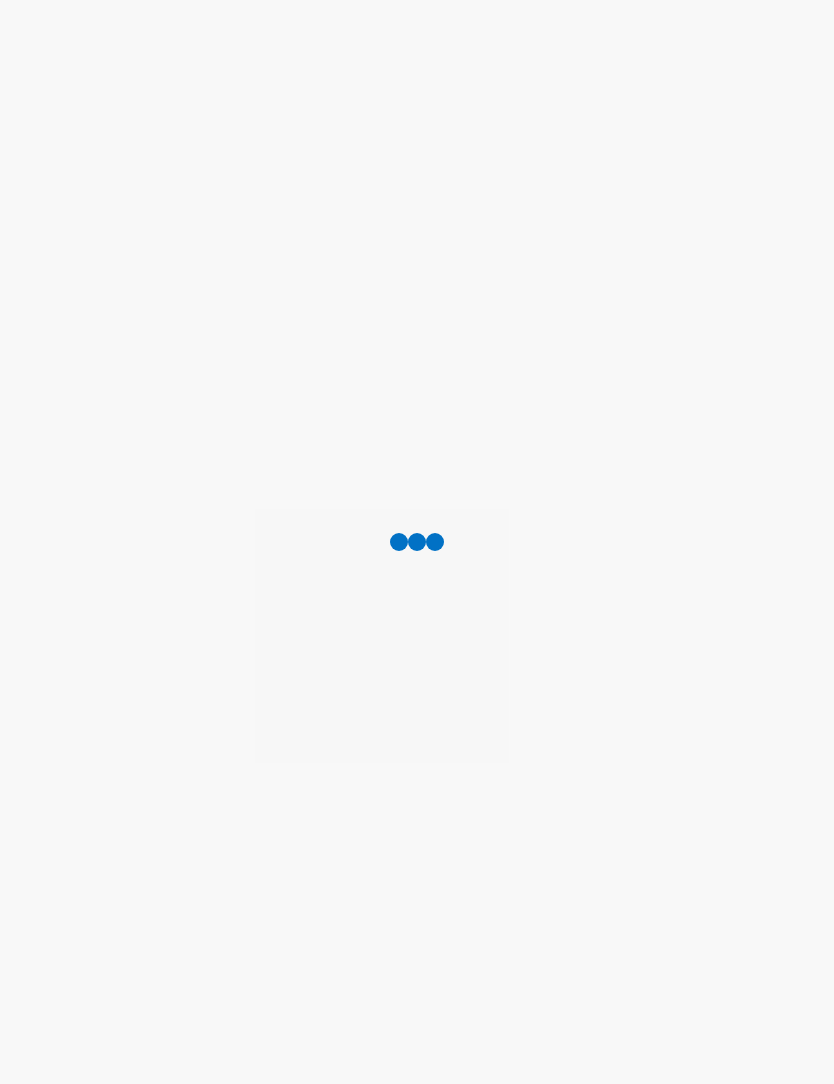 scroll, scrollTop: 0, scrollLeft: 0, axis: both 